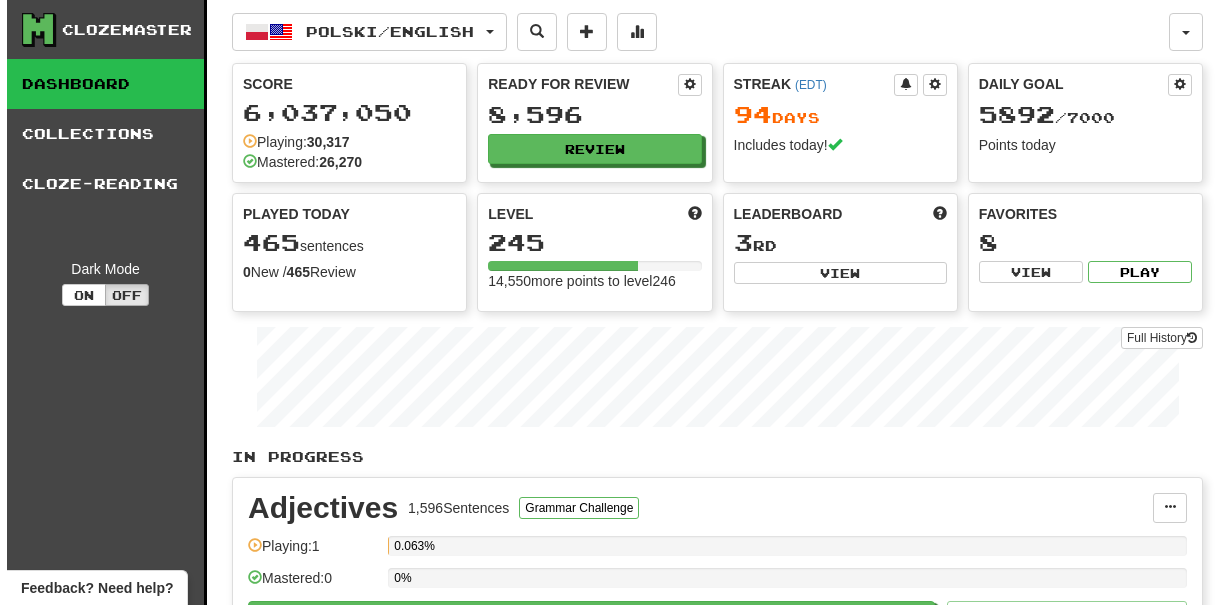 scroll, scrollTop: 0, scrollLeft: 0, axis: both 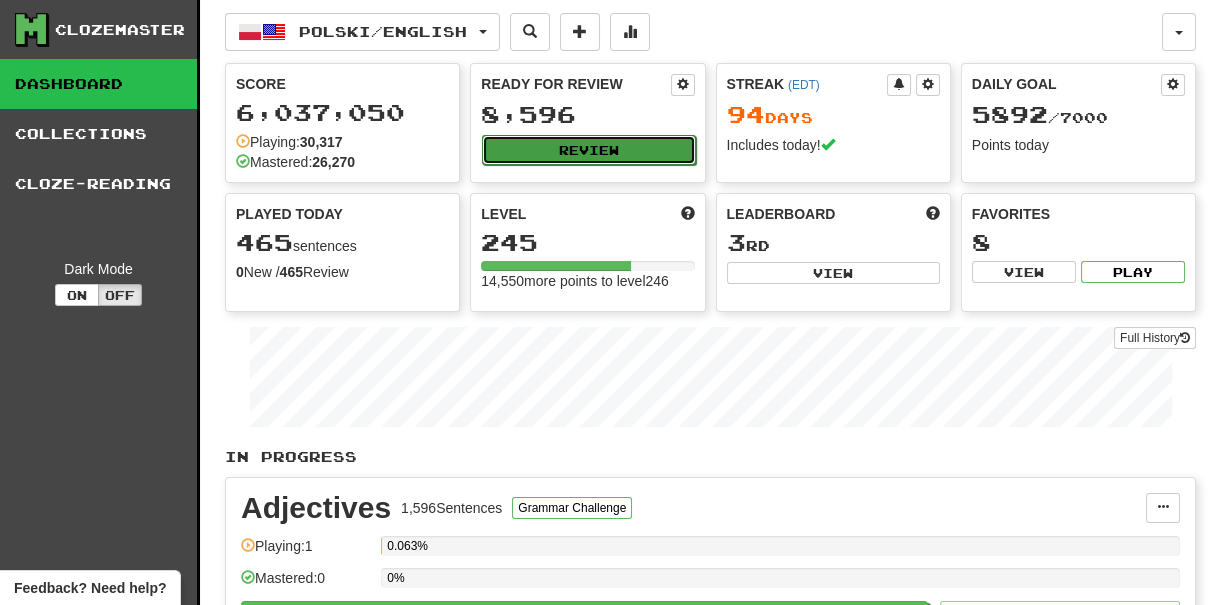 click on "Review" at bounding box center [588, 150] 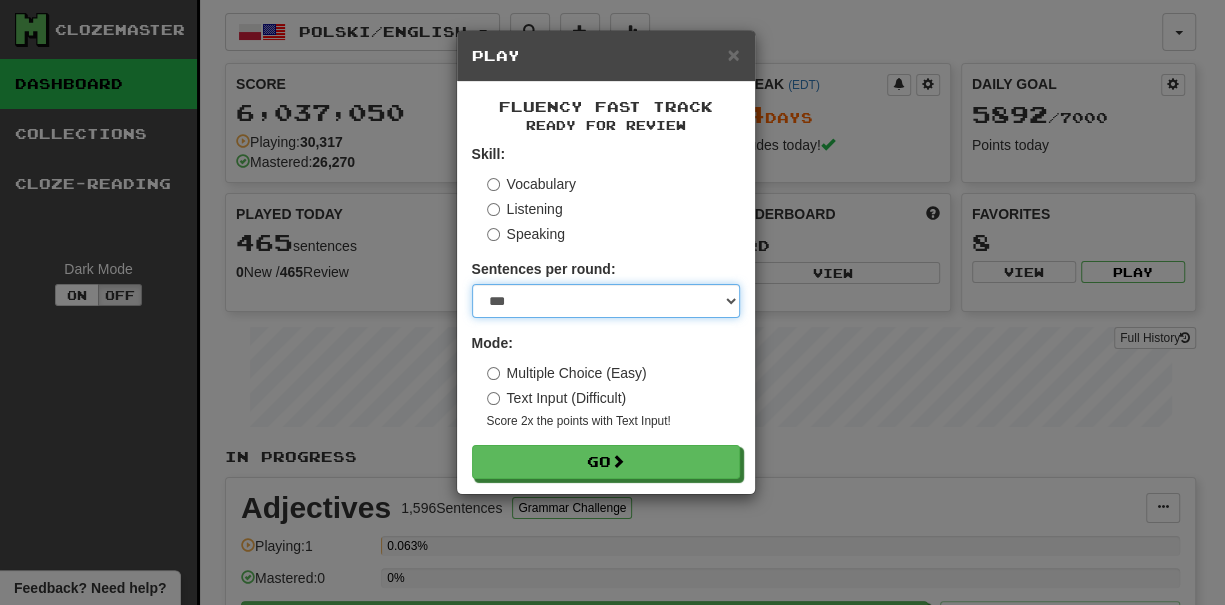 click on "* ** ** ** ** ** *** ********" at bounding box center (606, 301) 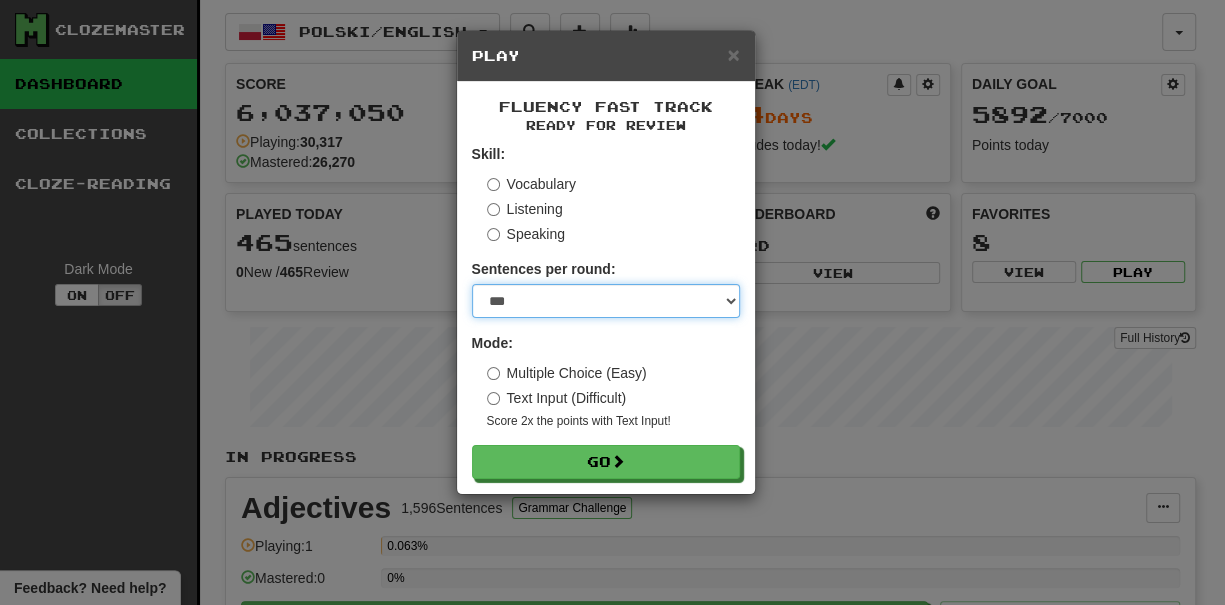 select on "*" 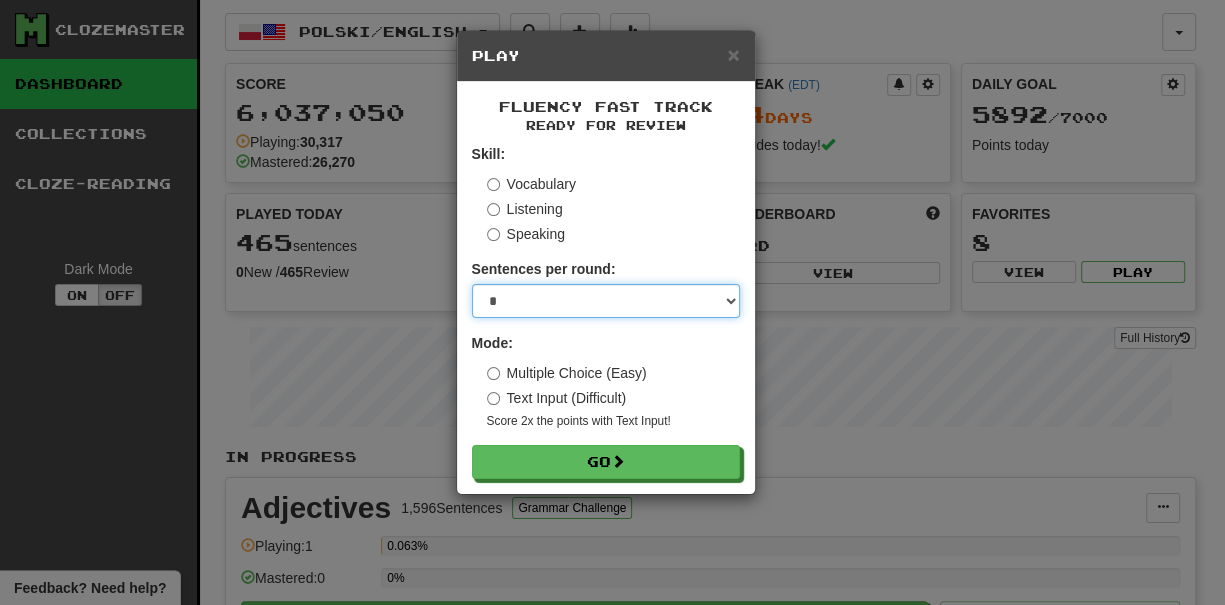 click on "* ** ** ** ** ** *** ********" at bounding box center [606, 301] 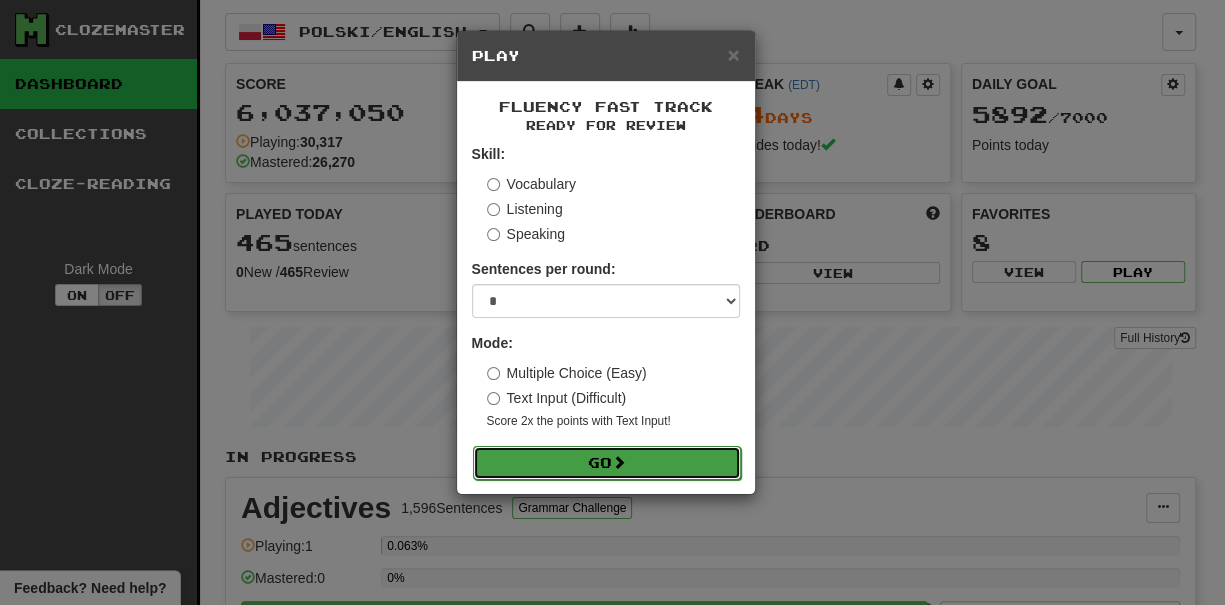 click at bounding box center [619, 462] 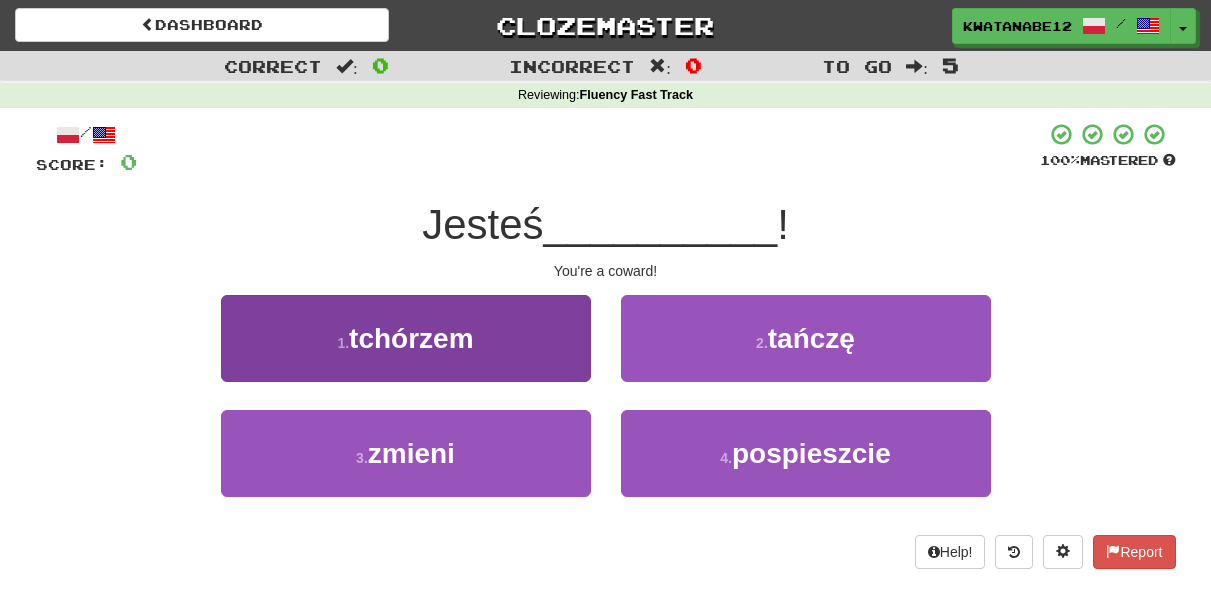 scroll, scrollTop: 0, scrollLeft: 0, axis: both 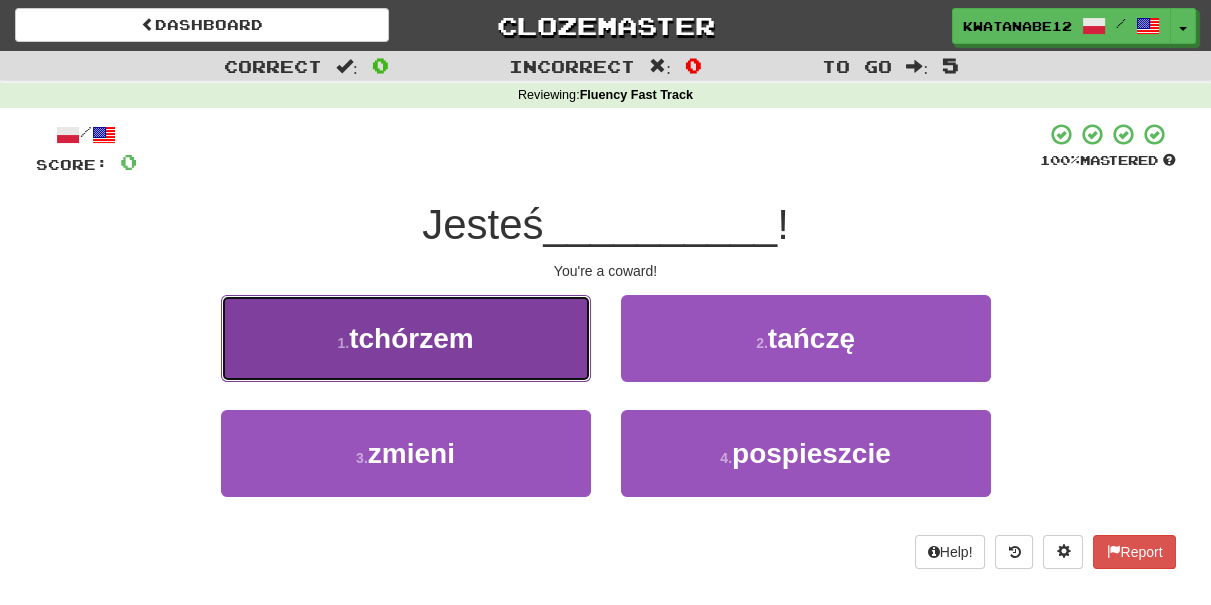 click on "1 .  tchórzem" at bounding box center [406, 338] 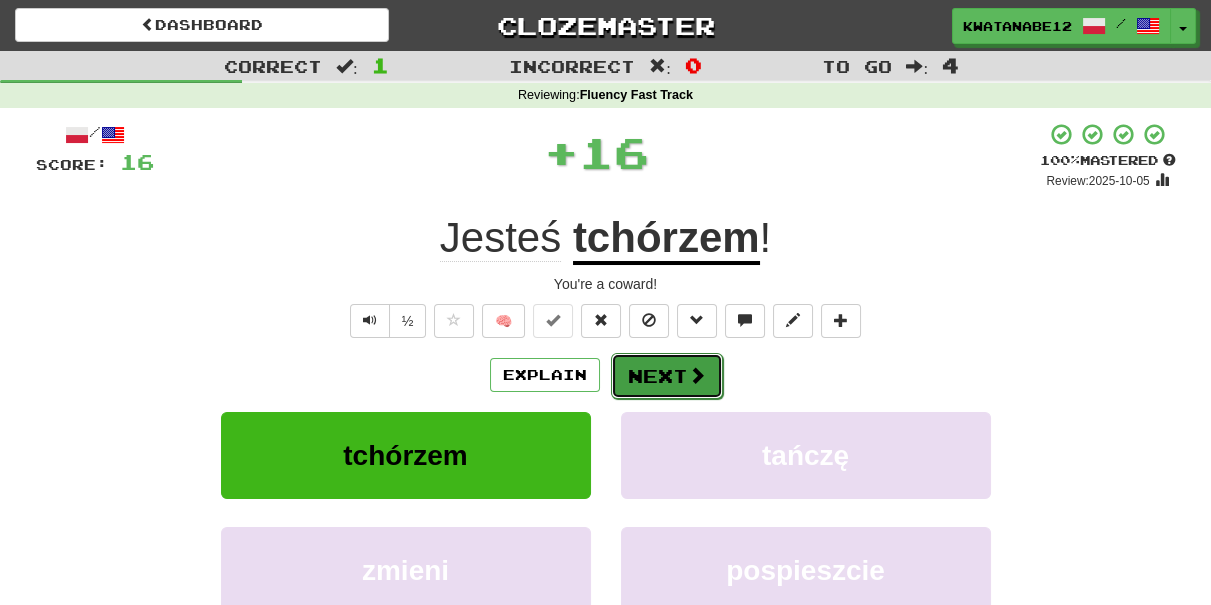 click at bounding box center [697, 375] 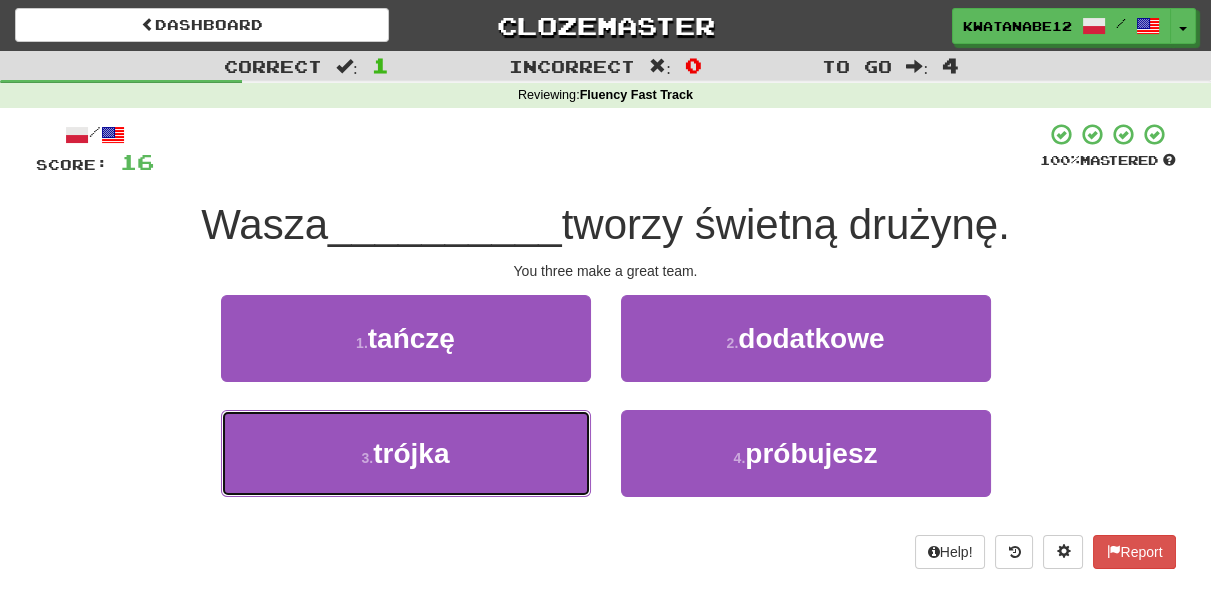 drag, startPoint x: 546, startPoint y: 456, endPoint x: 619, endPoint y: 405, distance: 89.050545 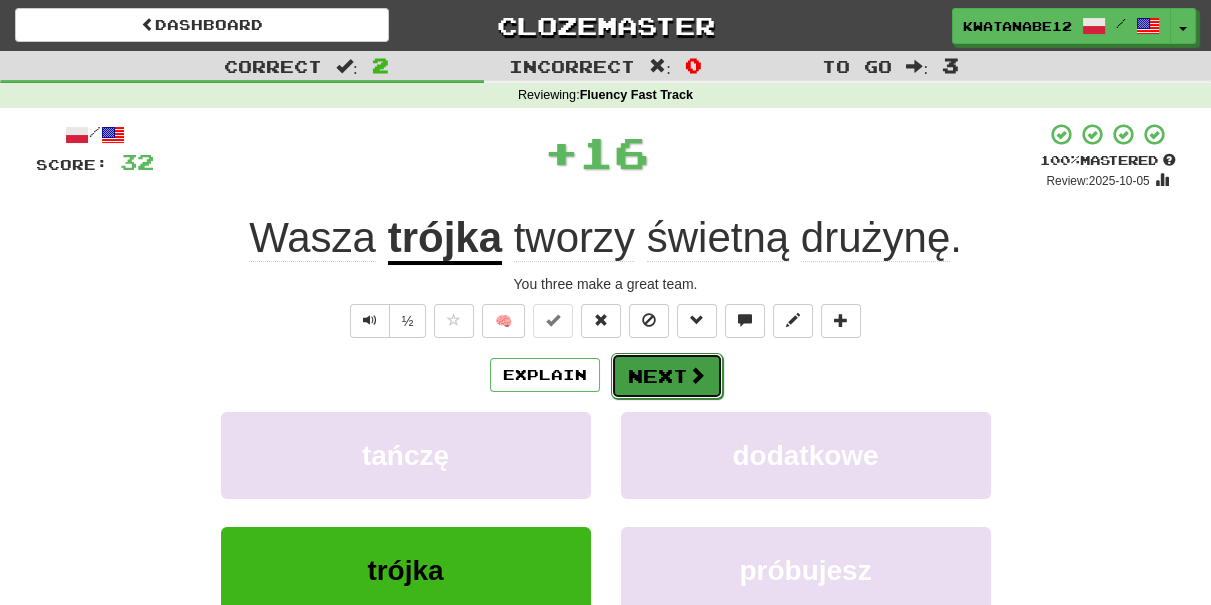 click on "Next" at bounding box center (667, 376) 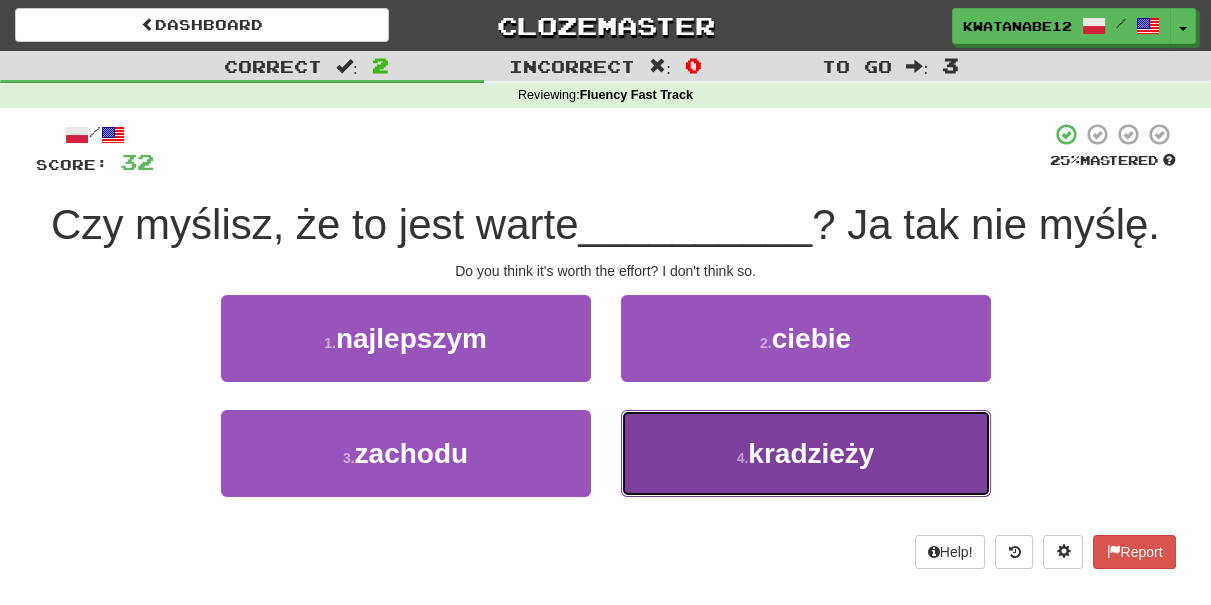 click on "4 .  kradzieży" at bounding box center [806, 453] 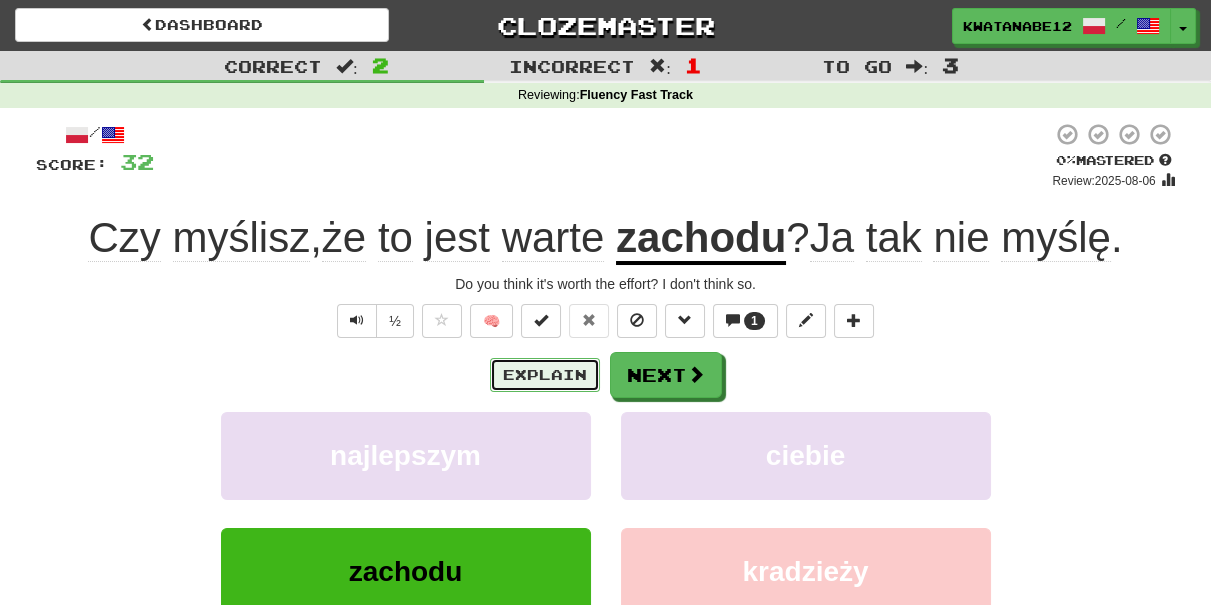 click on "Explain" at bounding box center (545, 375) 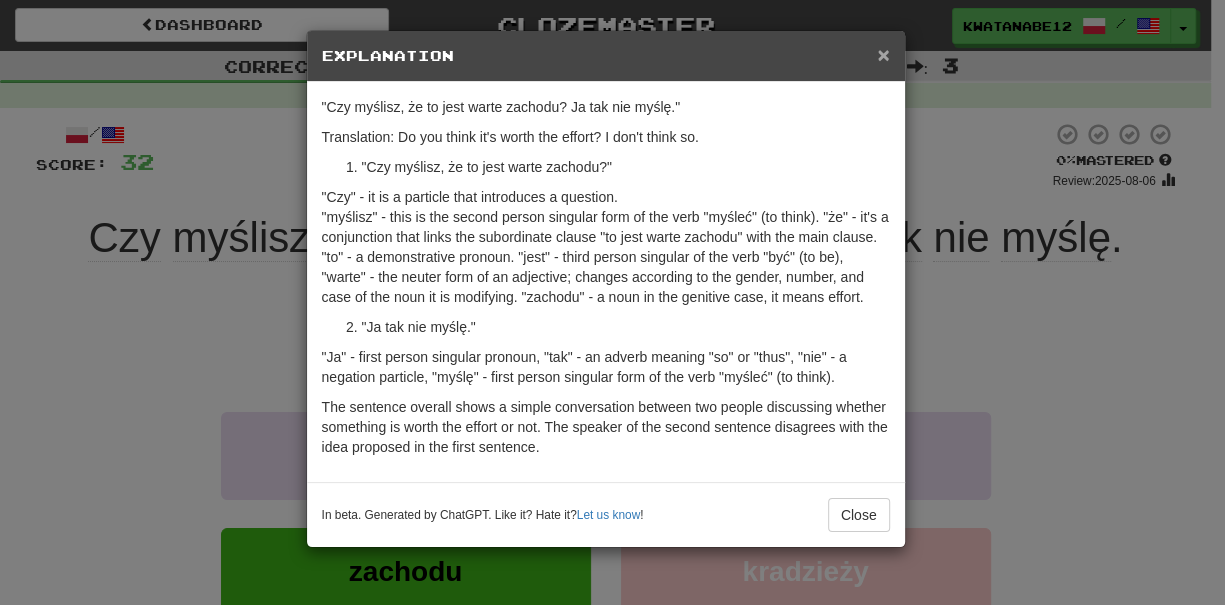 click on "×" at bounding box center [883, 54] 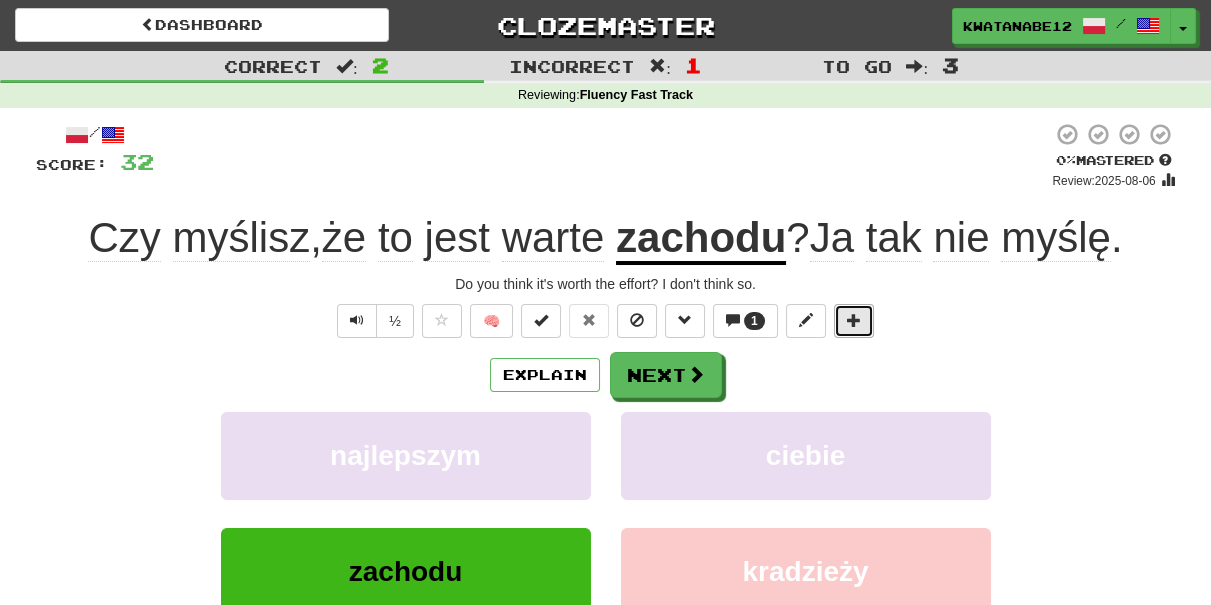 click at bounding box center [854, 321] 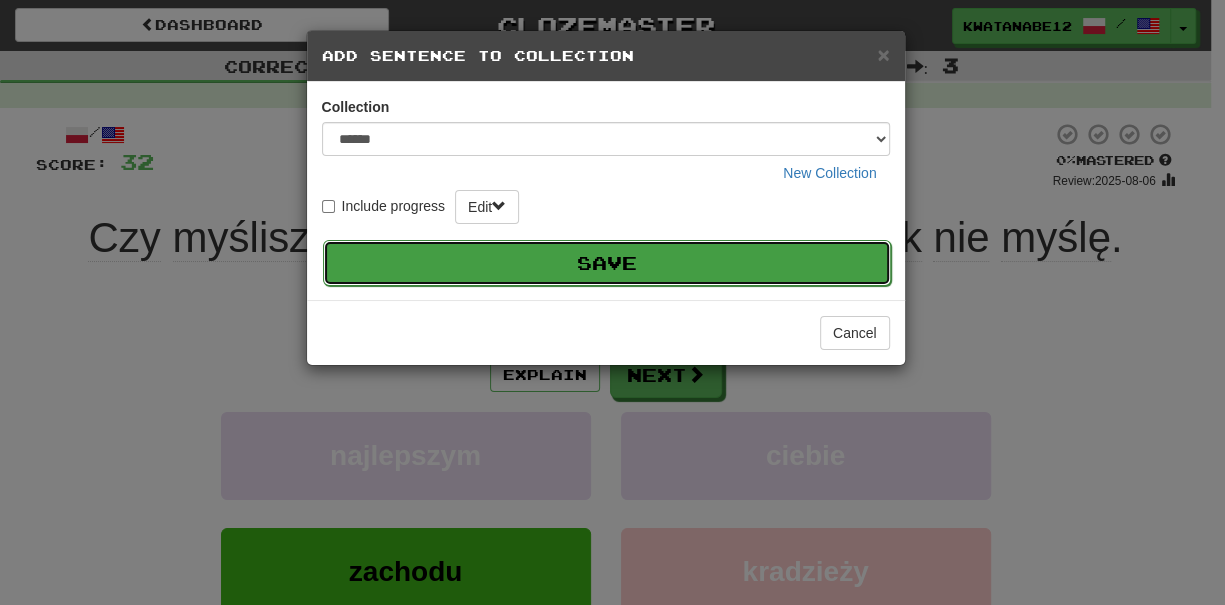 click on "Save" at bounding box center [607, 263] 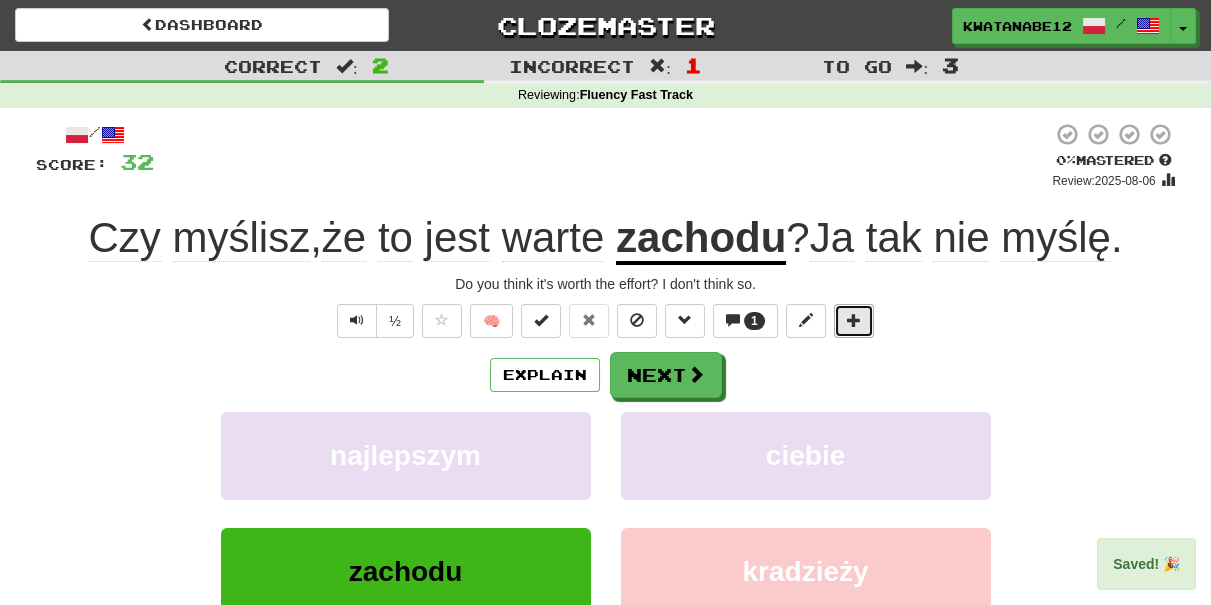 click at bounding box center (854, 321) 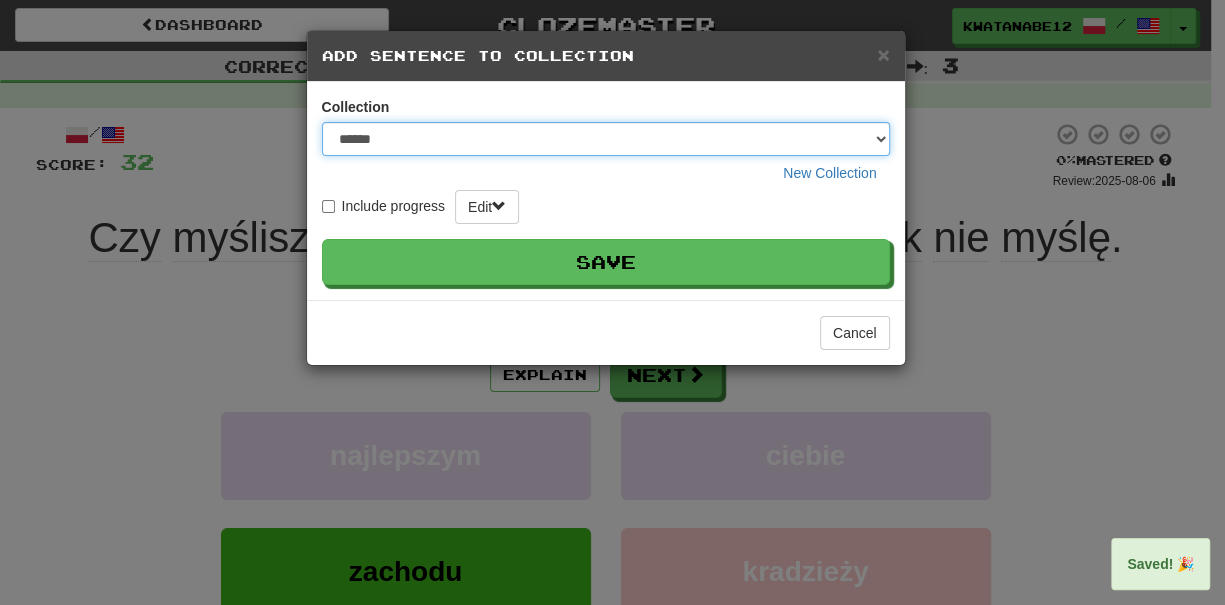 click on "****** **** ******** ***** *********" at bounding box center (606, 139) 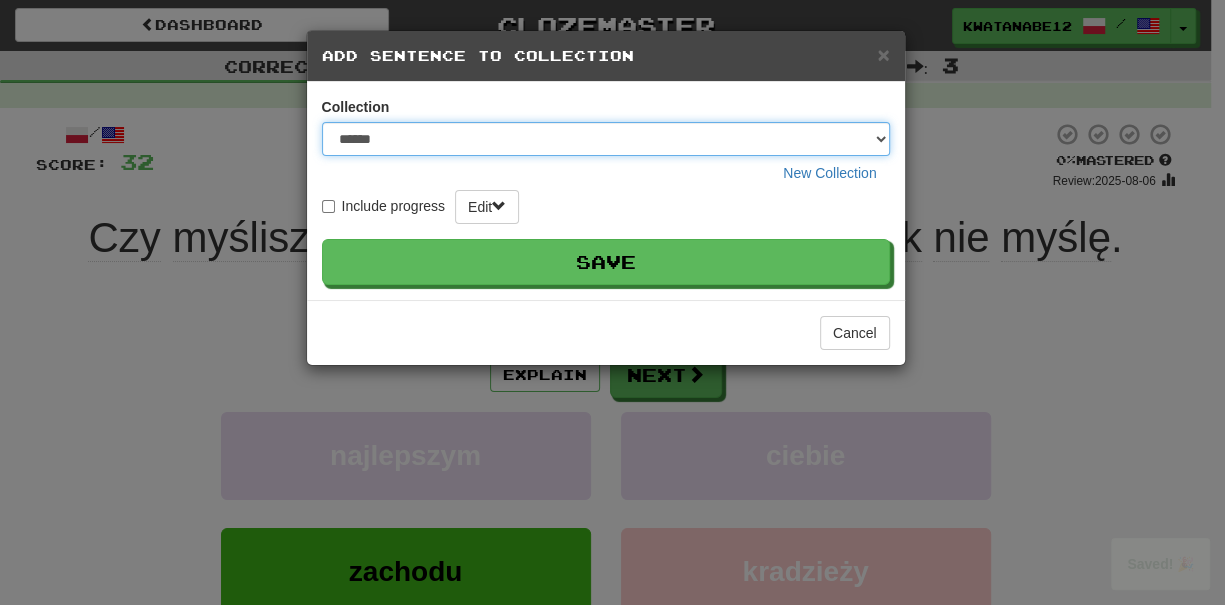 select on "****" 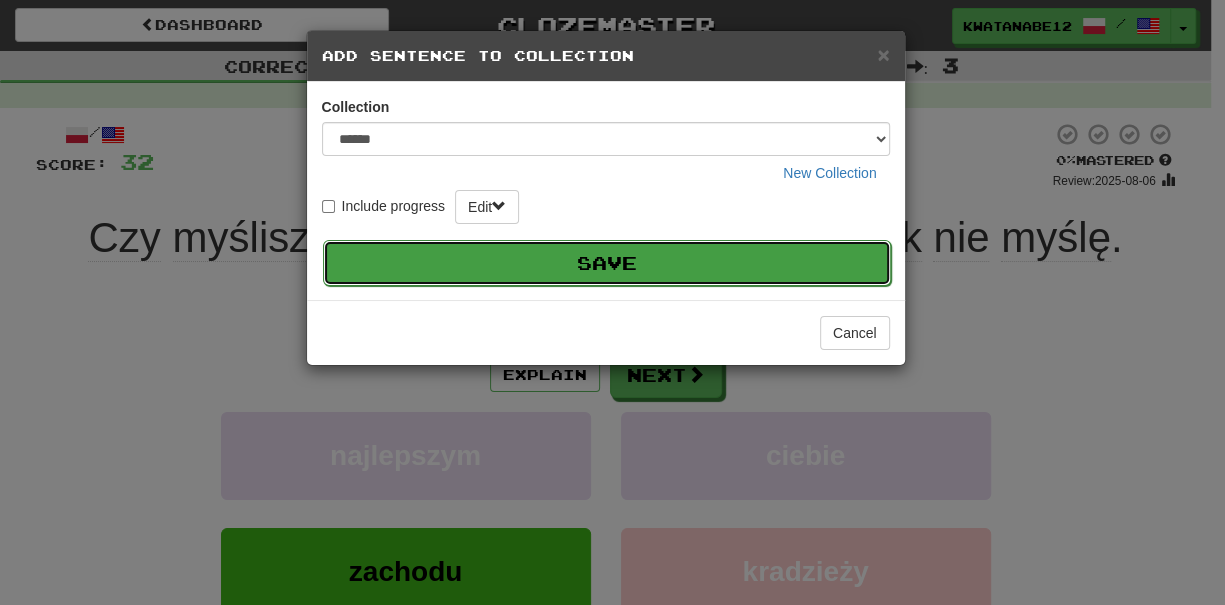 click on "Save" at bounding box center (607, 263) 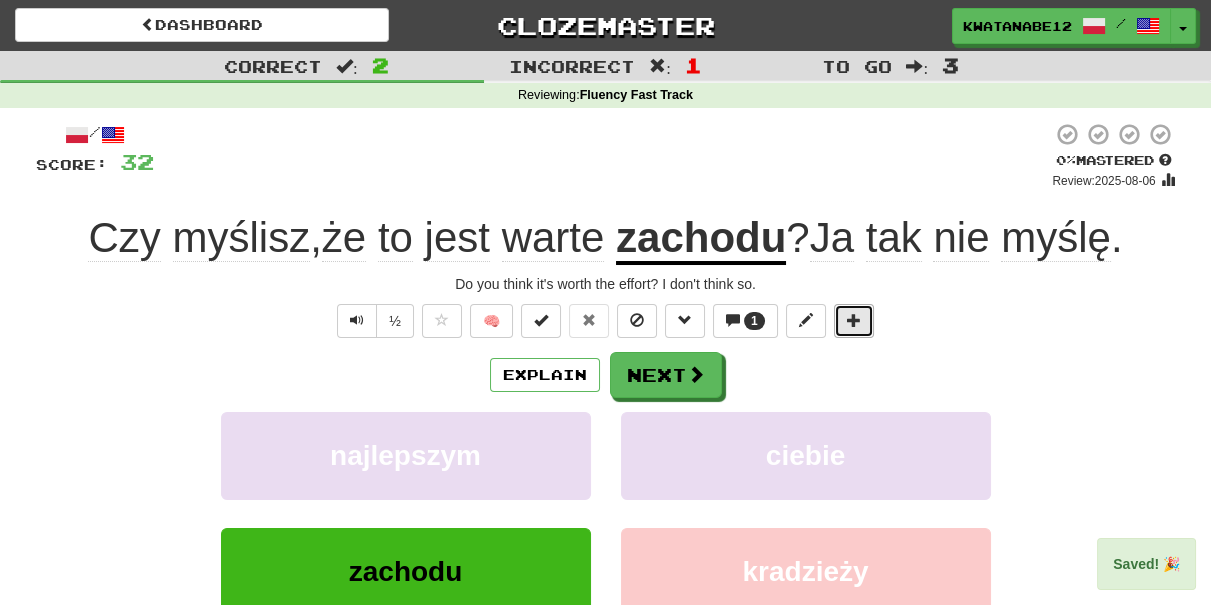 click at bounding box center [854, 320] 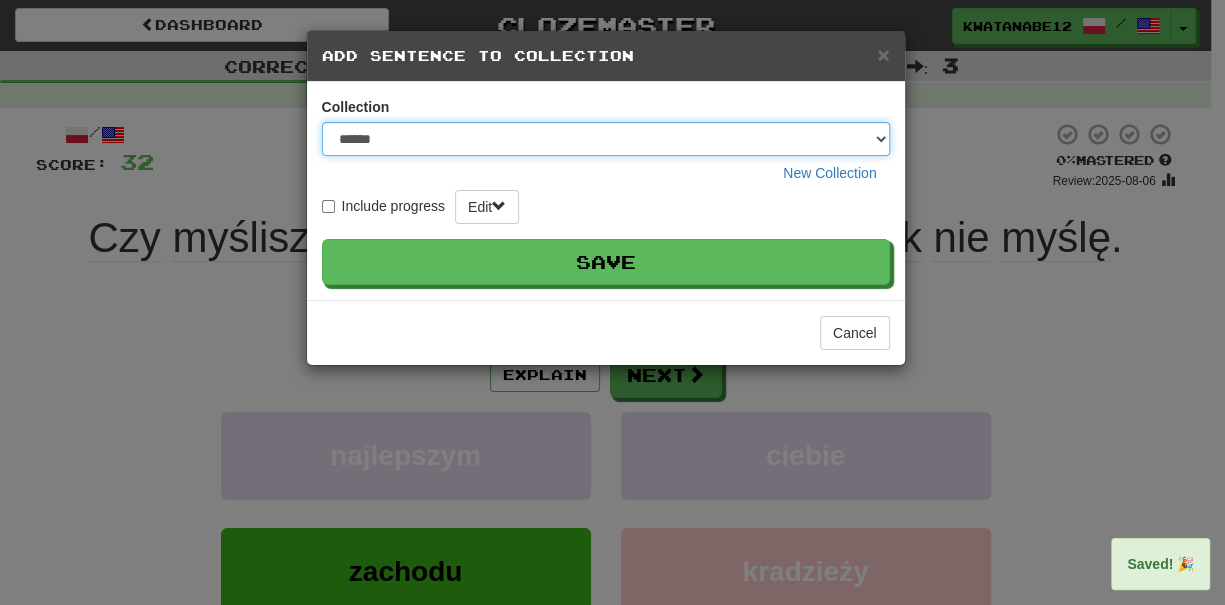 click on "****** **** ******** ***** *********" at bounding box center [606, 139] 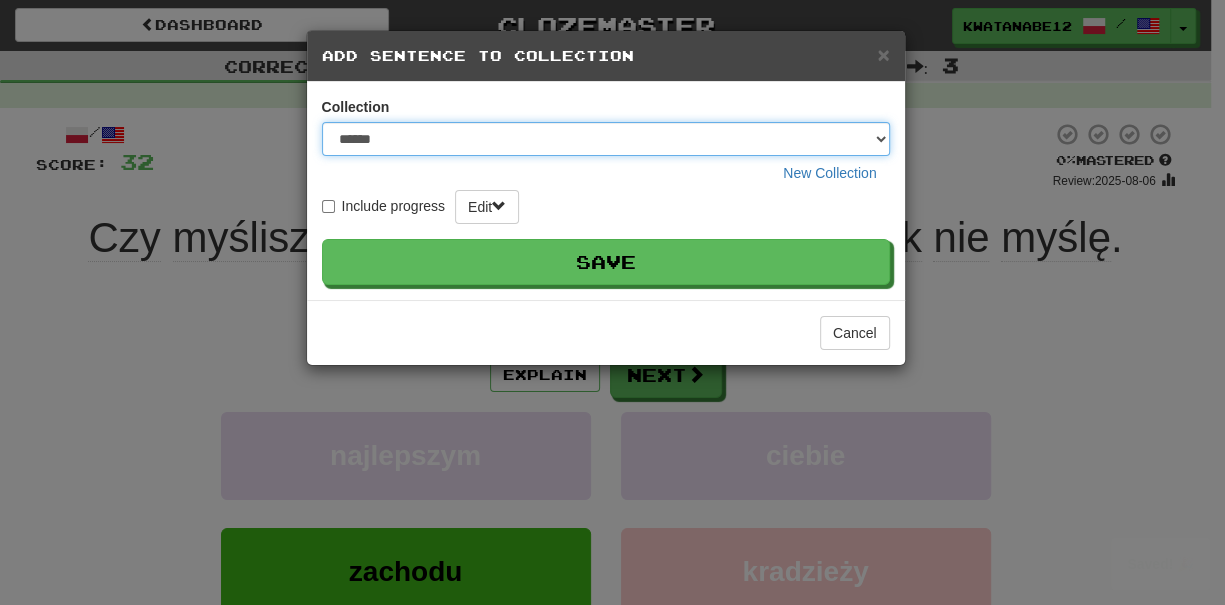select on "****" 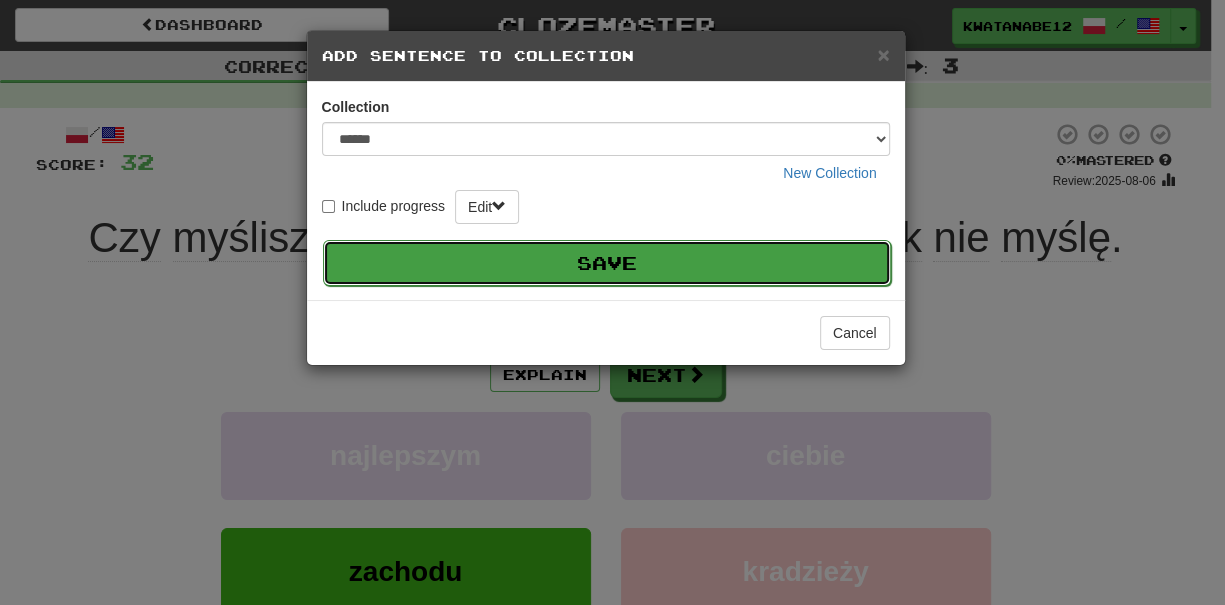 click on "Save" at bounding box center [607, 263] 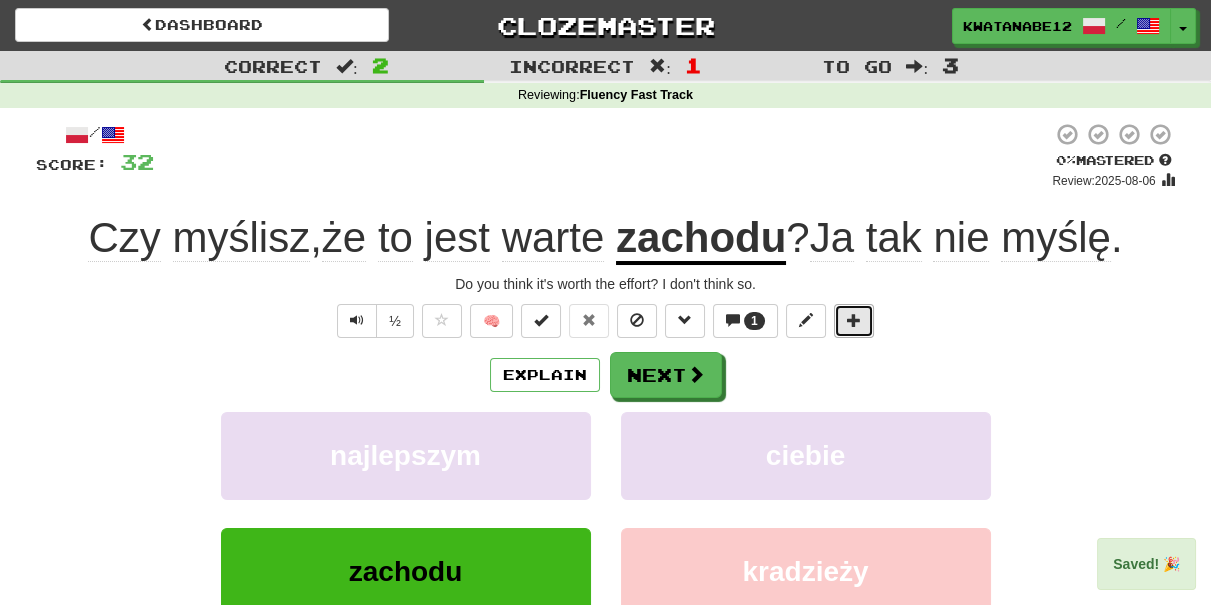 click at bounding box center (854, 320) 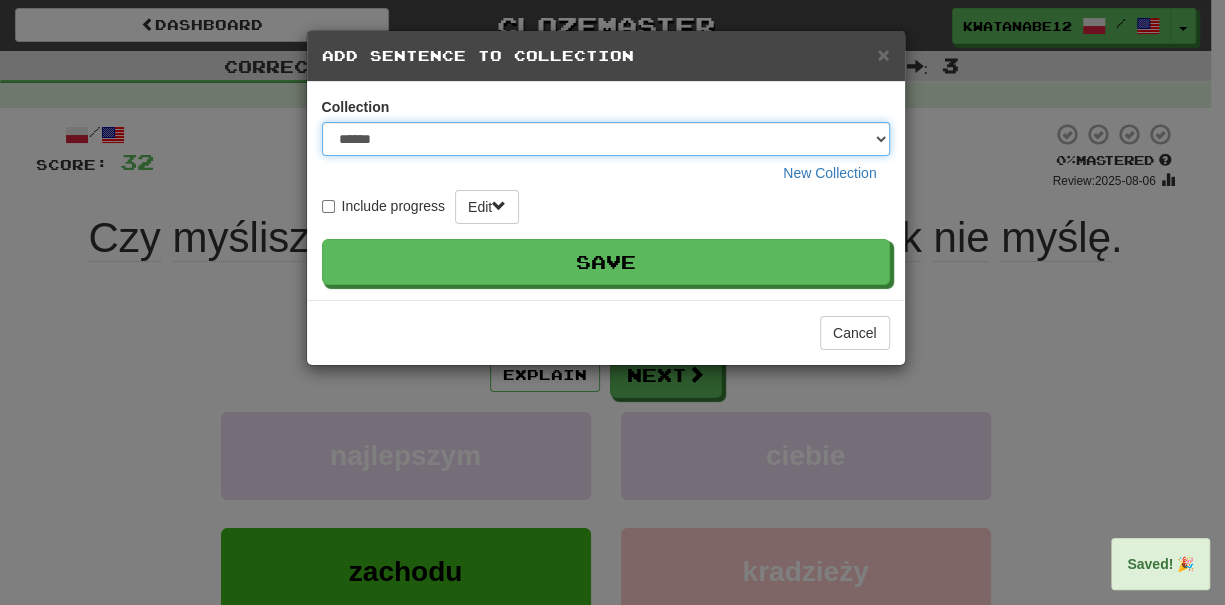 click on "****** **** ******** ***** *********" at bounding box center [606, 139] 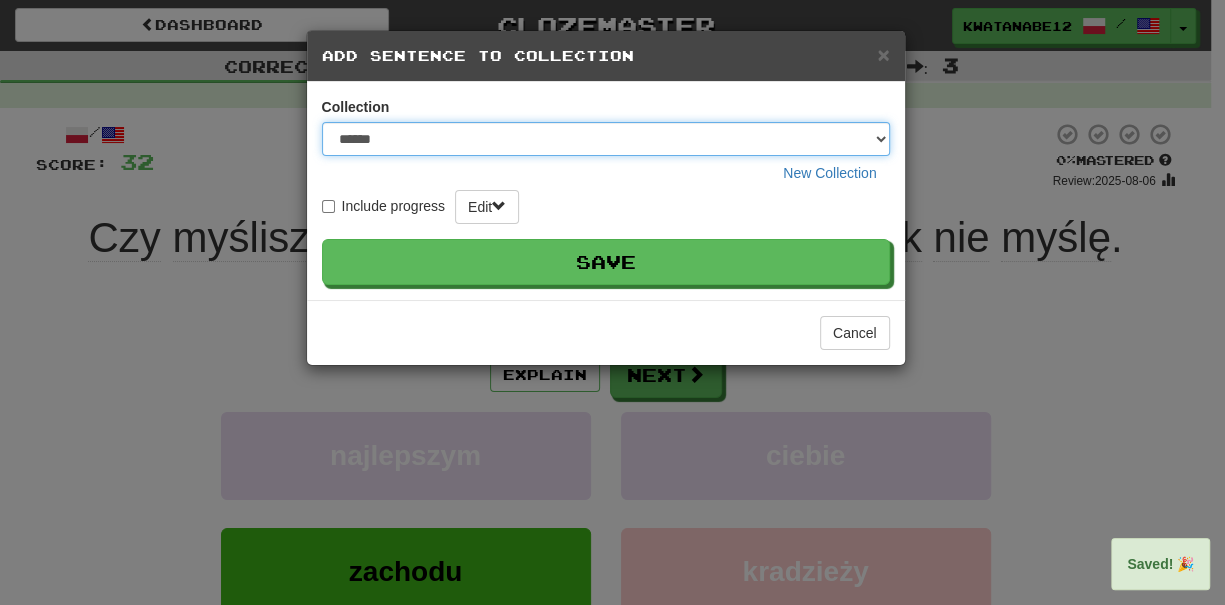 select on "*****" 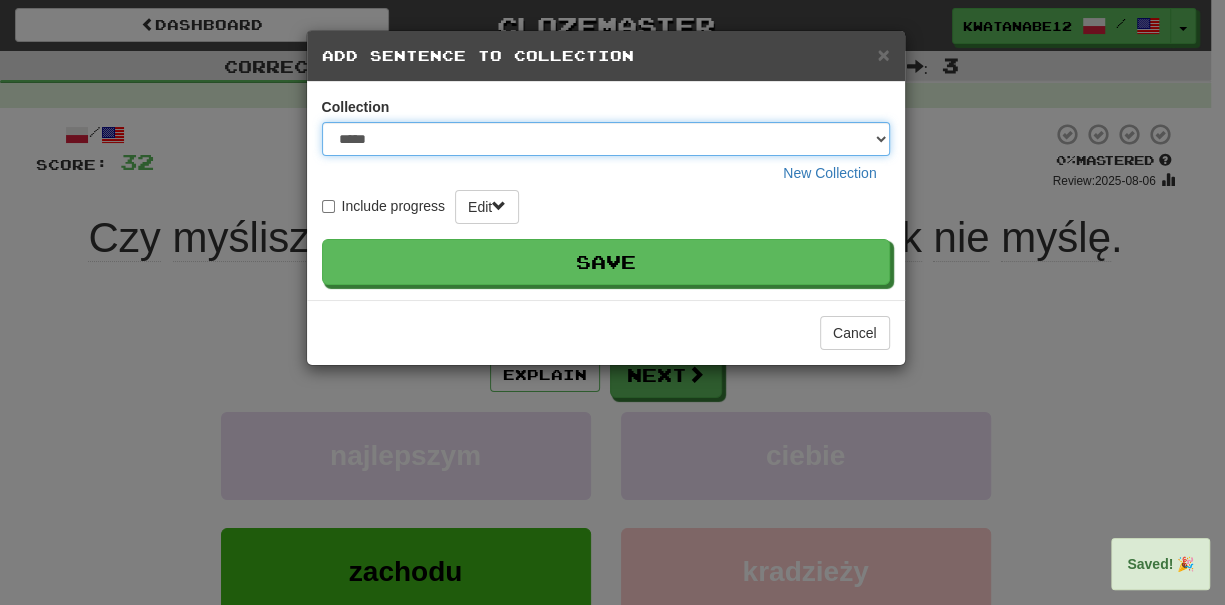 click on "****** **** ******** ***** *********" at bounding box center [606, 139] 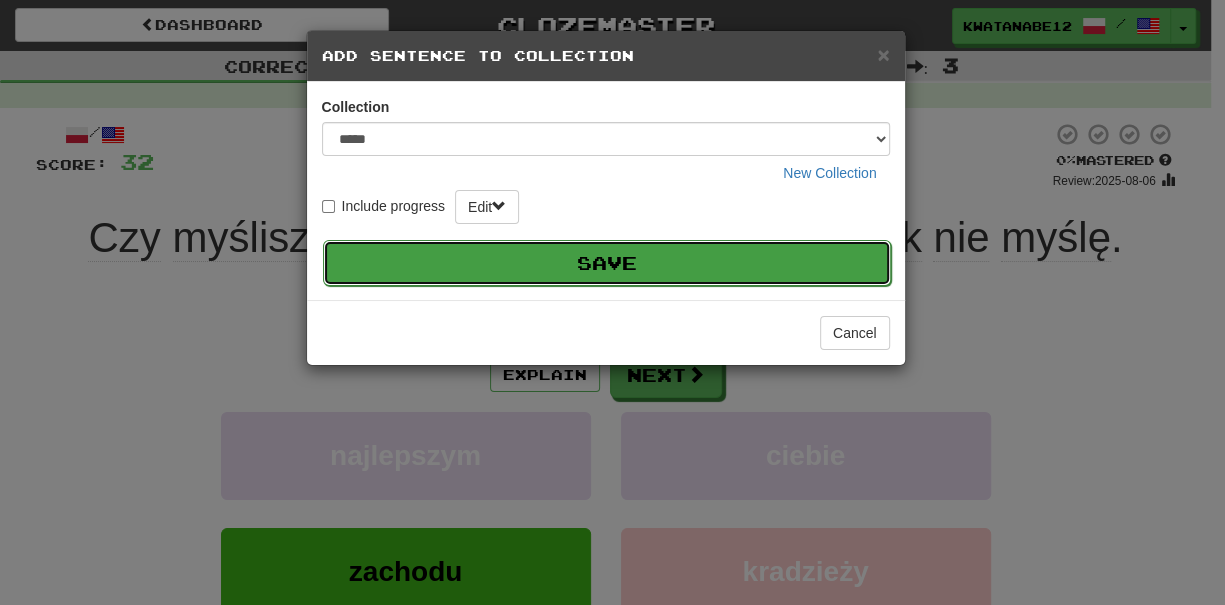 click on "Save" at bounding box center (607, 263) 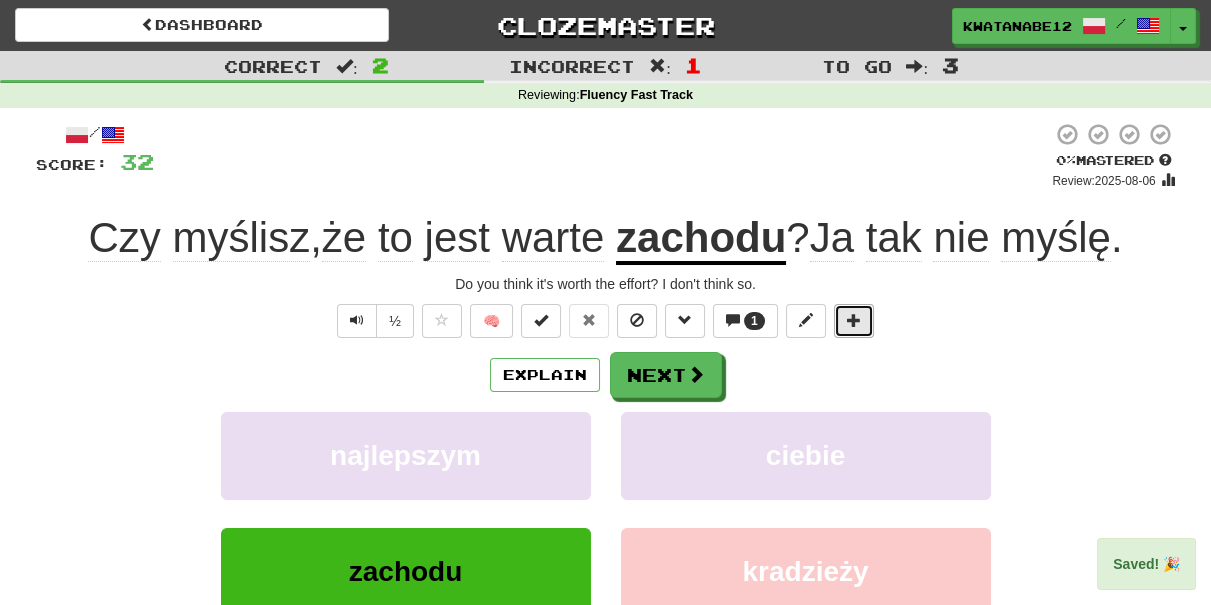 click at bounding box center (854, 320) 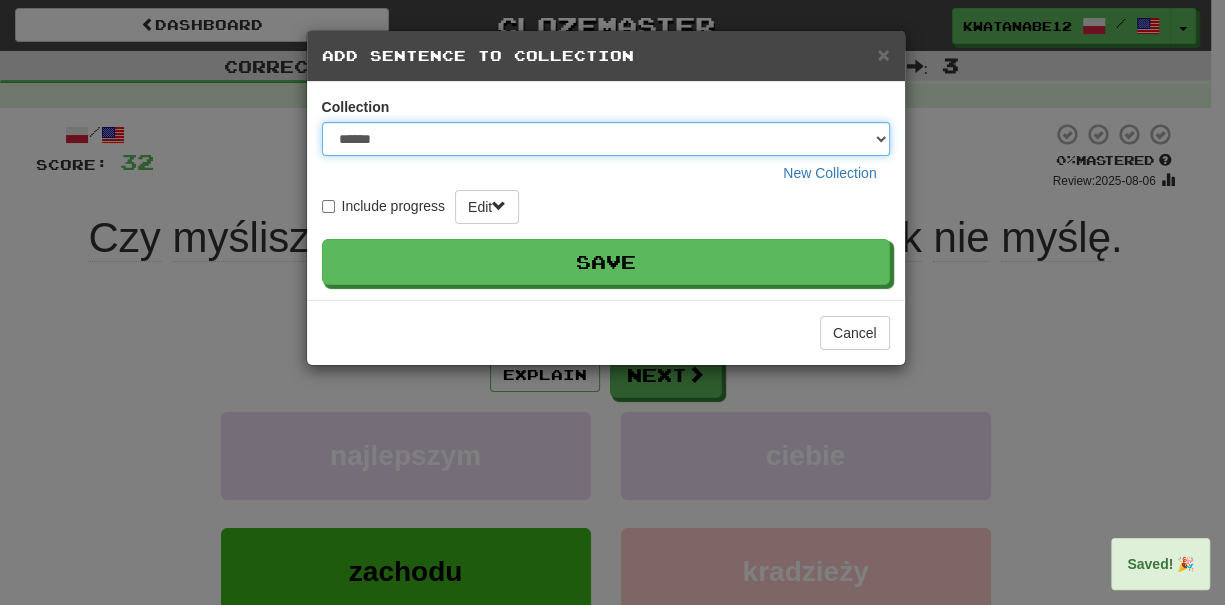 click on "****** **** ******** ***** *********" at bounding box center [606, 139] 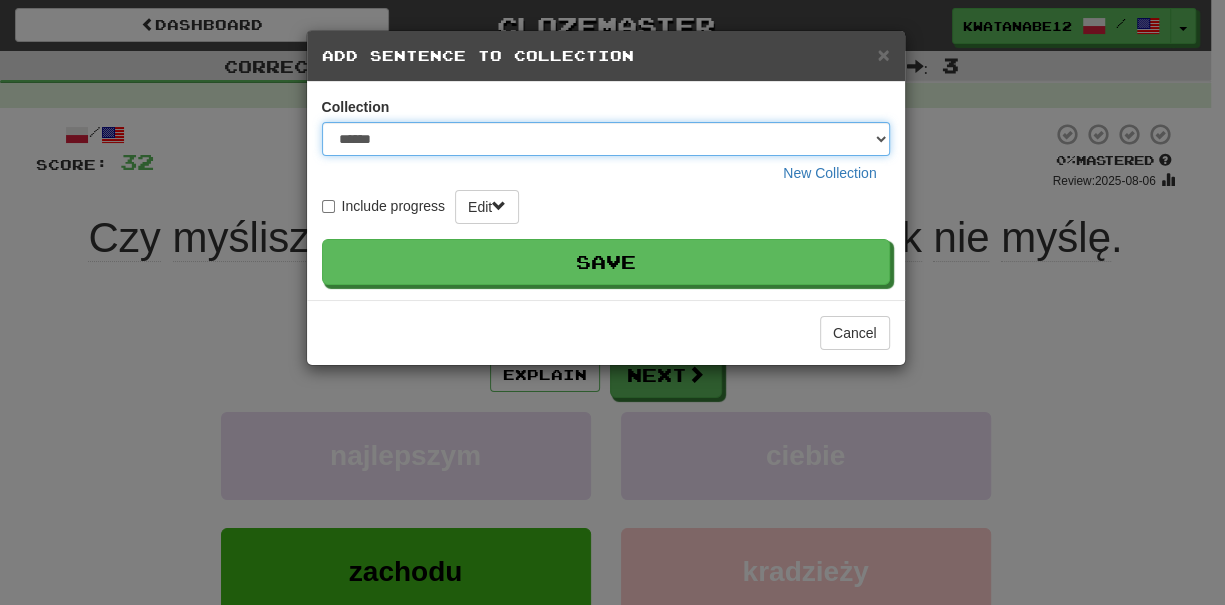 select on "*****" 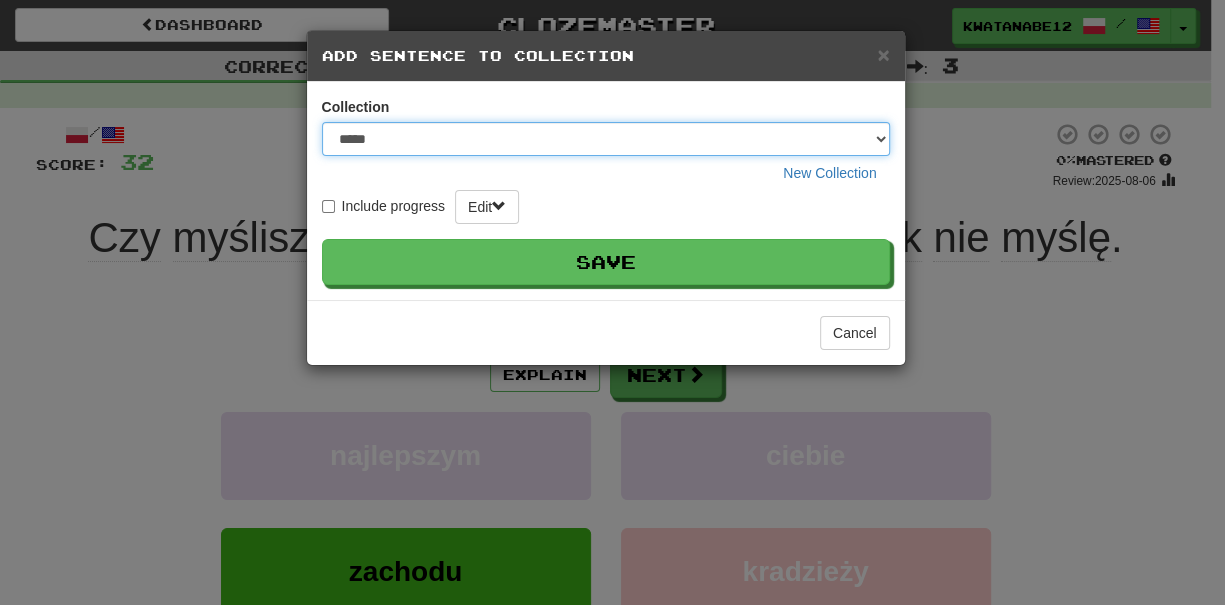 click on "****** **** ******** ***** *********" at bounding box center (606, 139) 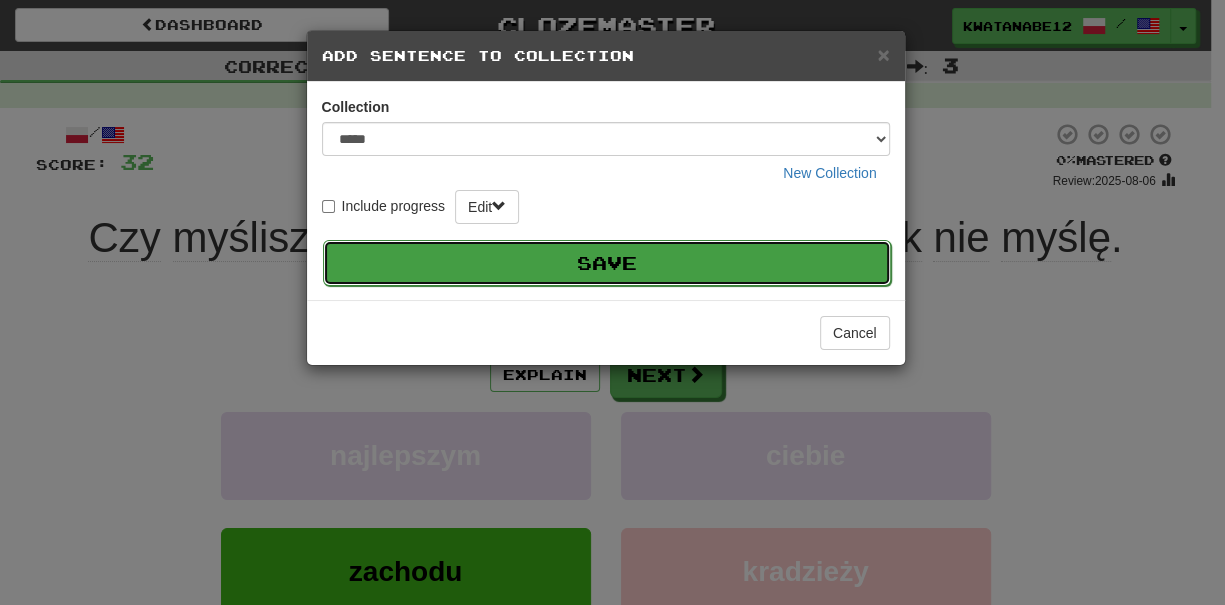 click on "Save" at bounding box center [607, 263] 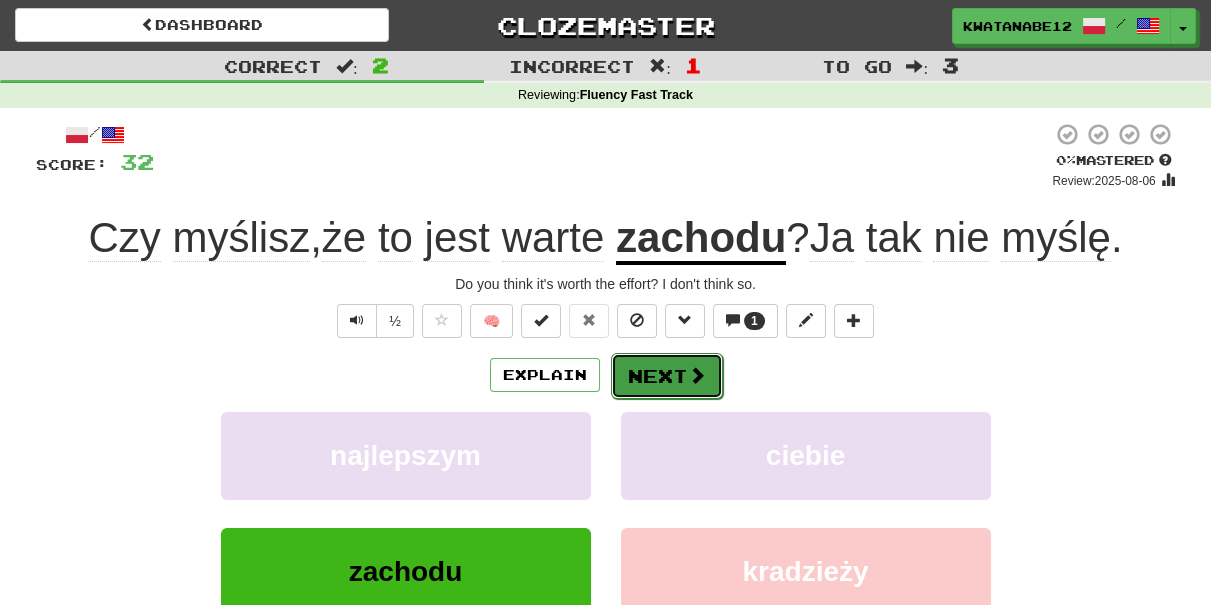click on "Next" at bounding box center [667, 376] 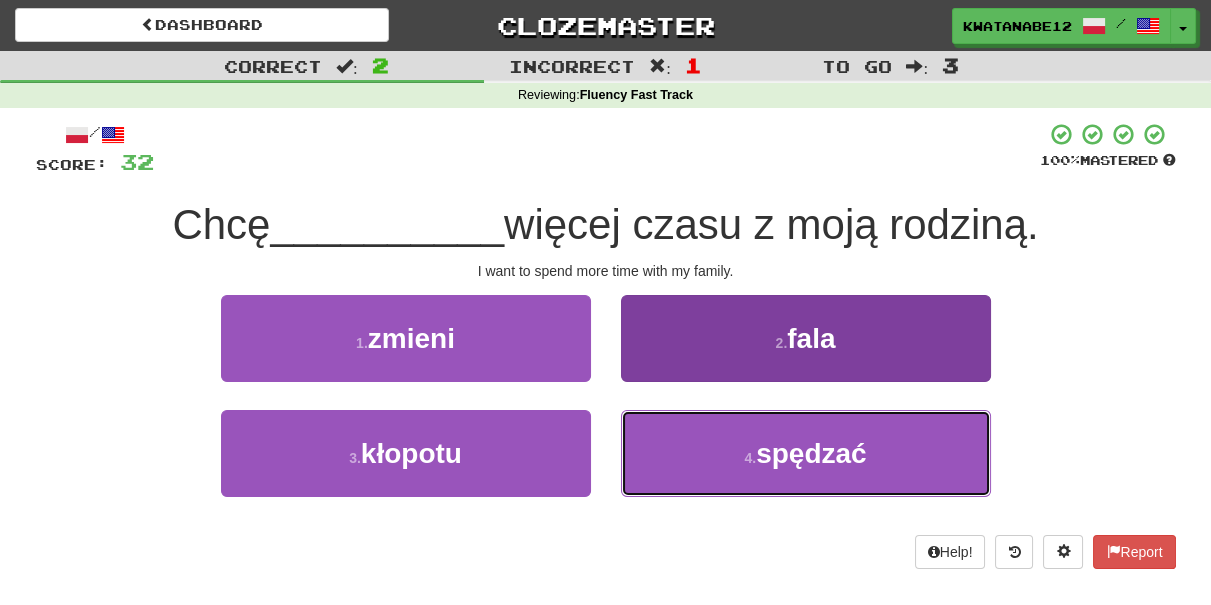 drag, startPoint x: 692, startPoint y: 444, endPoint x: 693, endPoint y: 420, distance: 24.020824 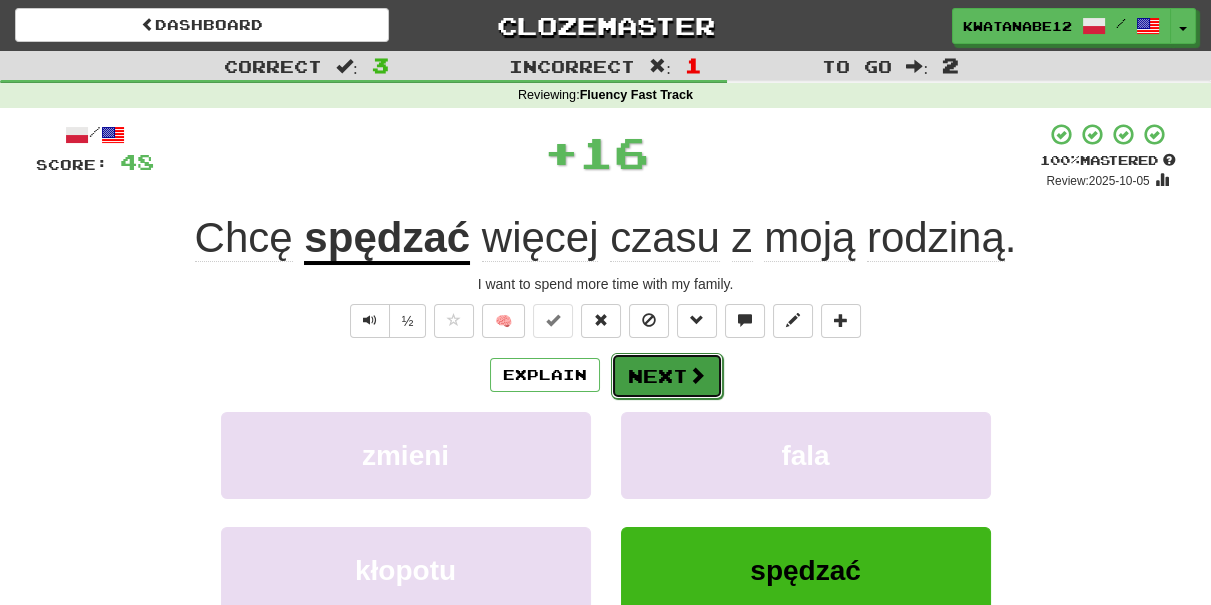 click at bounding box center (697, 375) 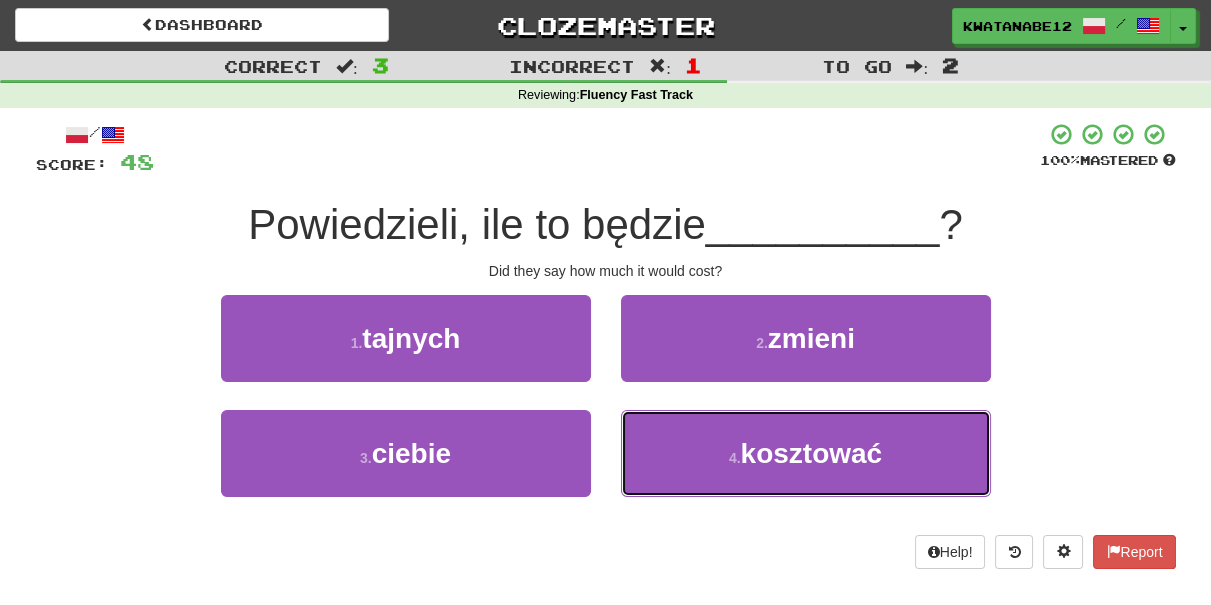 drag, startPoint x: 686, startPoint y: 444, endPoint x: 687, endPoint y: 403, distance: 41.01219 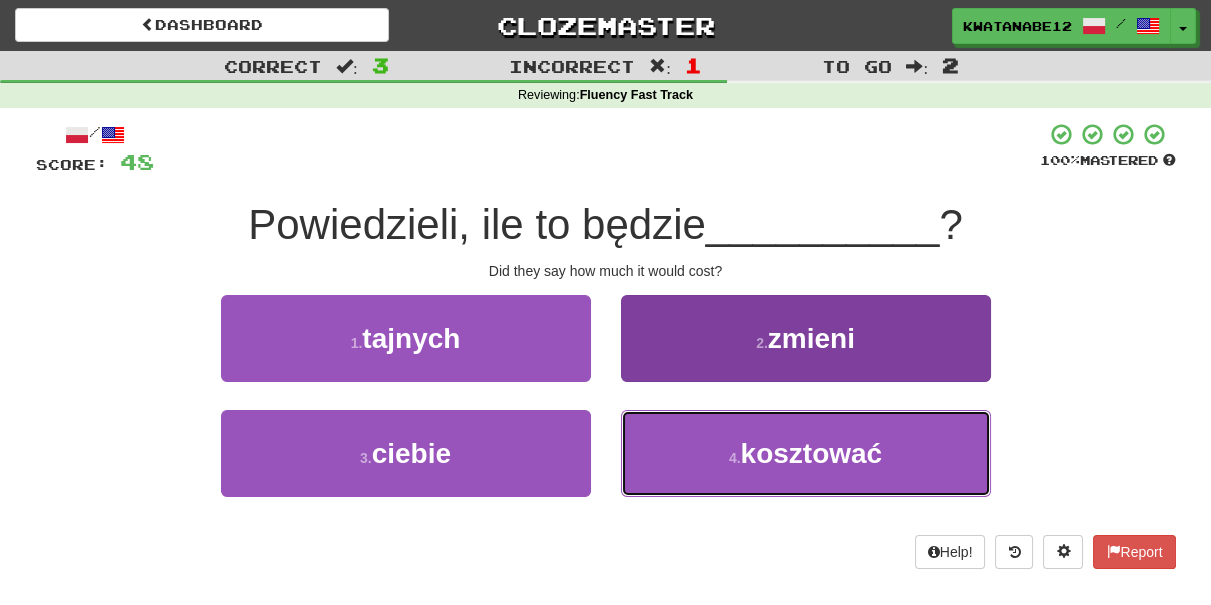 drag, startPoint x: 669, startPoint y: 459, endPoint x: 668, endPoint y: 426, distance: 33.01515 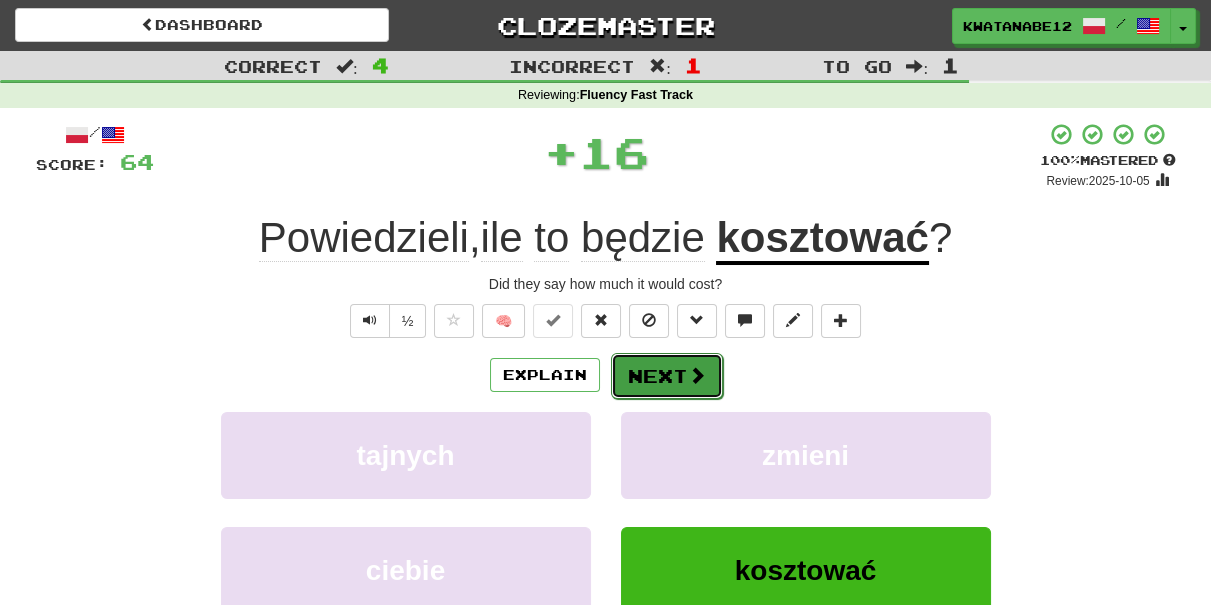 click on "Next" at bounding box center [667, 376] 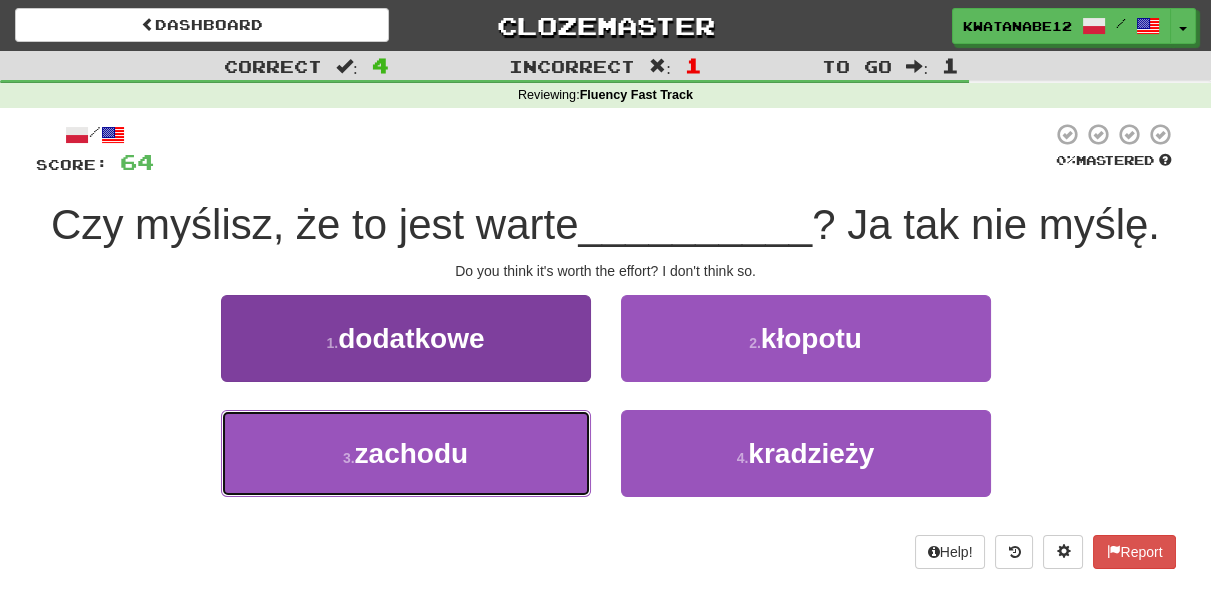 click on "3 .  zachodu" at bounding box center (406, 453) 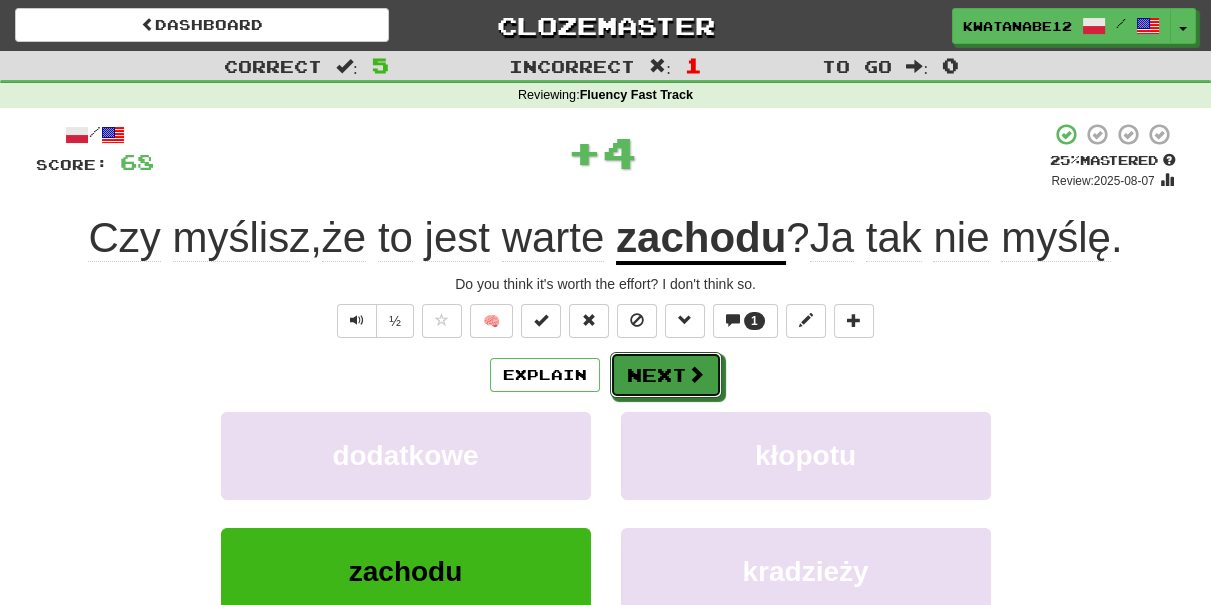 drag, startPoint x: 650, startPoint y: 351, endPoint x: 635, endPoint y: 339, distance: 19.209373 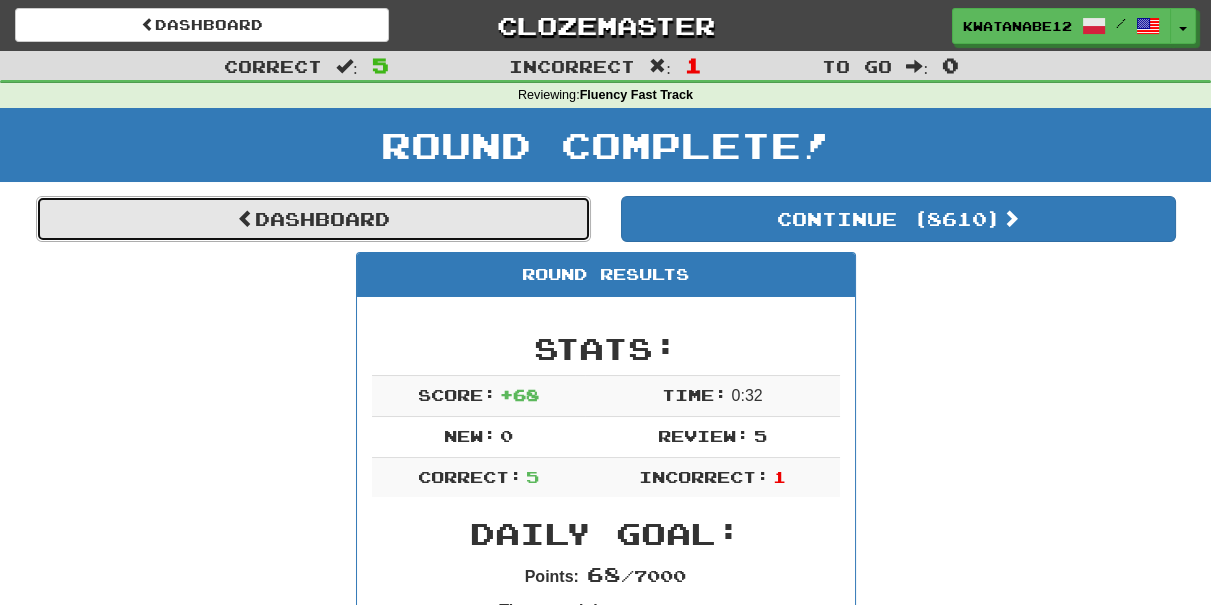 click on "Dashboard" at bounding box center [313, 219] 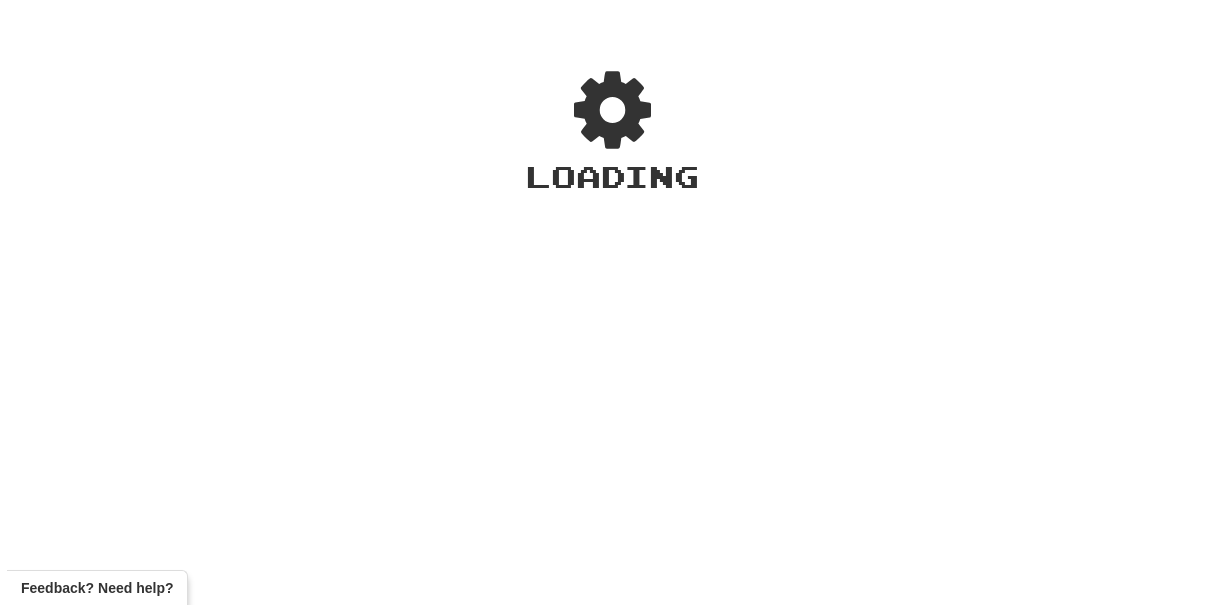 scroll, scrollTop: 0, scrollLeft: 0, axis: both 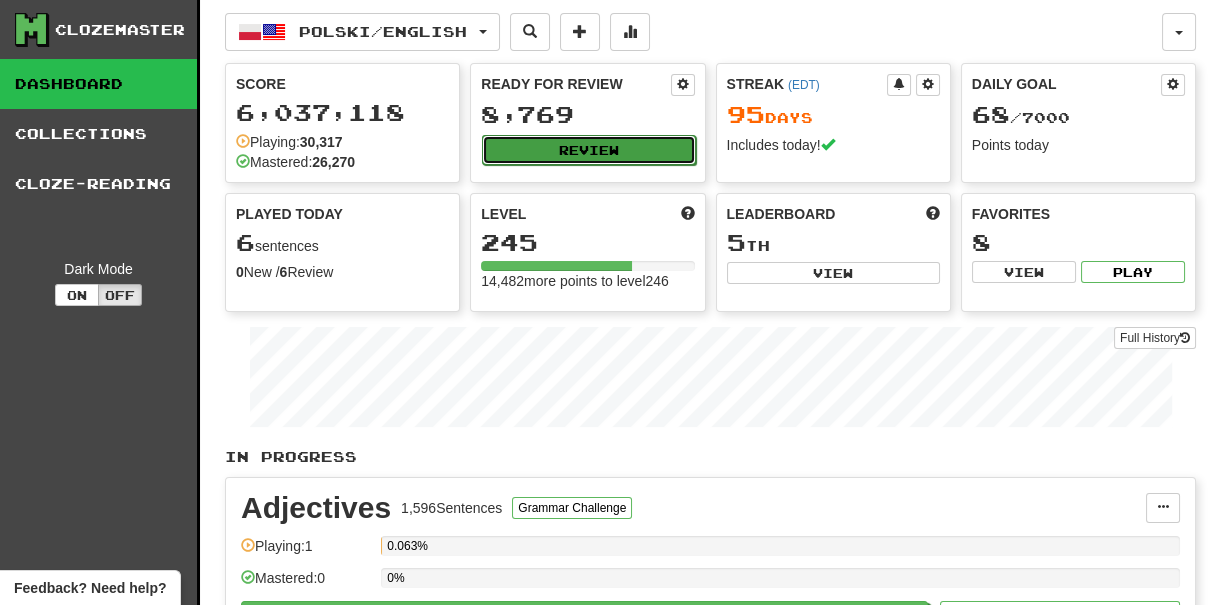 click on "Review" at bounding box center (588, 150) 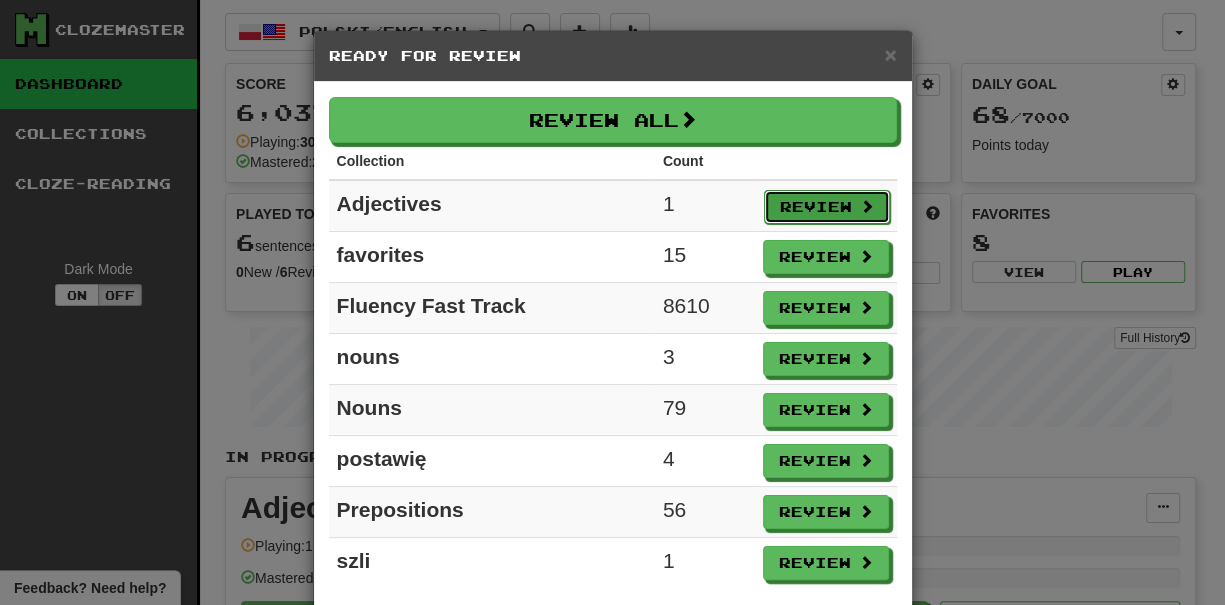 click on "Review" at bounding box center [827, 207] 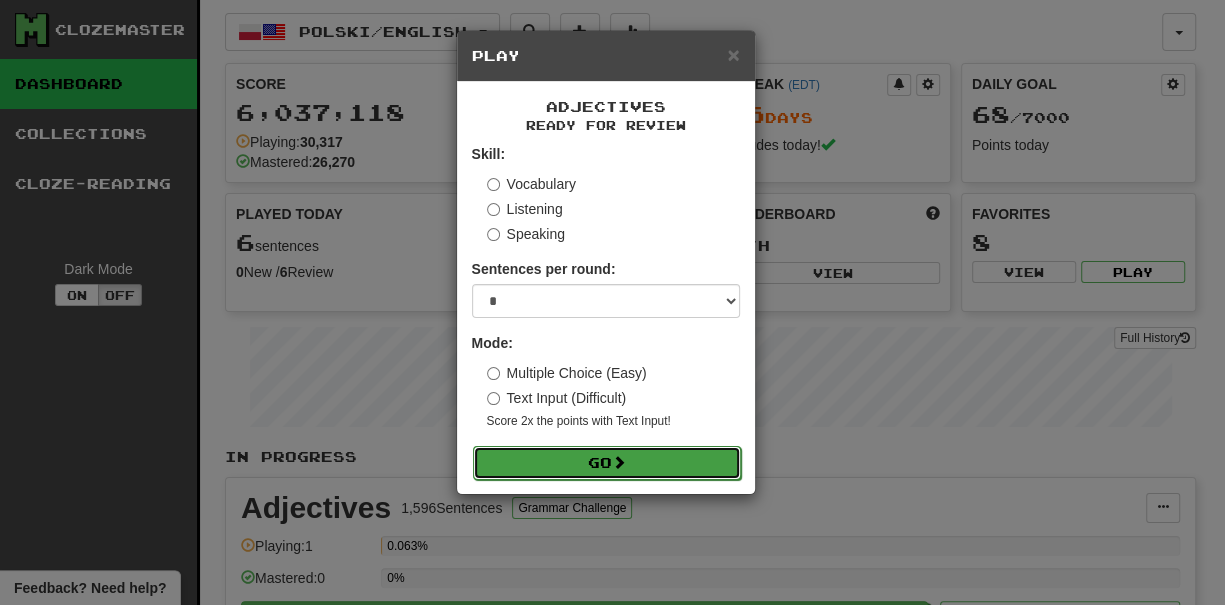click on "Go" at bounding box center (607, 463) 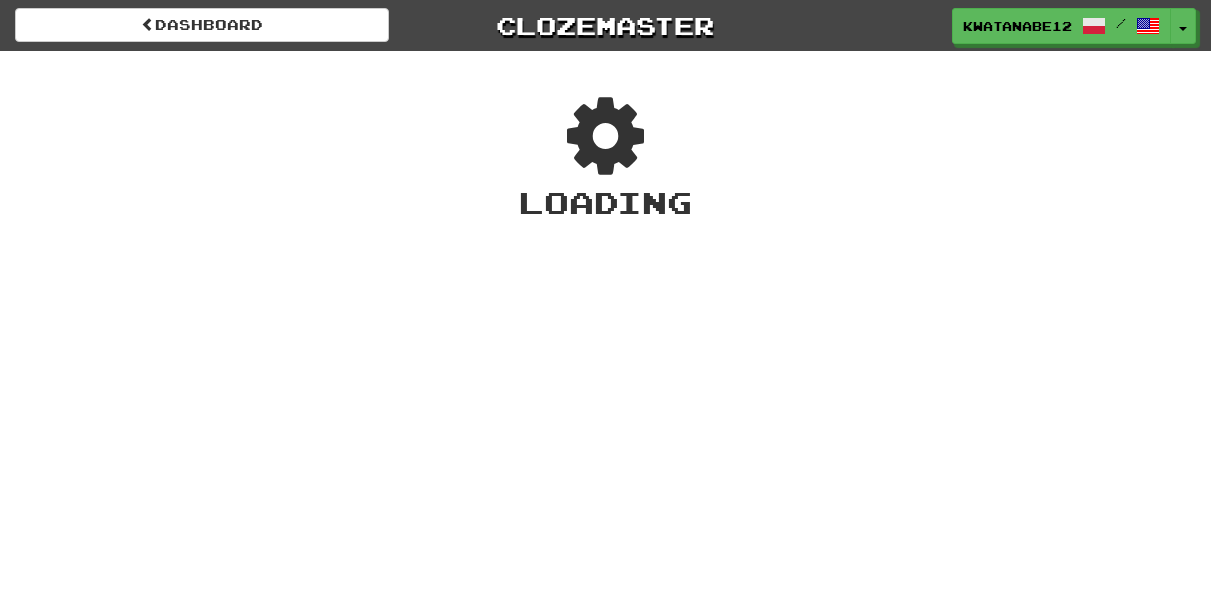 scroll, scrollTop: 0, scrollLeft: 0, axis: both 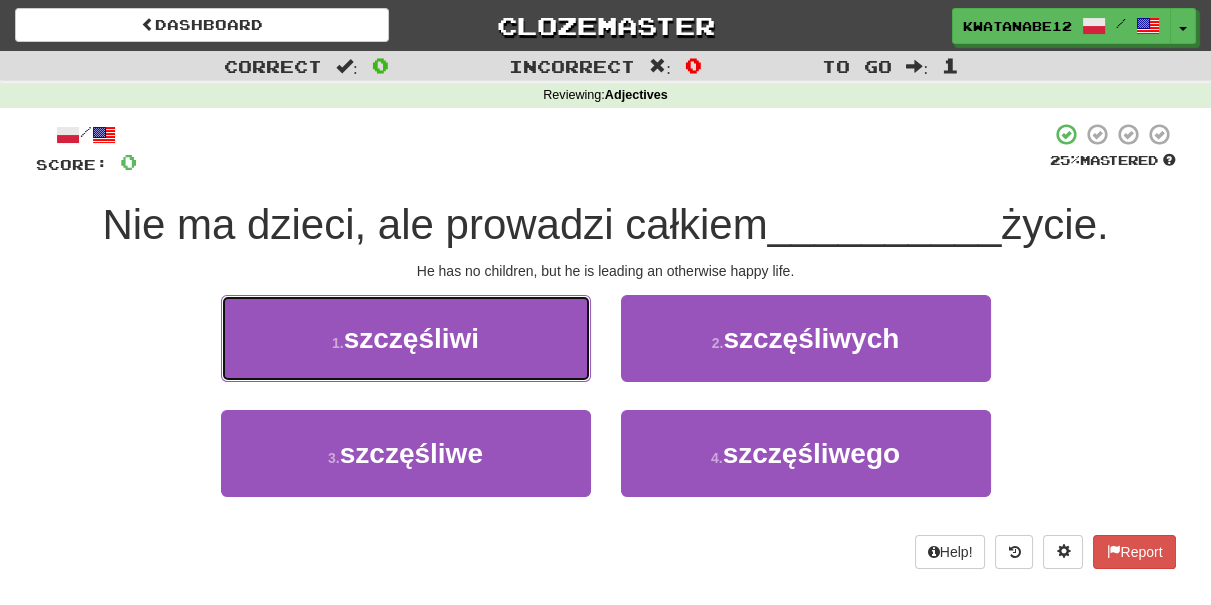 drag, startPoint x: 504, startPoint y: 350, endPoint x: 553, endPoint y: 349, distance: 49.010204 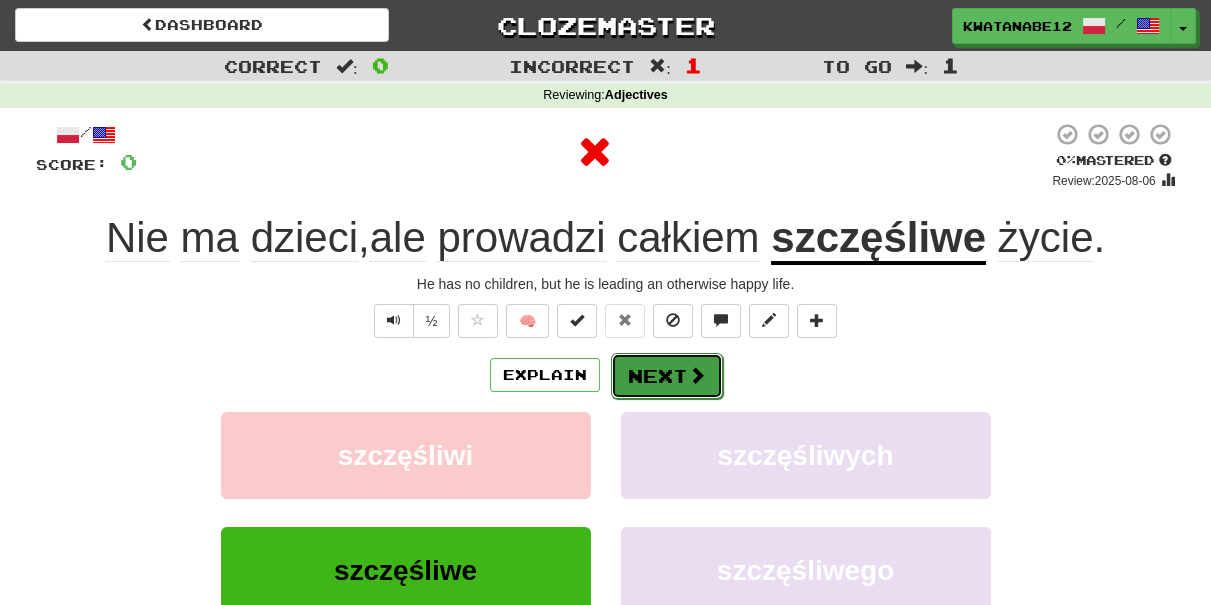 click on "Next" at bounding box center (667, 376) 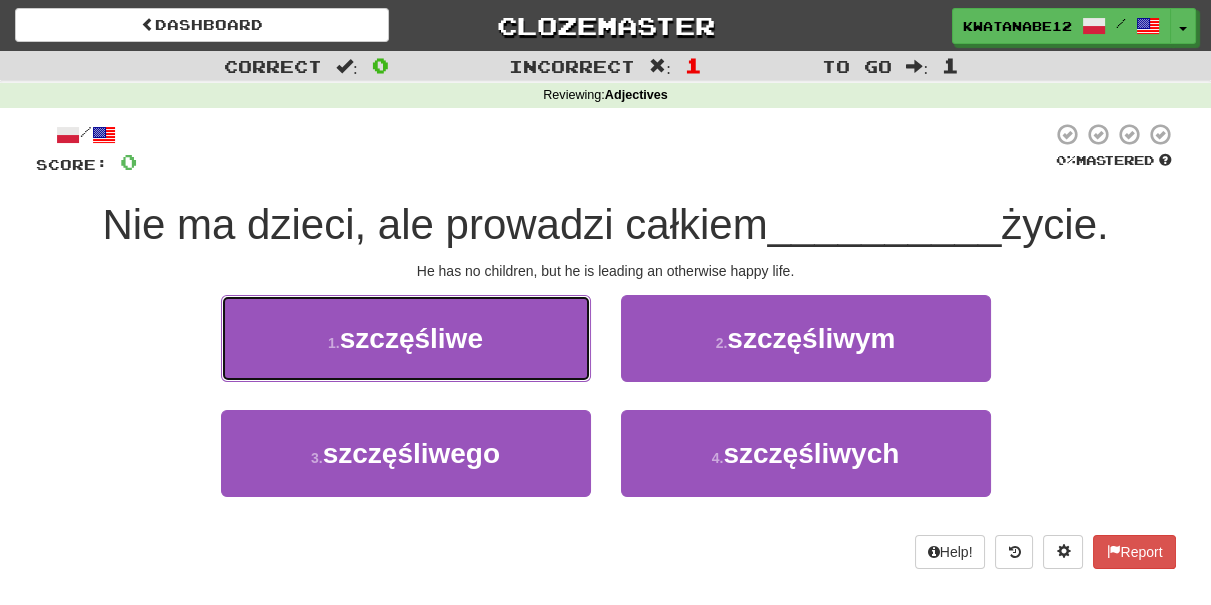 drag, startPoint x: 538, startPoint y: 332, endPoint x: 650, endPoint y: 348, distance: 113.137085 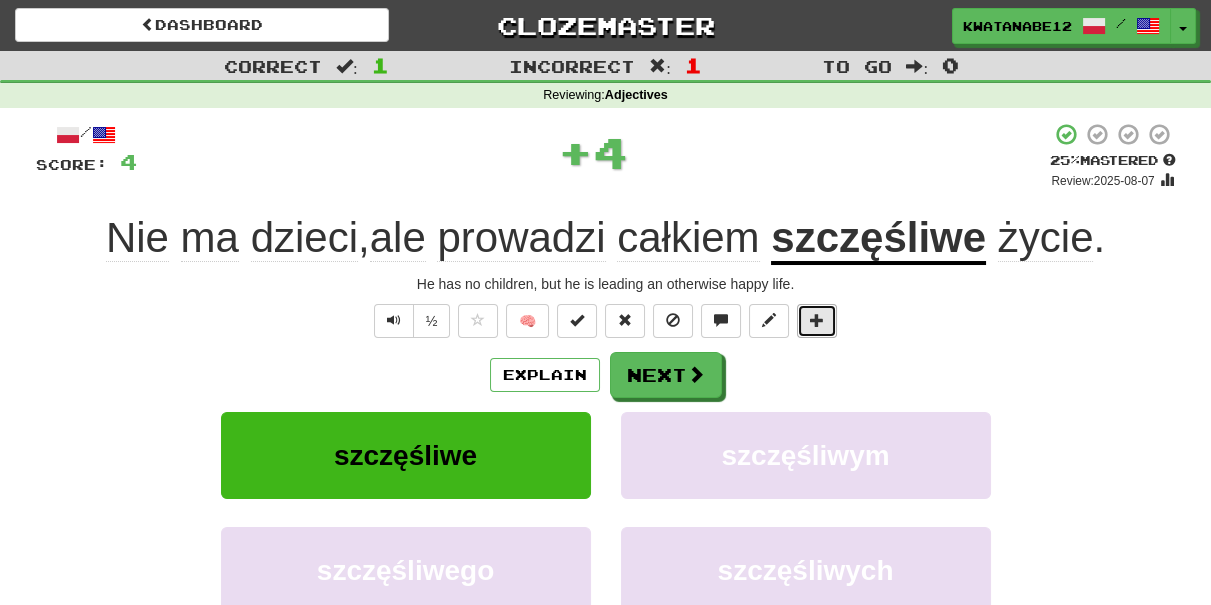 click at bounding box center [817, 321] 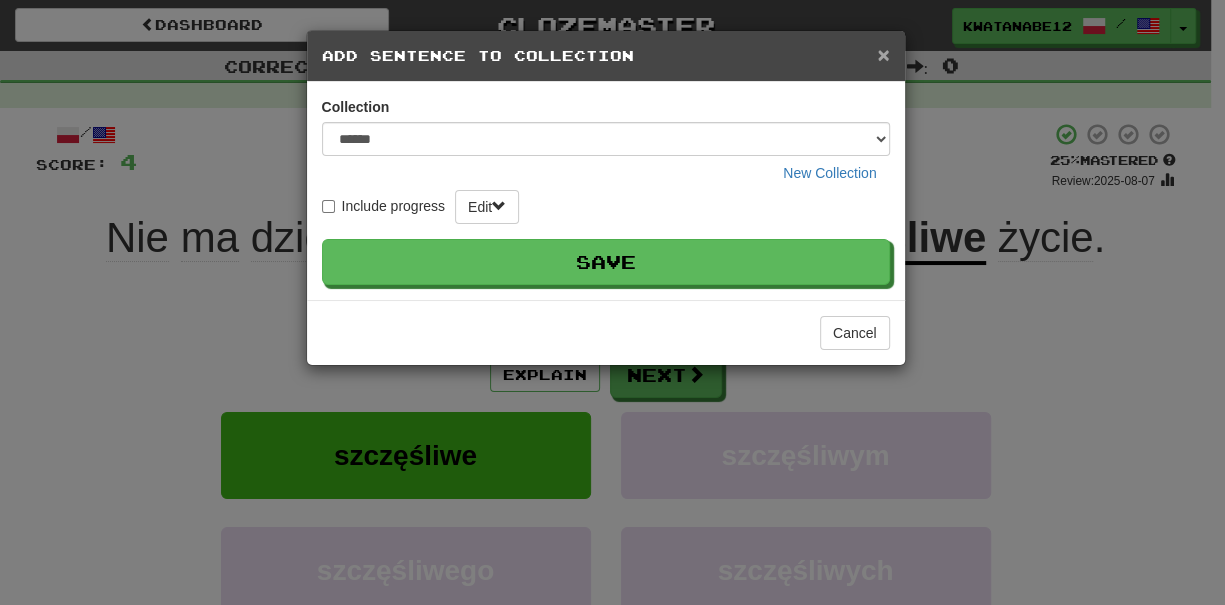 click on "×" at bounding box center (883, 54) 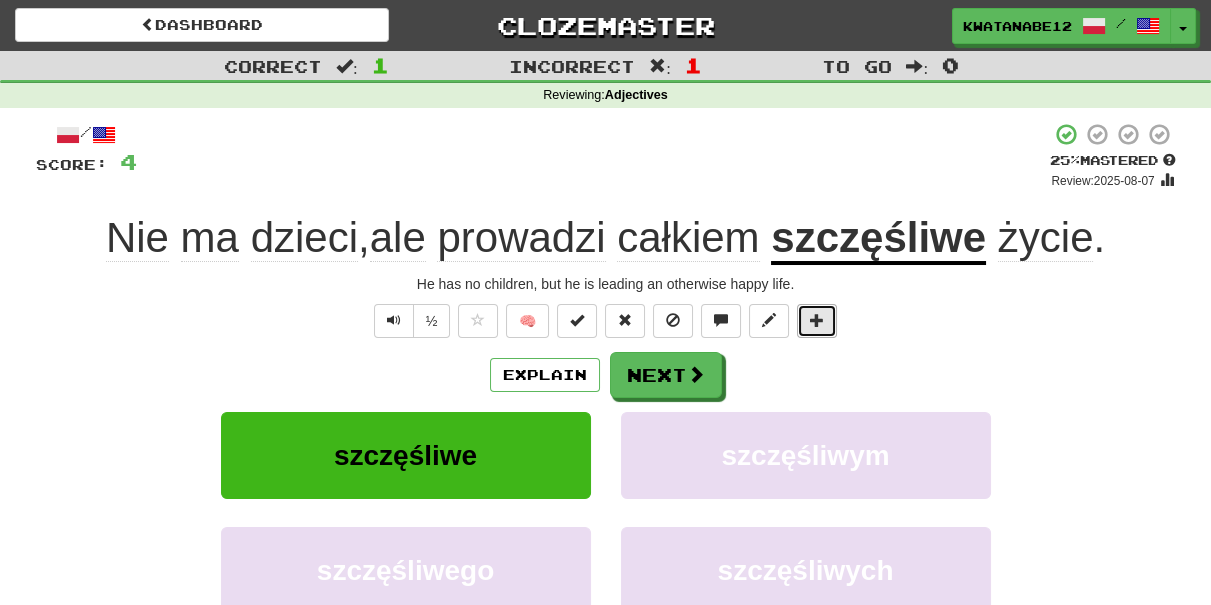 click at bounding box center (817, 320) 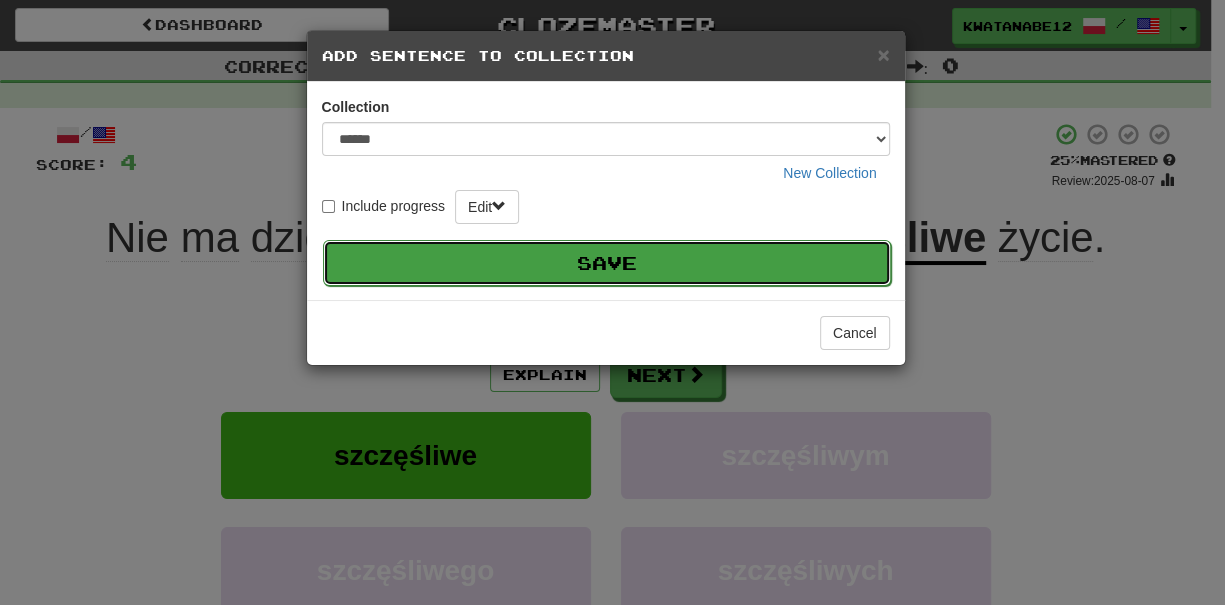click on "Save" at bounding box center [607, 263] 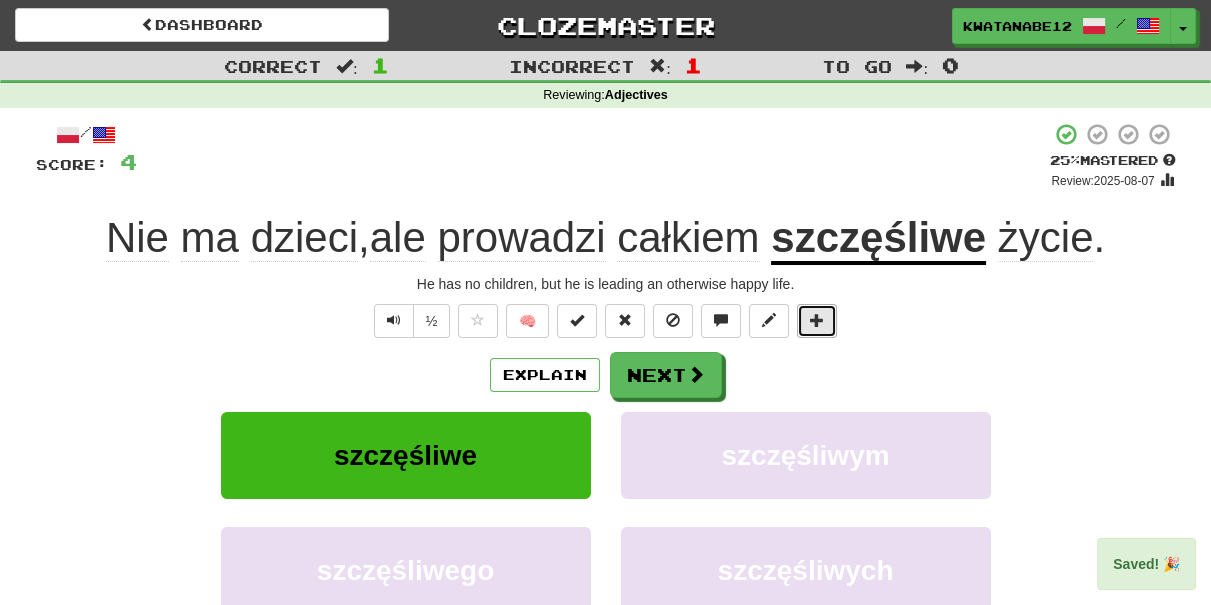 click at bounding box center [817, 321] 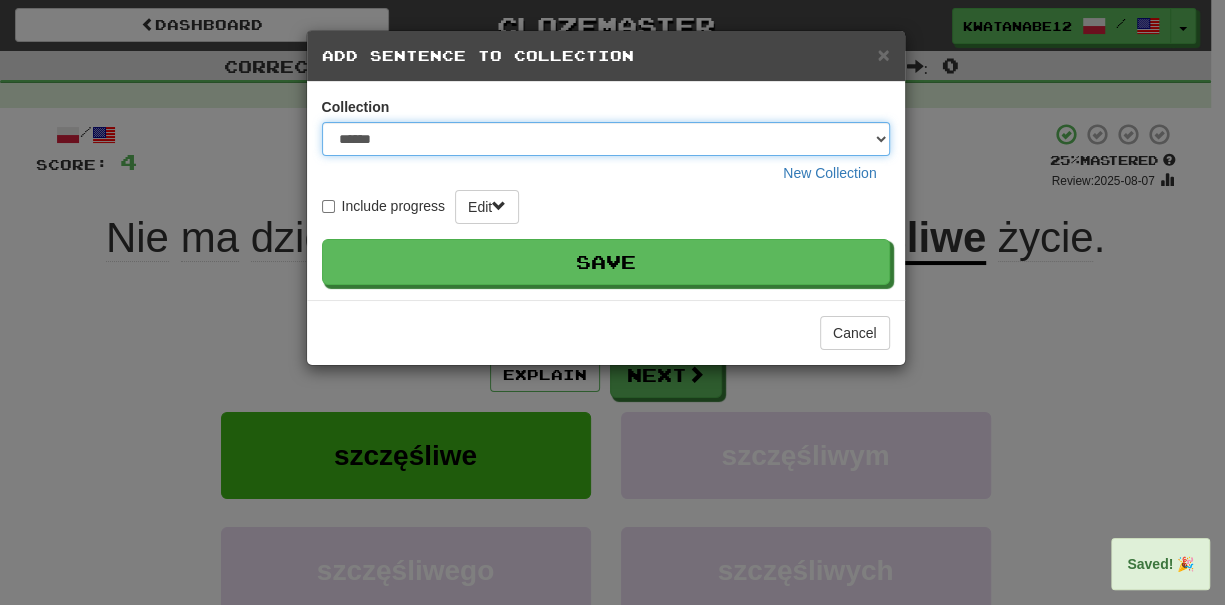 click on "****** **** ******** ***** *********" at bounding box center (606, 139) 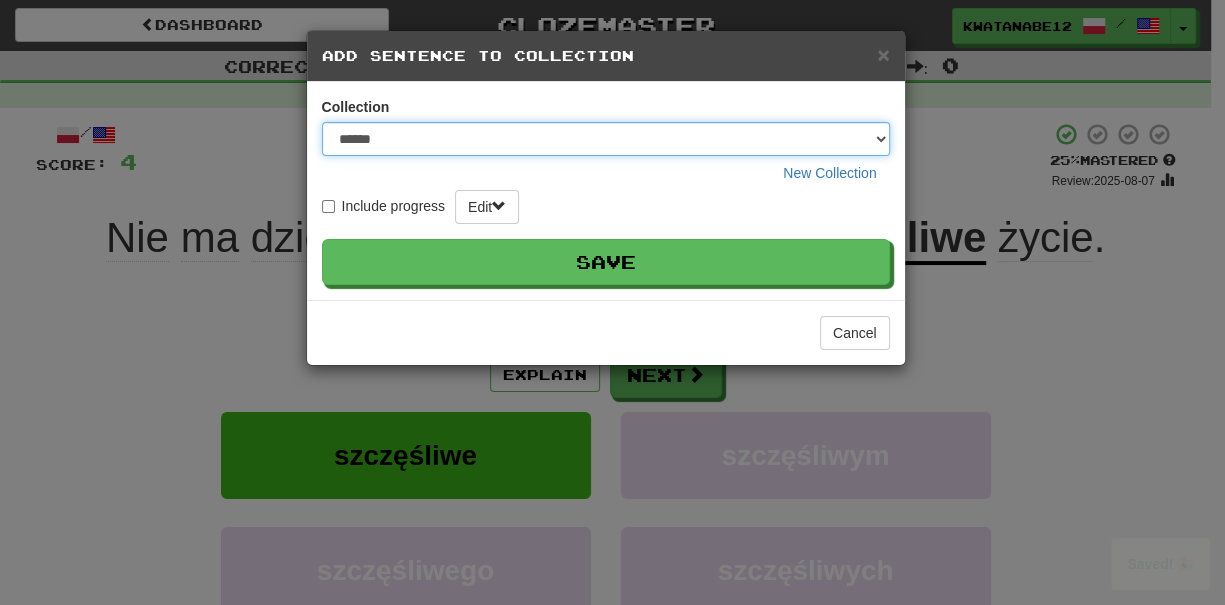 select on "****" 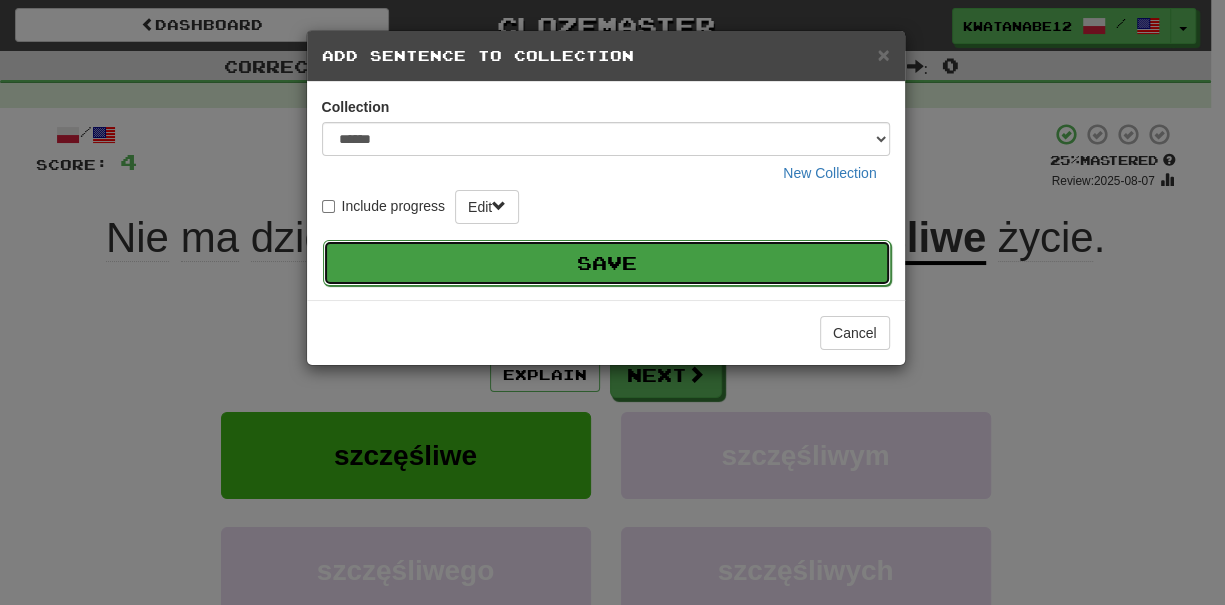 click on "Save" at bounding box center (607, 263) 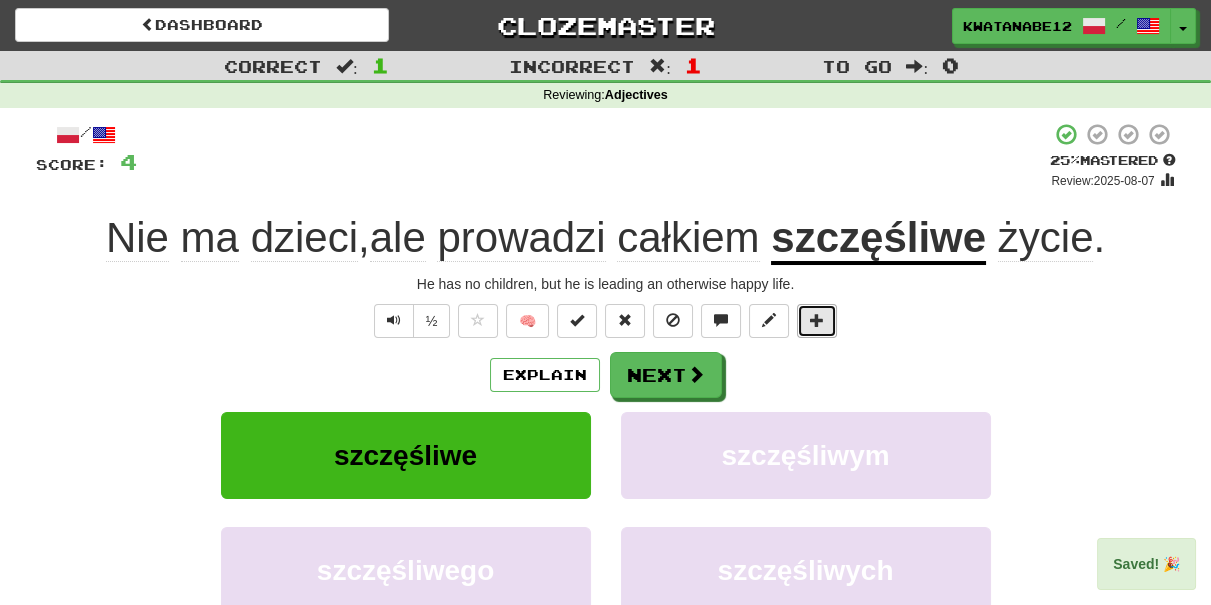click at bounding box center (817, 320) 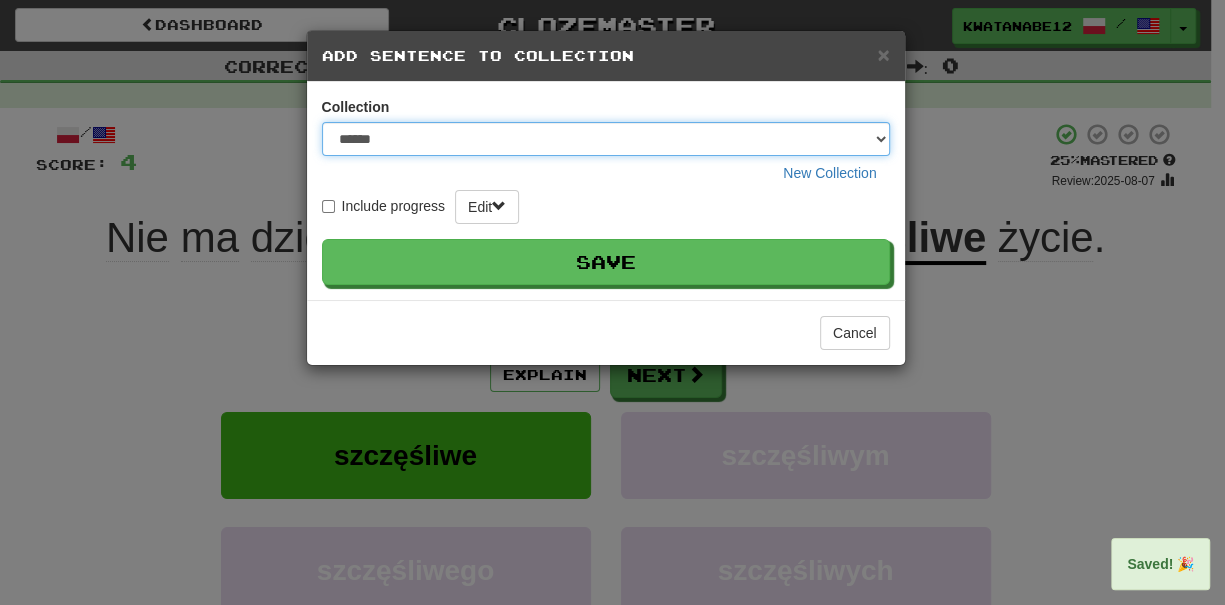click on "****** **** ******** ***** *********" at bounding box center [606, 139] 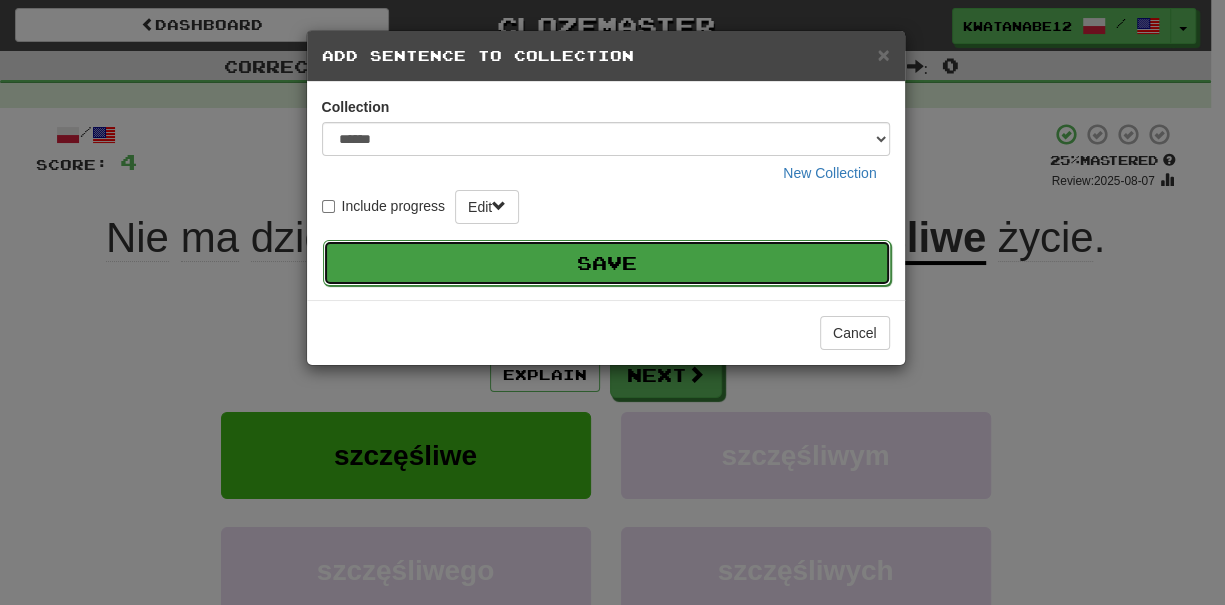 click on "Save" at bounding box center (607, 263) 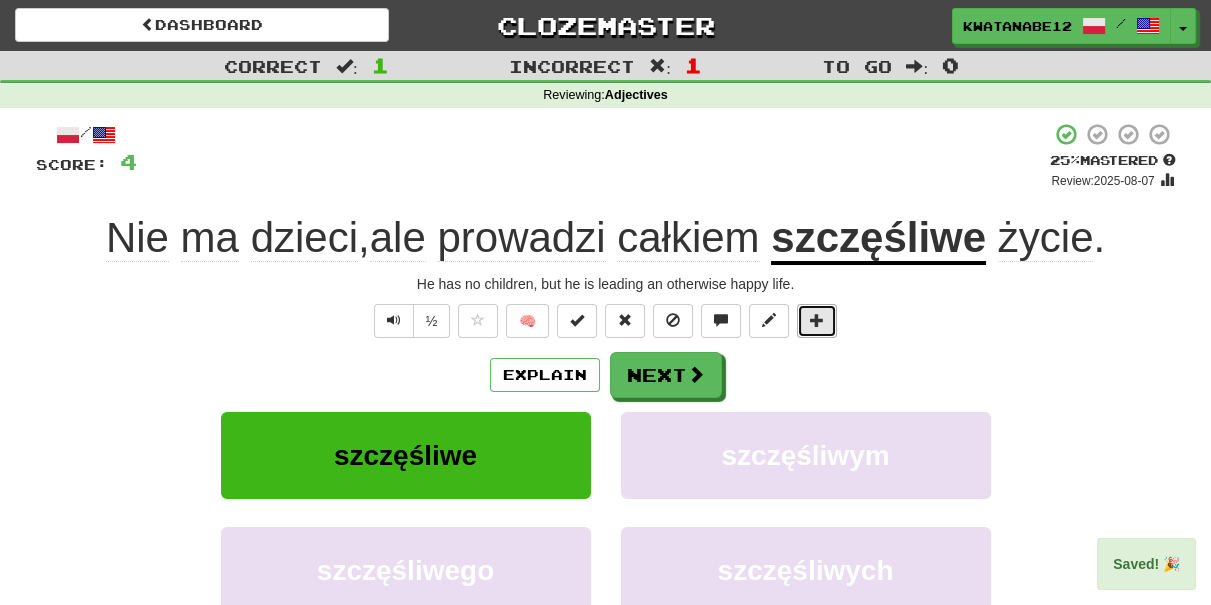 click at bounding box center (817, 320) 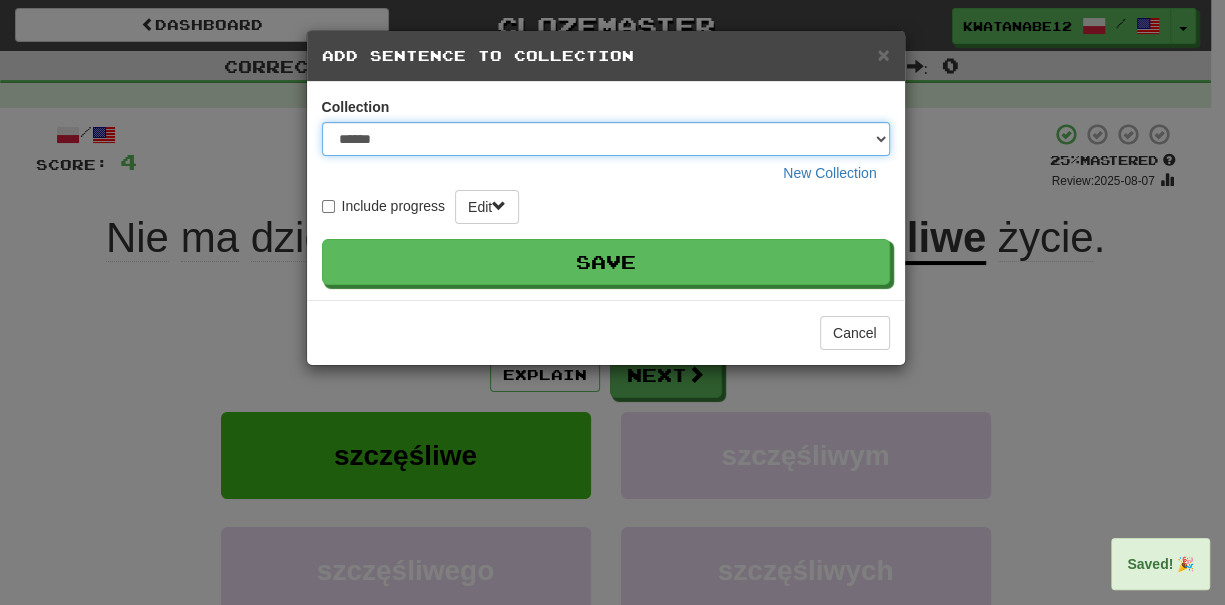 click on "****** **** ******** ***** *********" at bounding box center (606, 139) 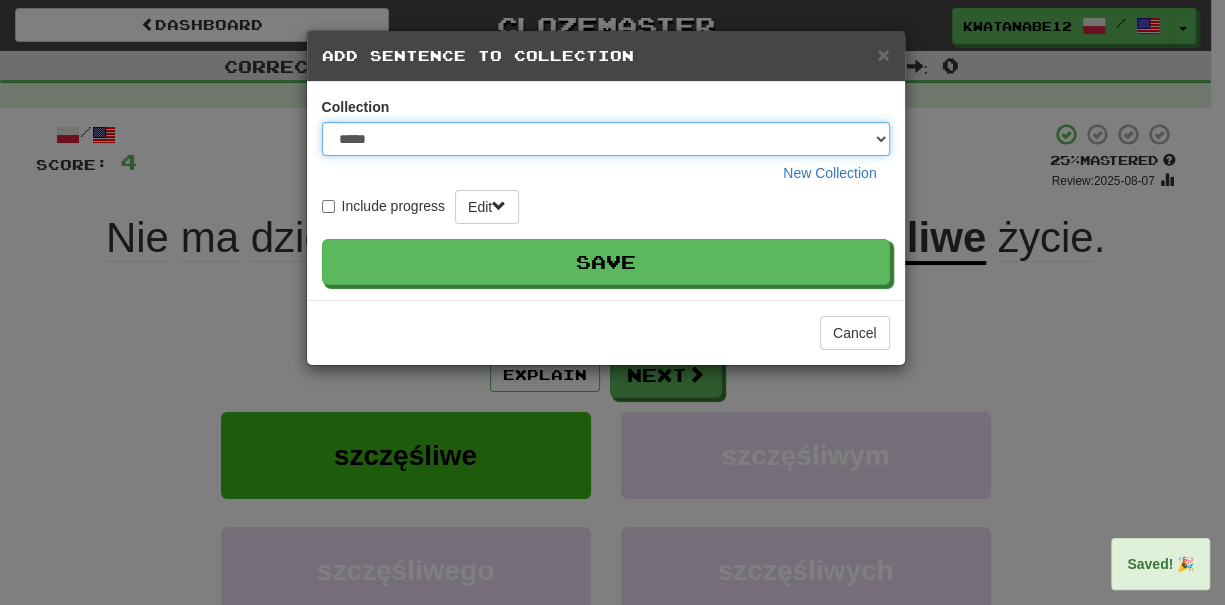 click on "****** **** ******** ***** *********" at bounding box center (606, 139) 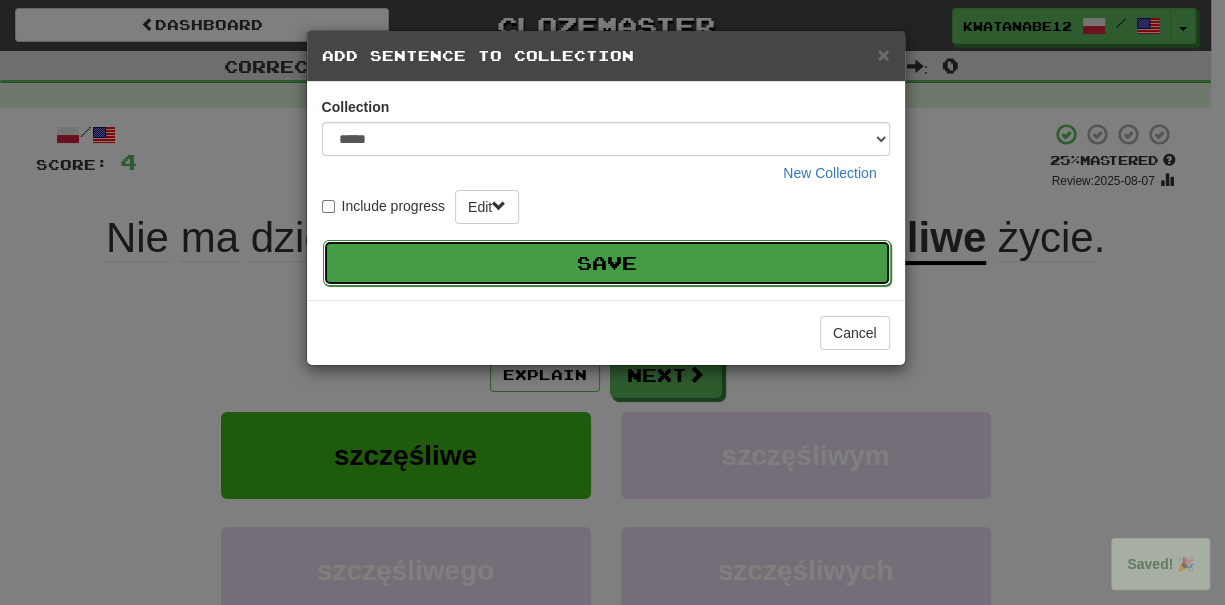 click on "Save" at bounding box center [607, 263] 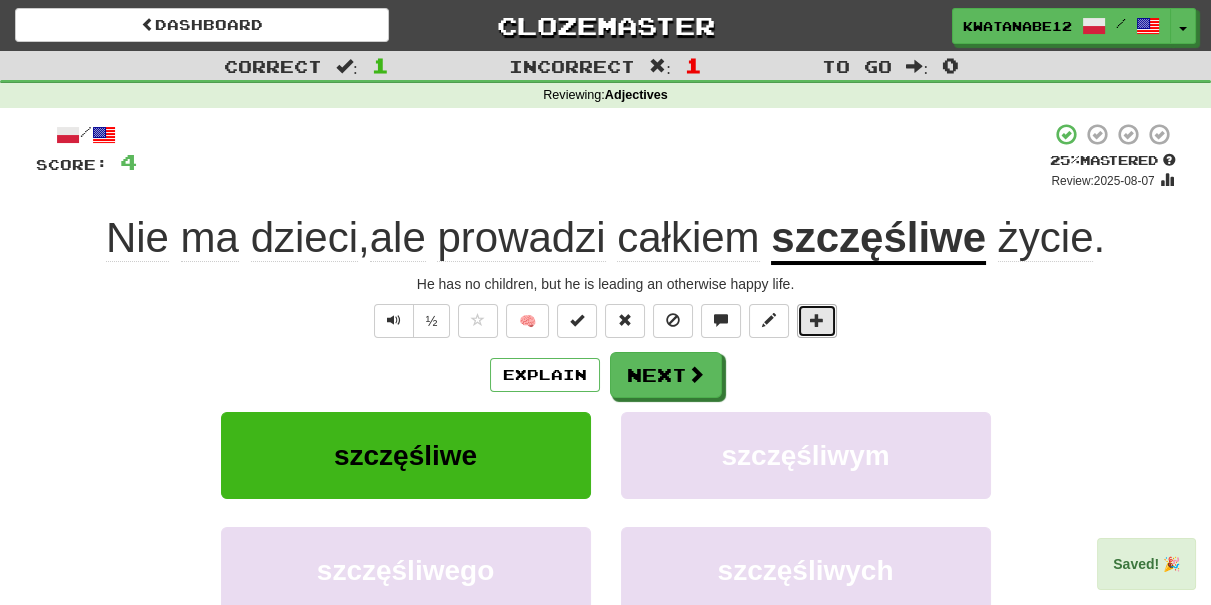 click at bounding box center [817, 320] 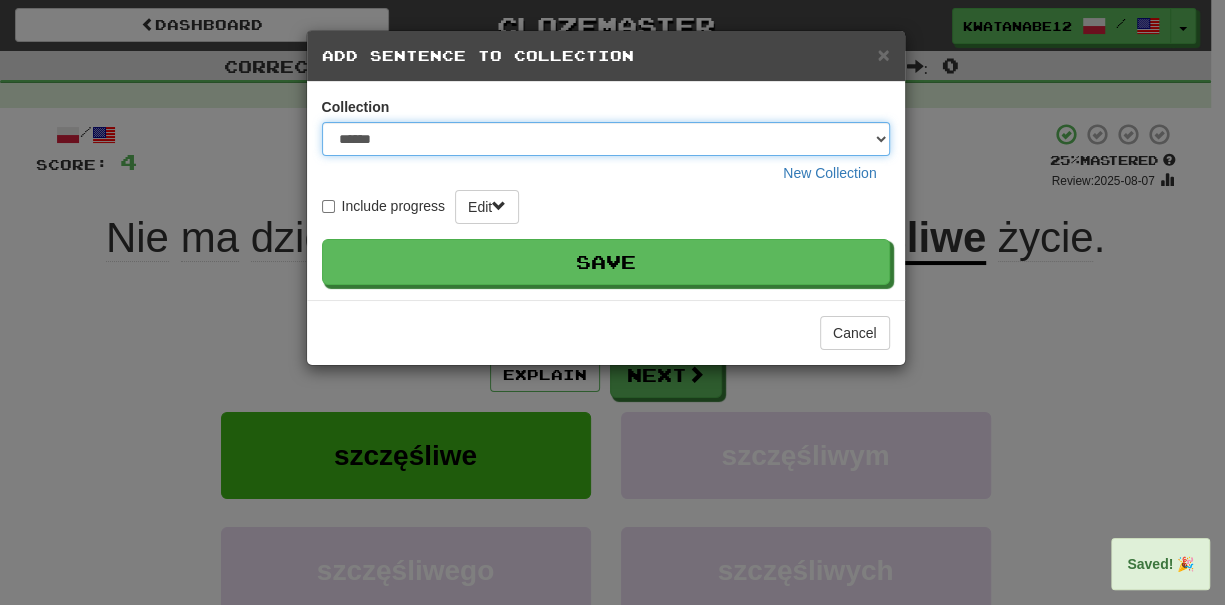 click on "****** **** ******** ***** *********" at bounding box center (606, 139) 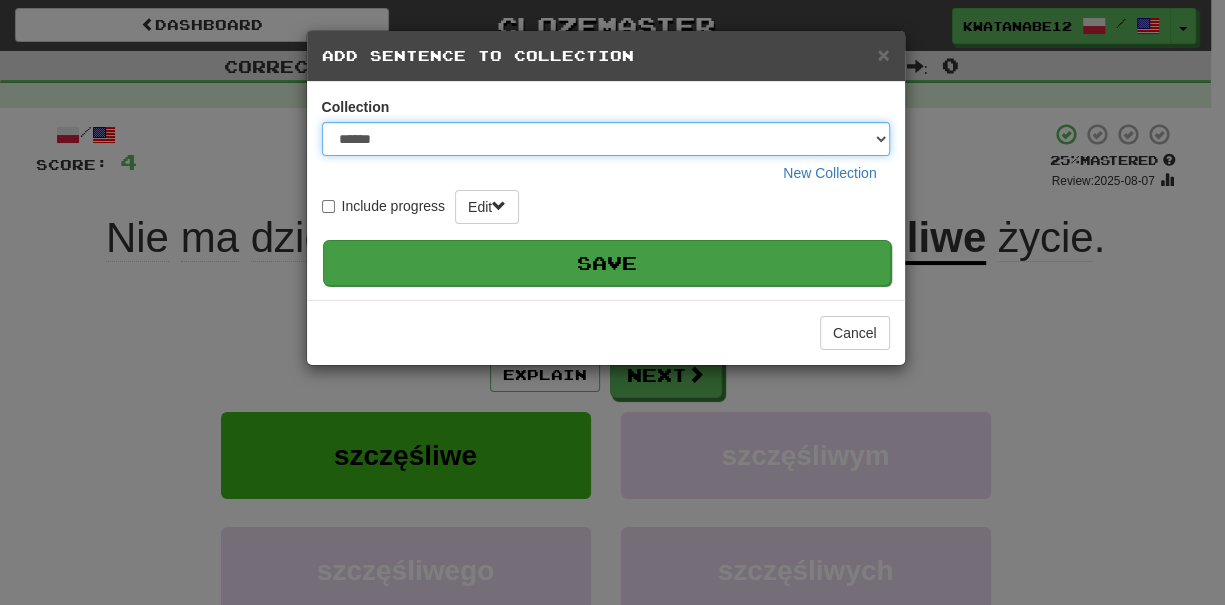 select on "*****" 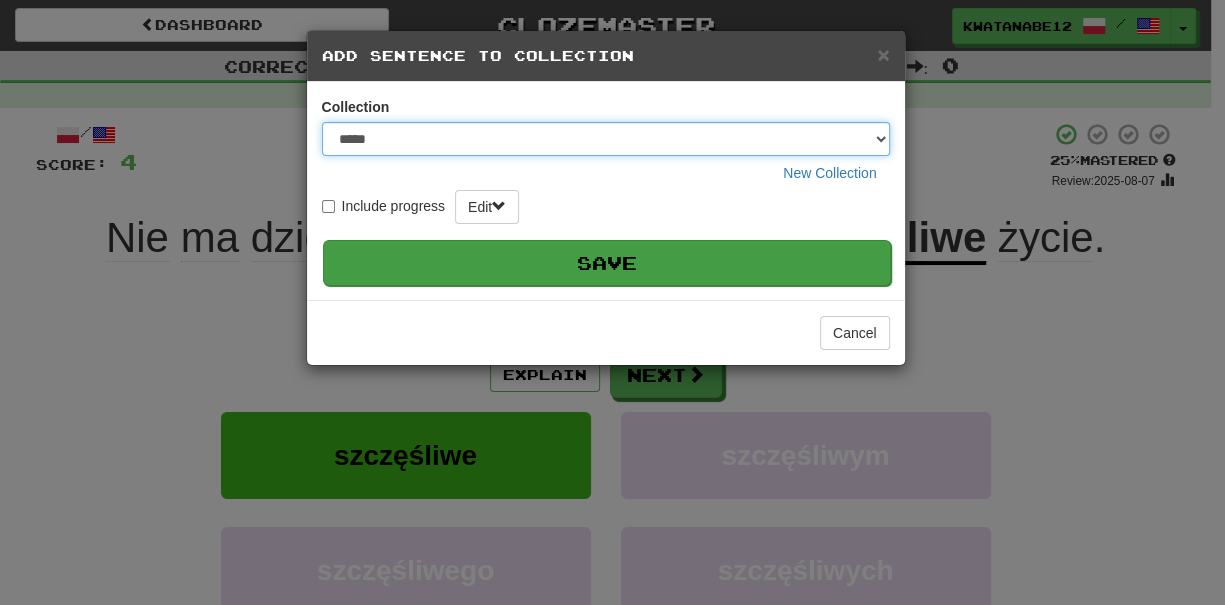 click on "****** **** ******** ***** *********" at bounding box center (606, 139) 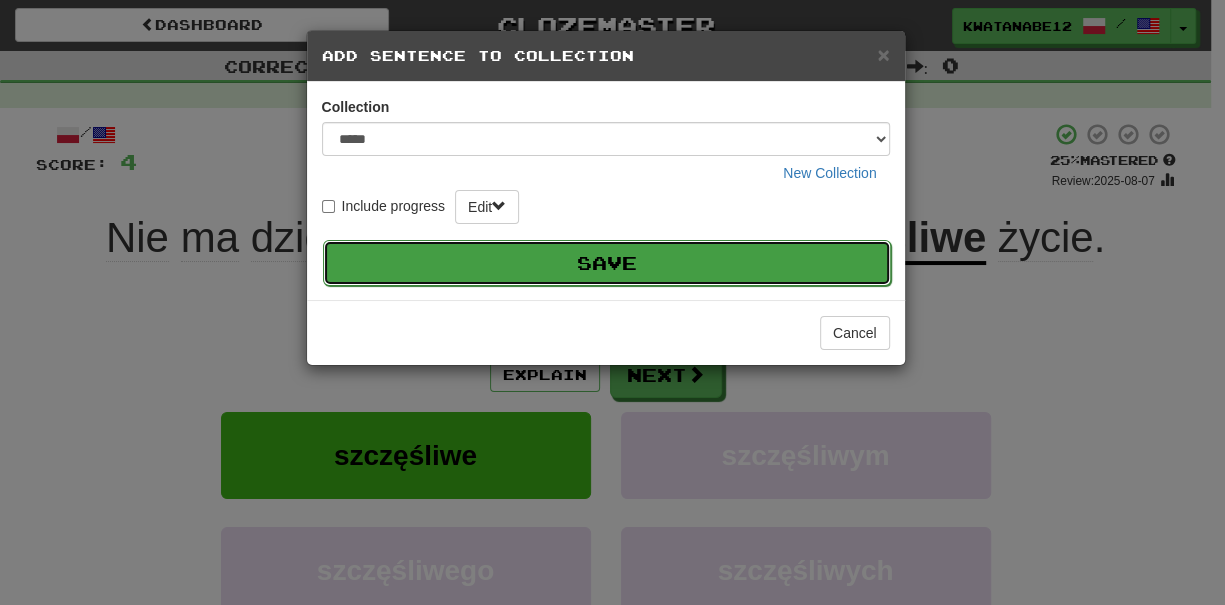click on "Save" at bounding box center [607, 263] 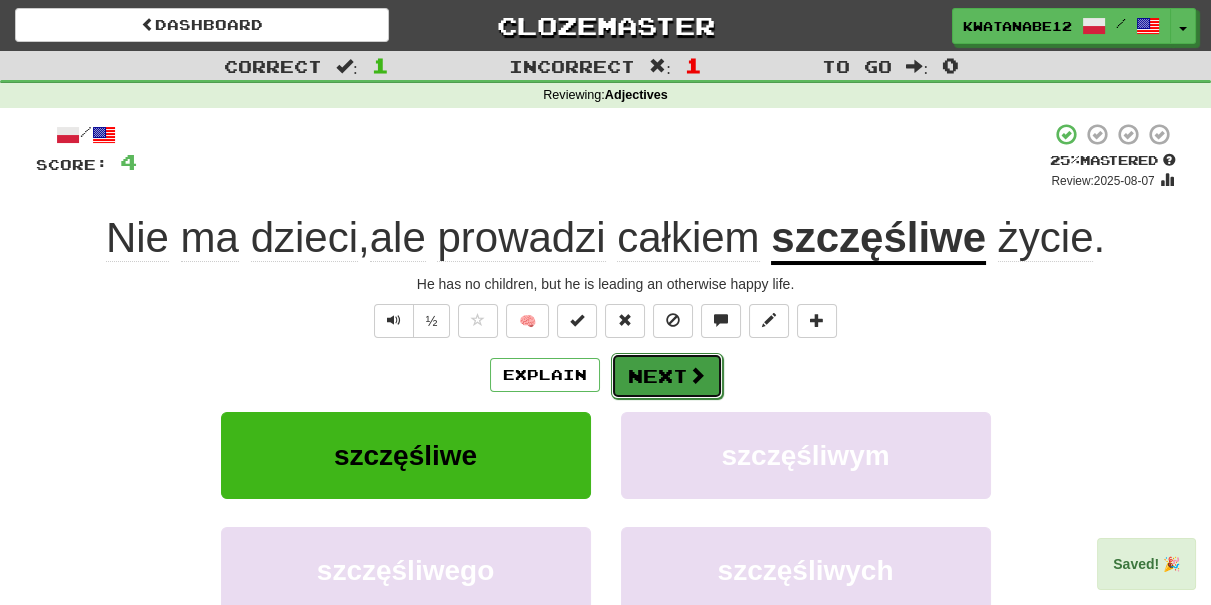 click on "Next" at bounding box center [667, 376] 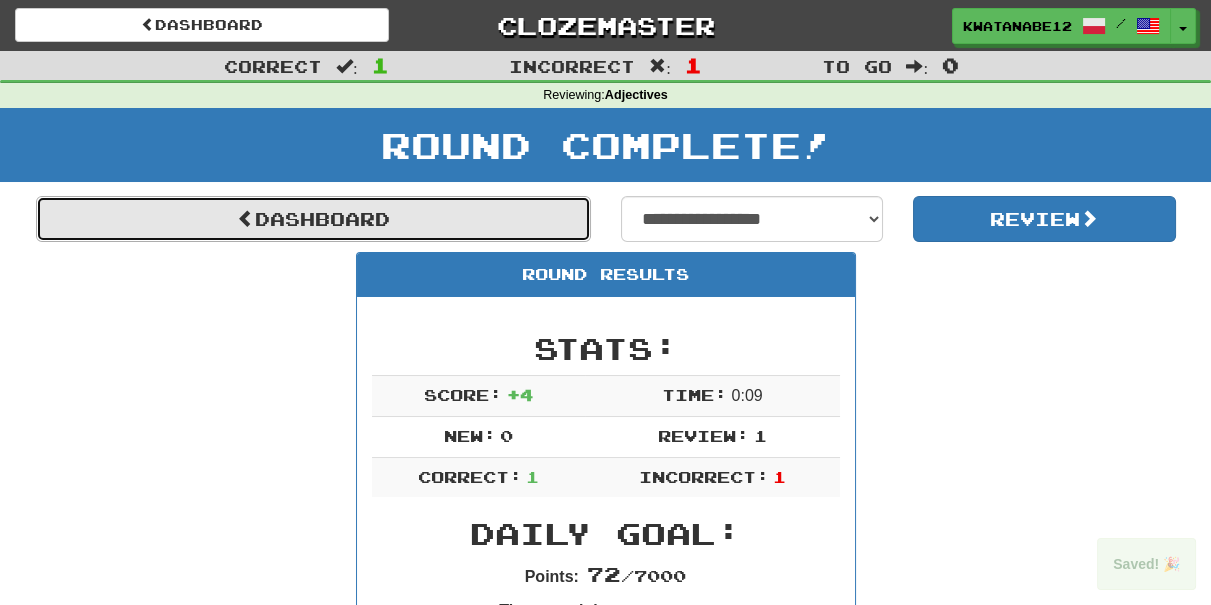 click on "Dashboard" at bounding box center [313, 219] 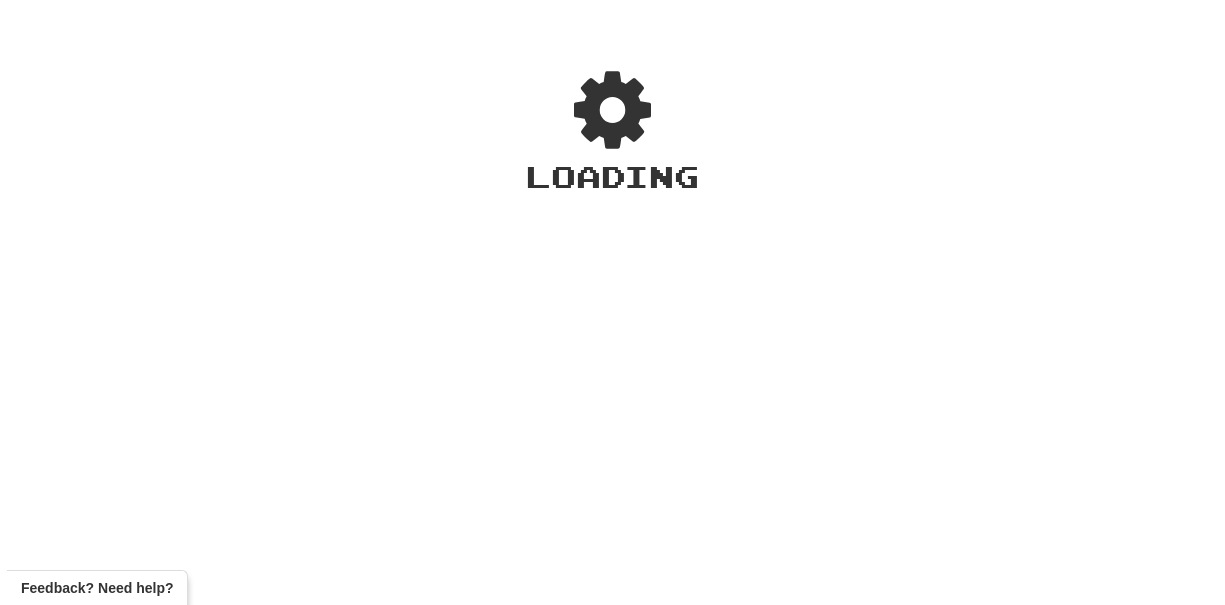 scroll, scrollTop: 0, scrollLeft: 0, axis: both 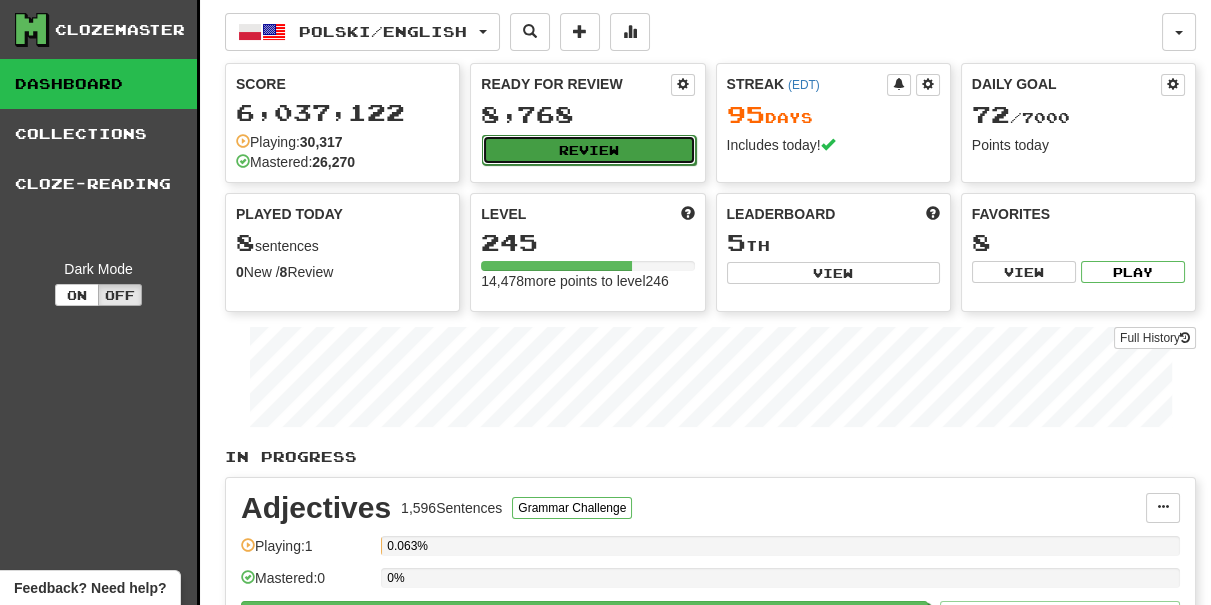 click on "Review" at bounding box center [588, 150] 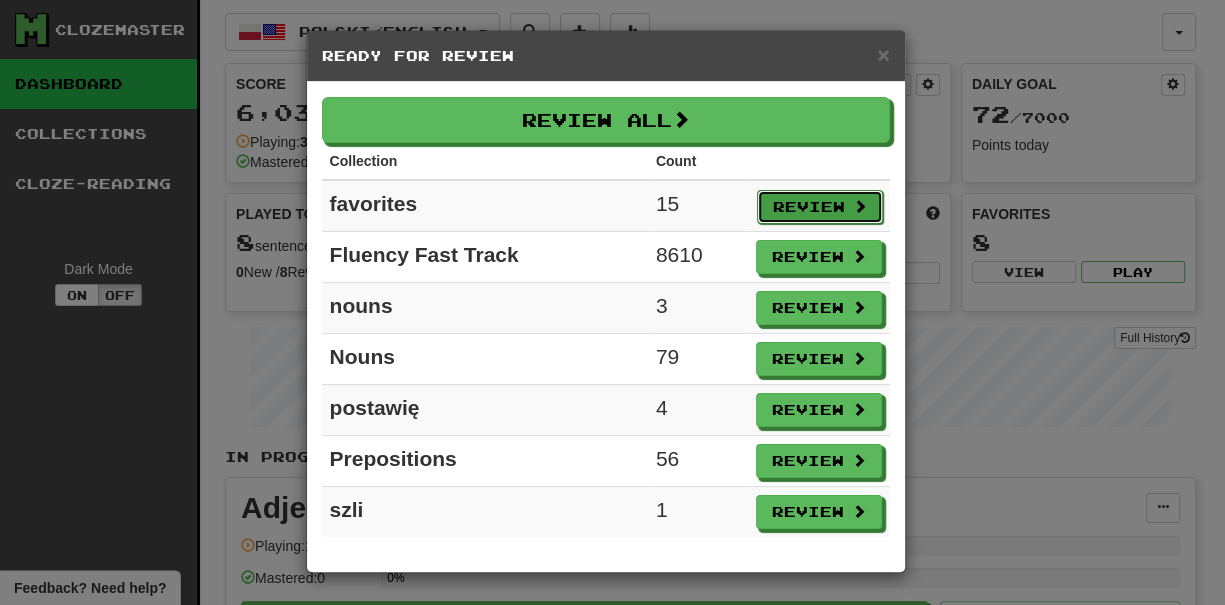 click on "Review" at bounding box center [820, 207] 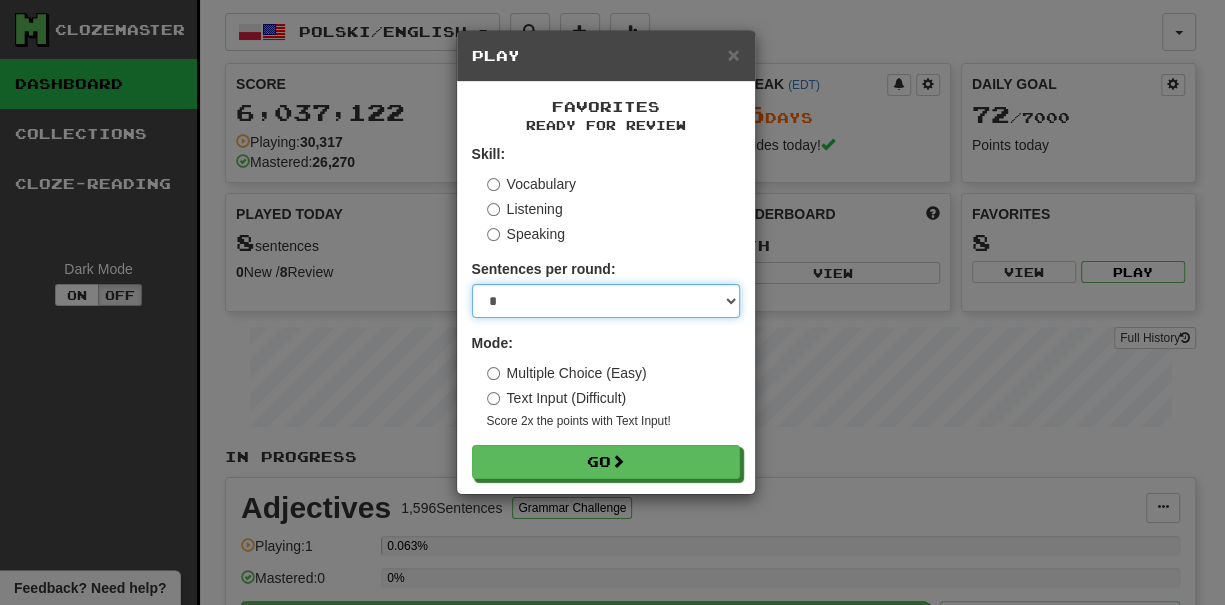 click on "* ** ** ** ** ** *** ********" at bounding box center [606, 301] 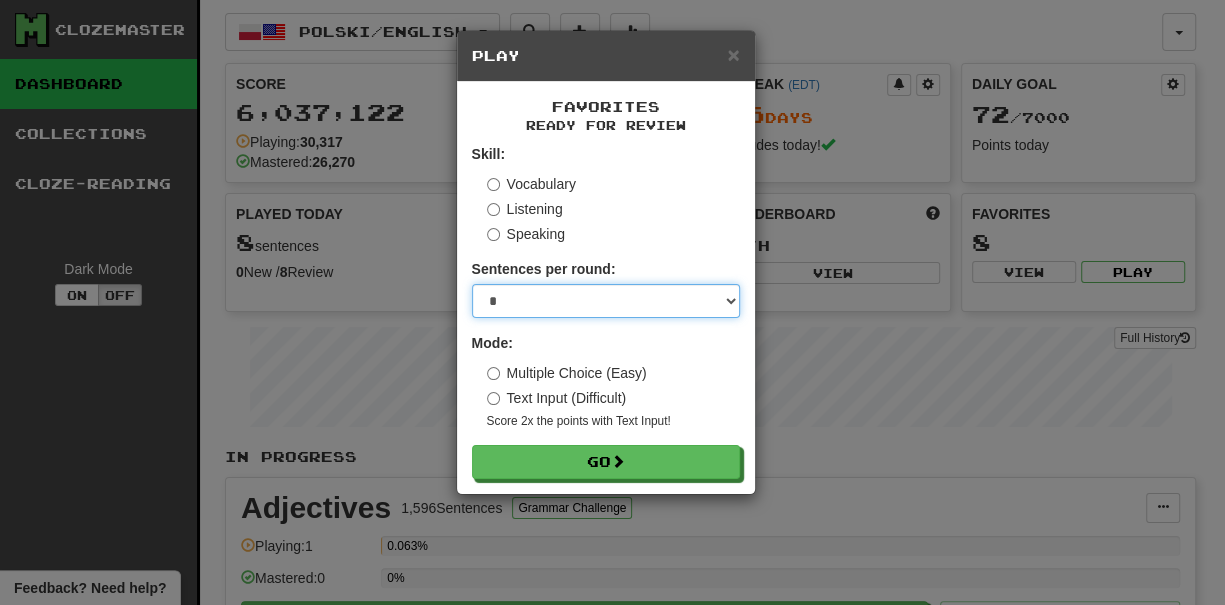 select on "***" 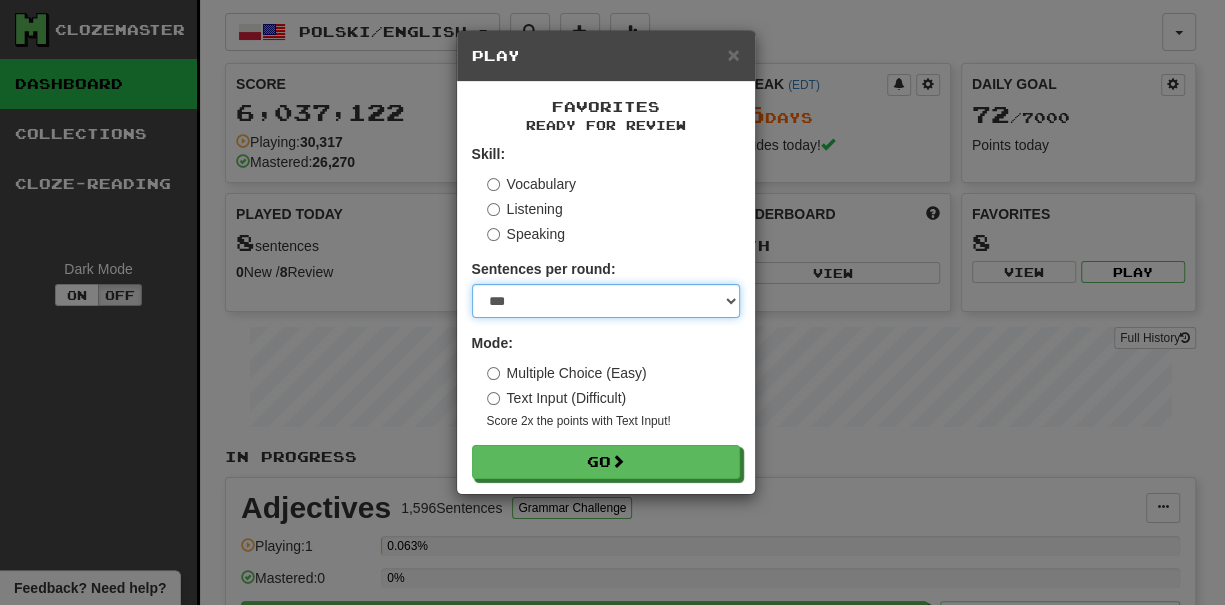 click on "* ** ** ** ** ** *** ********" at bounding box center (606, 301) 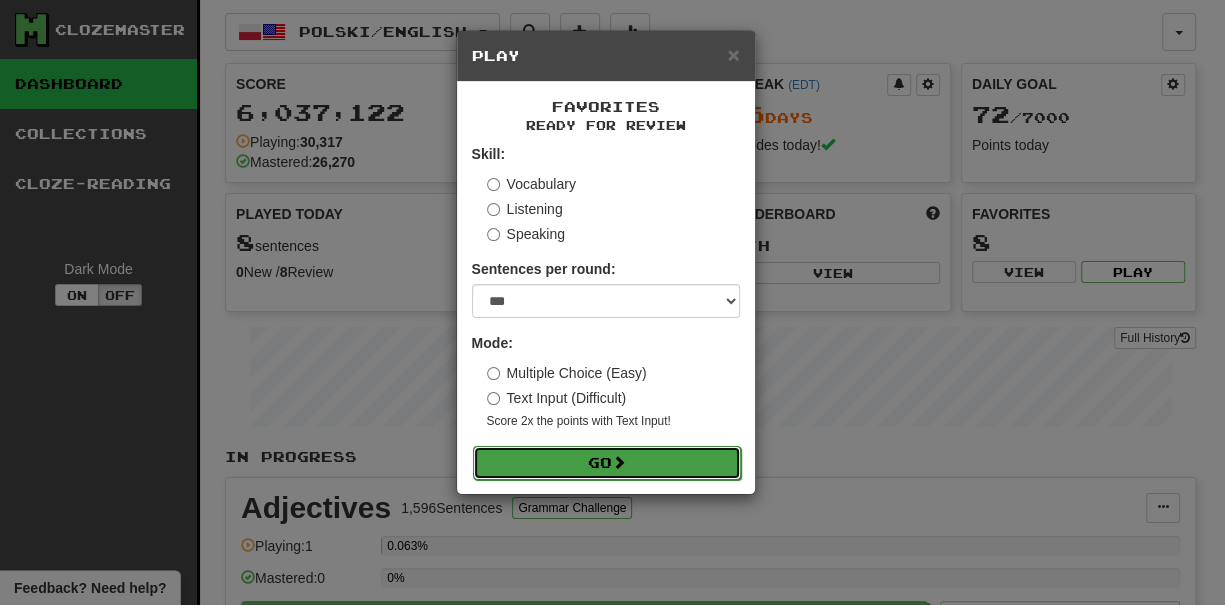 click on "Go" at bounding box center (607, 463) 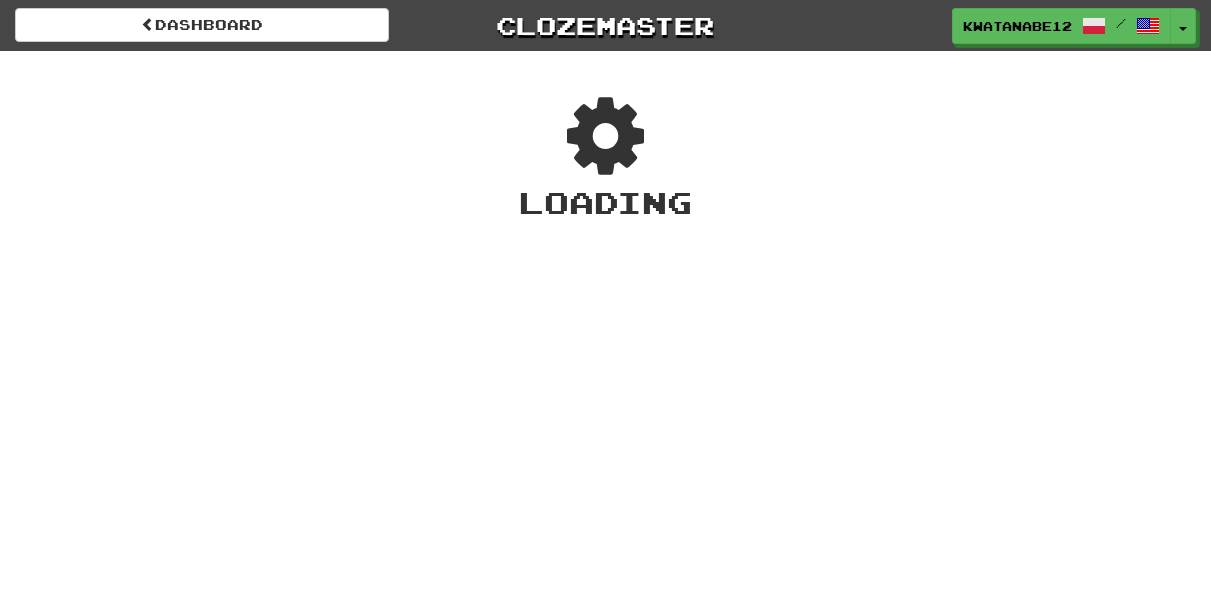 scroll, scrollTop: 0, scrollLeft: 0, axis: both 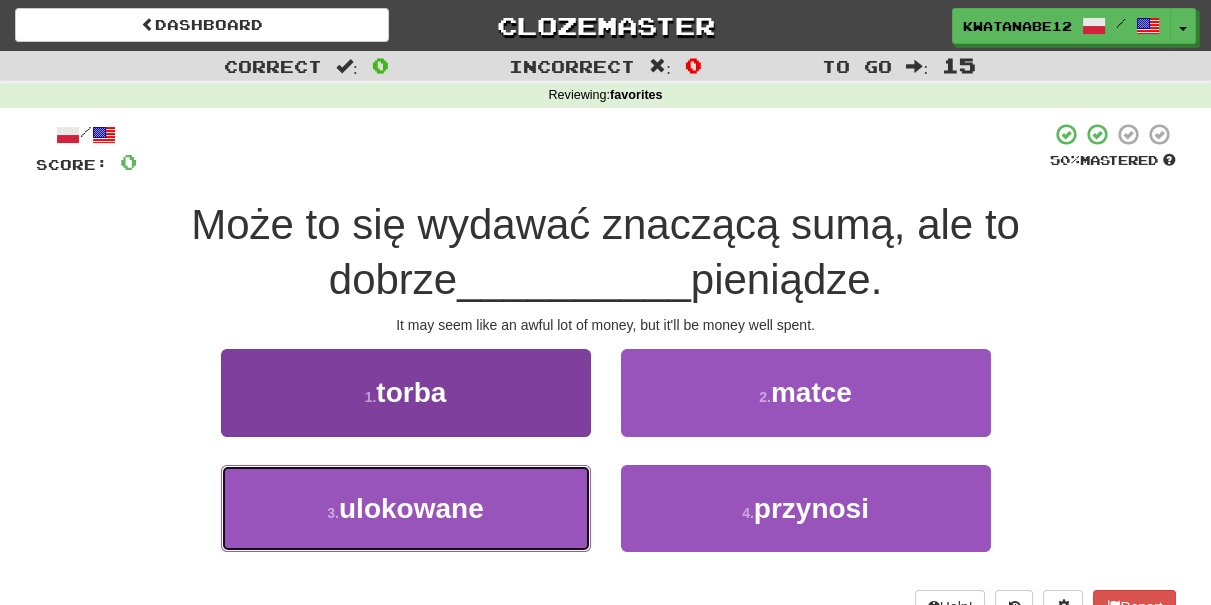 drag, startPoint x: 535, startPoint y: 506, endPoint x: 581, endPoint y: 469, distance: 59.03389 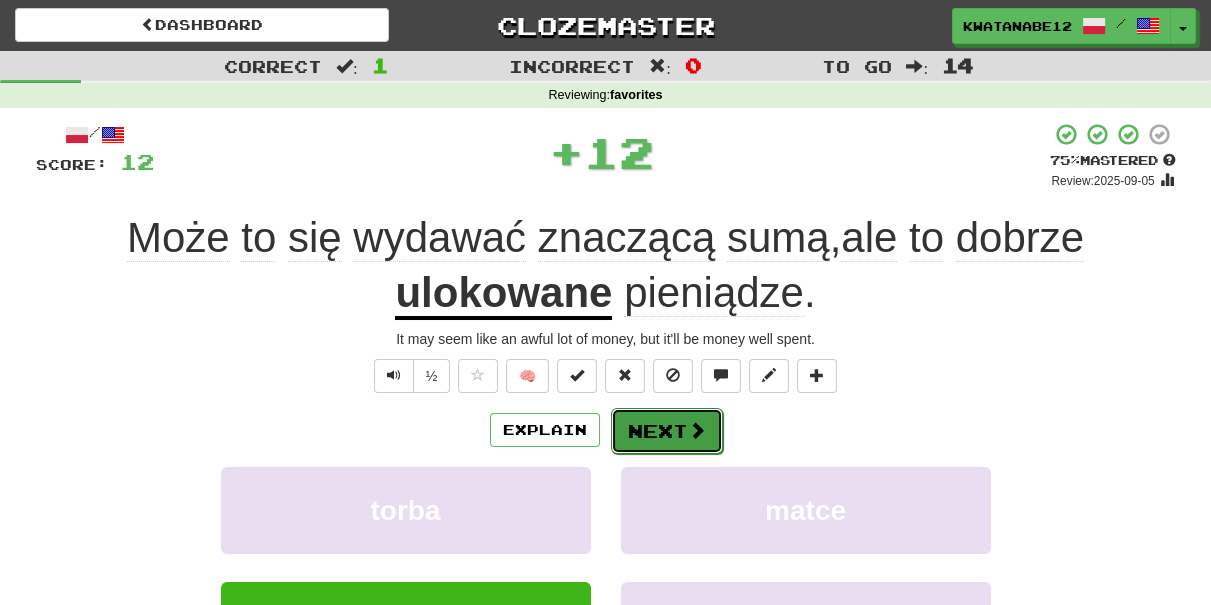 click on "Next" at bounding box center [667, 431] 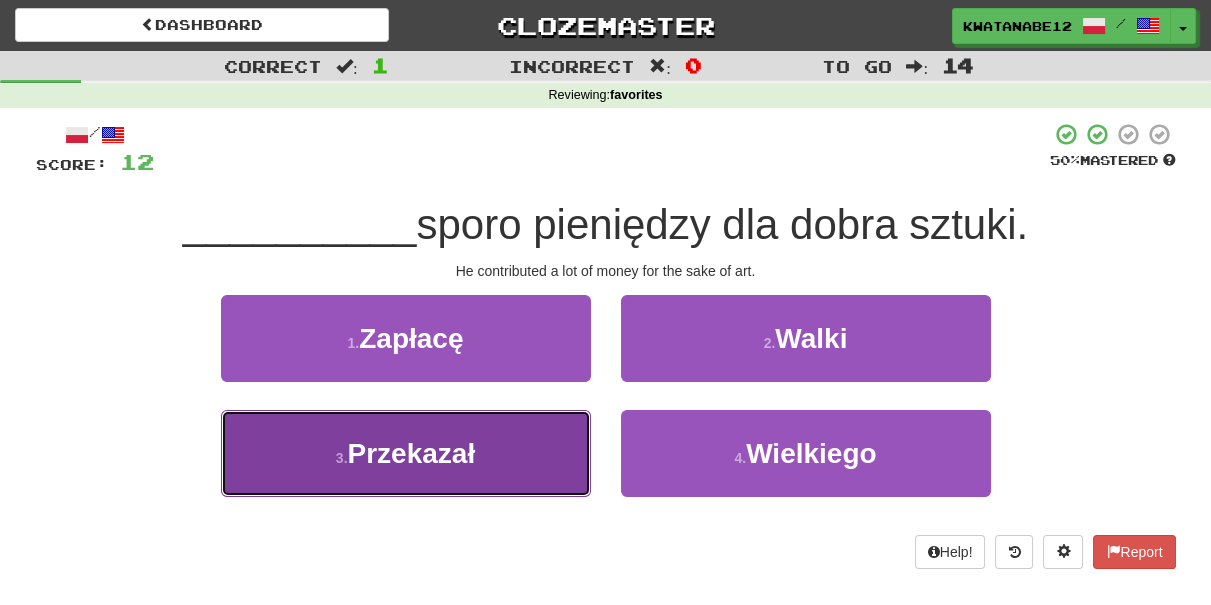 click on "3 .  Przekazał" at bounding box center [406, 453] 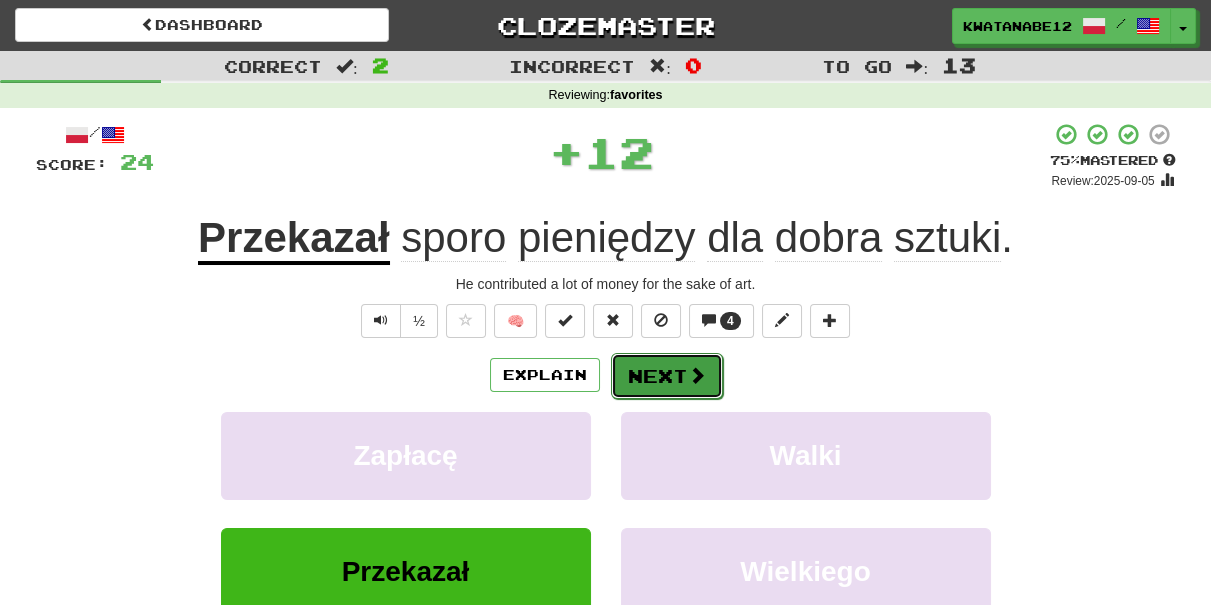 drag, startPoint x: 639, startPoint y: 386, endPoint x: 648, endPoint y: 380, distance: 10.816654 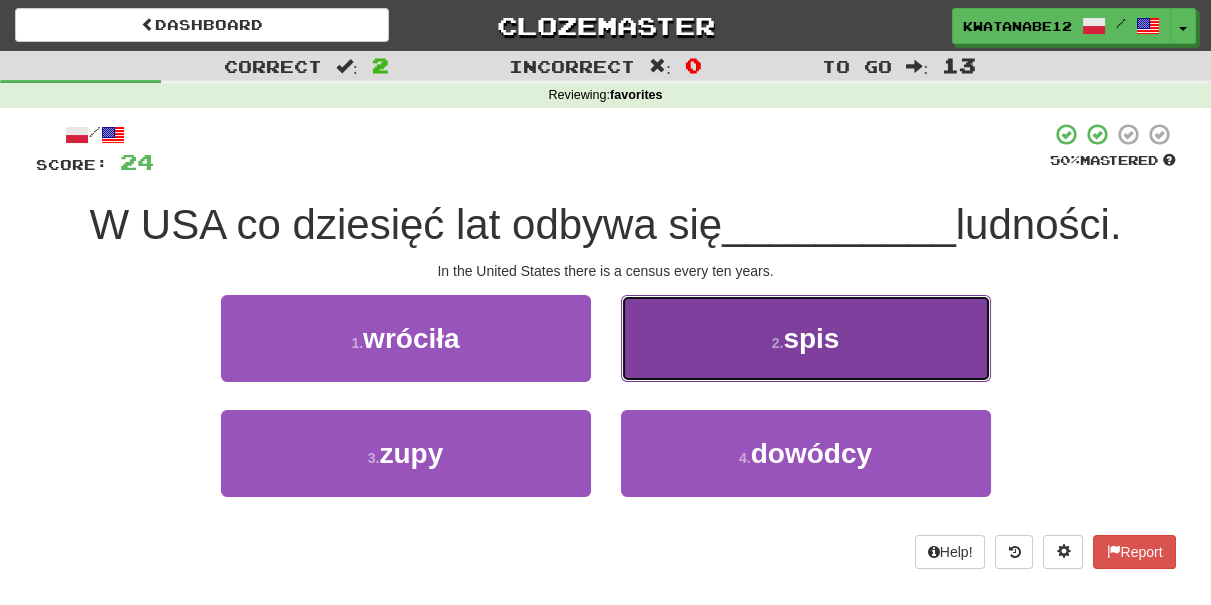 click on "2 .  spis" at bounding box center (806, 338) 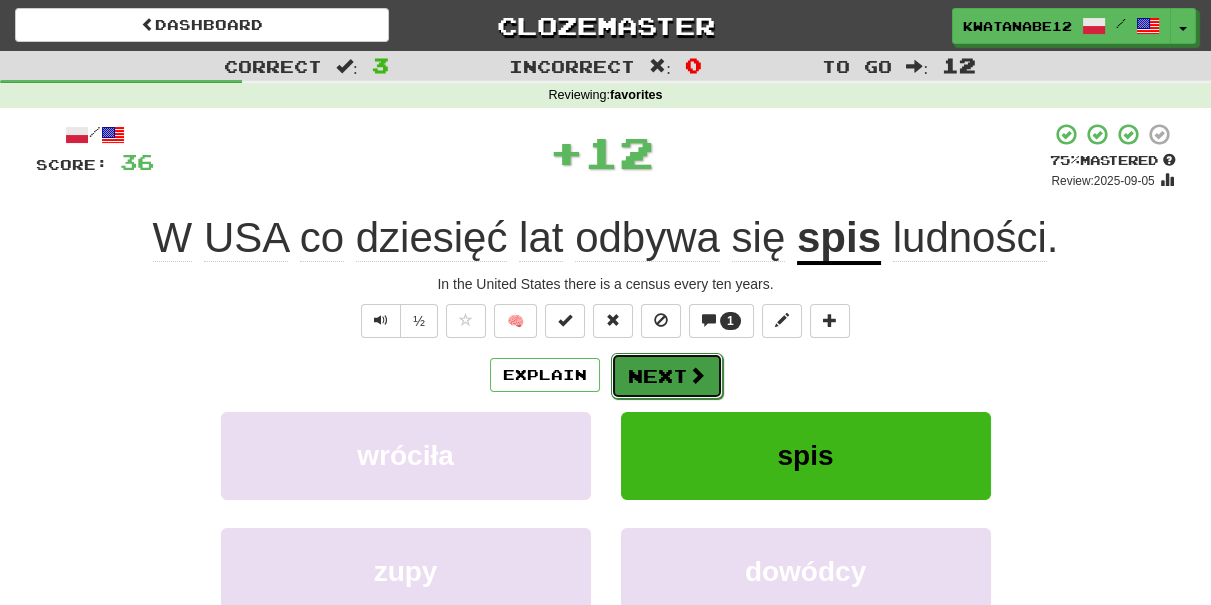 click on "Next" at bounding box center [667, 376] 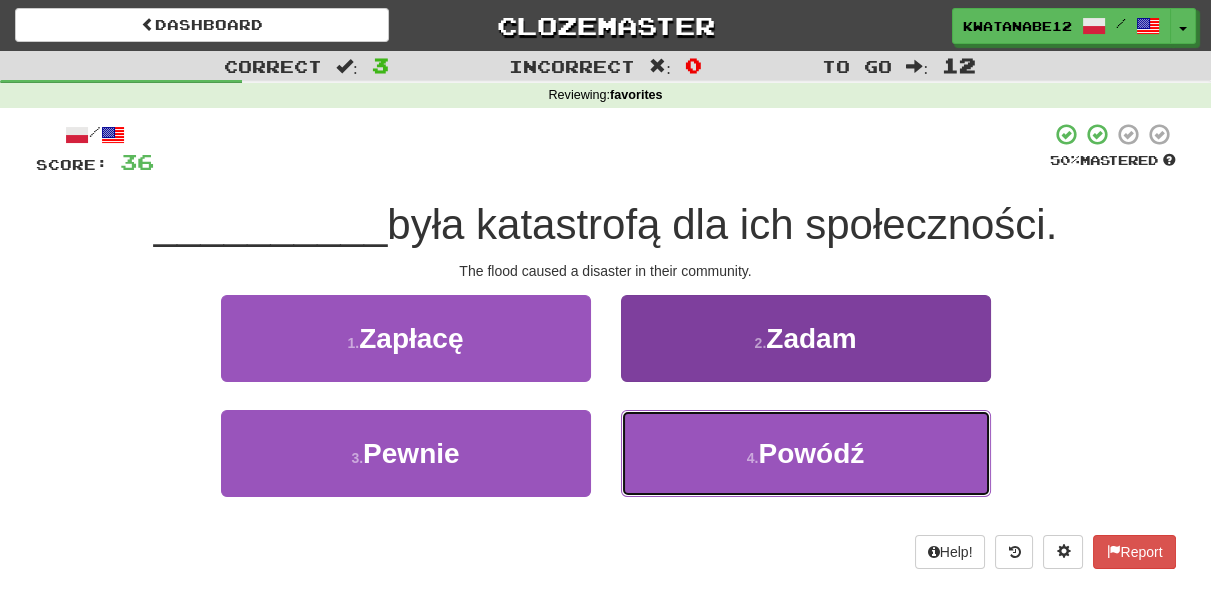 drag, startPoint x: 670, startPoint y: 468, endPoint x: 669, endPoint y: 416, distance: 52.009613 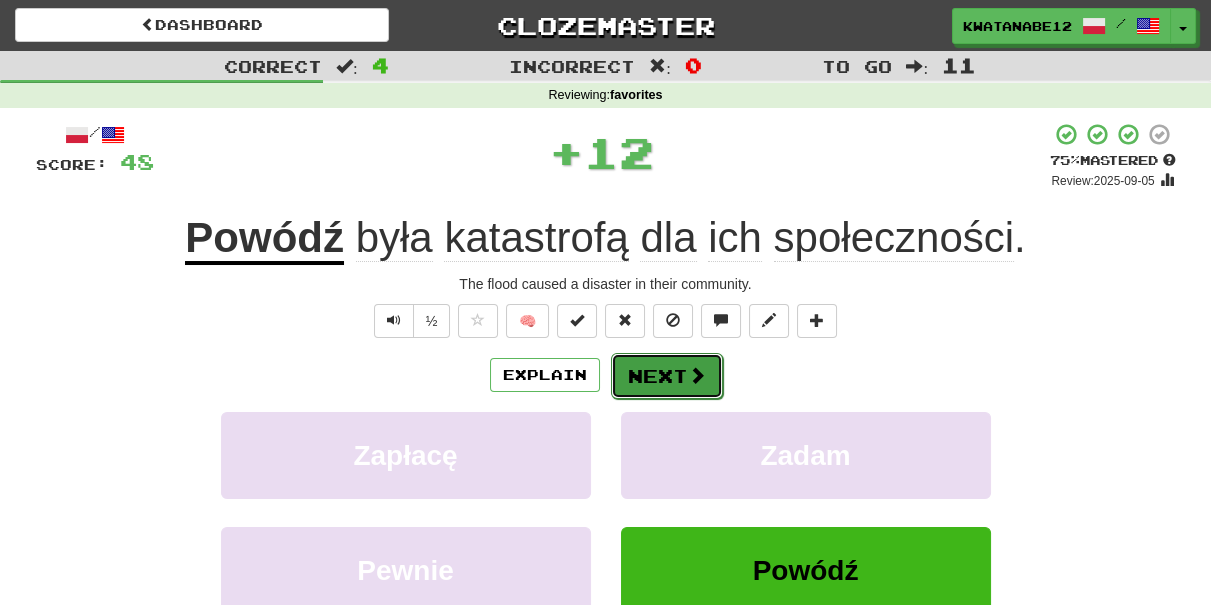 click on "Next" at bounding box center (667, 376) 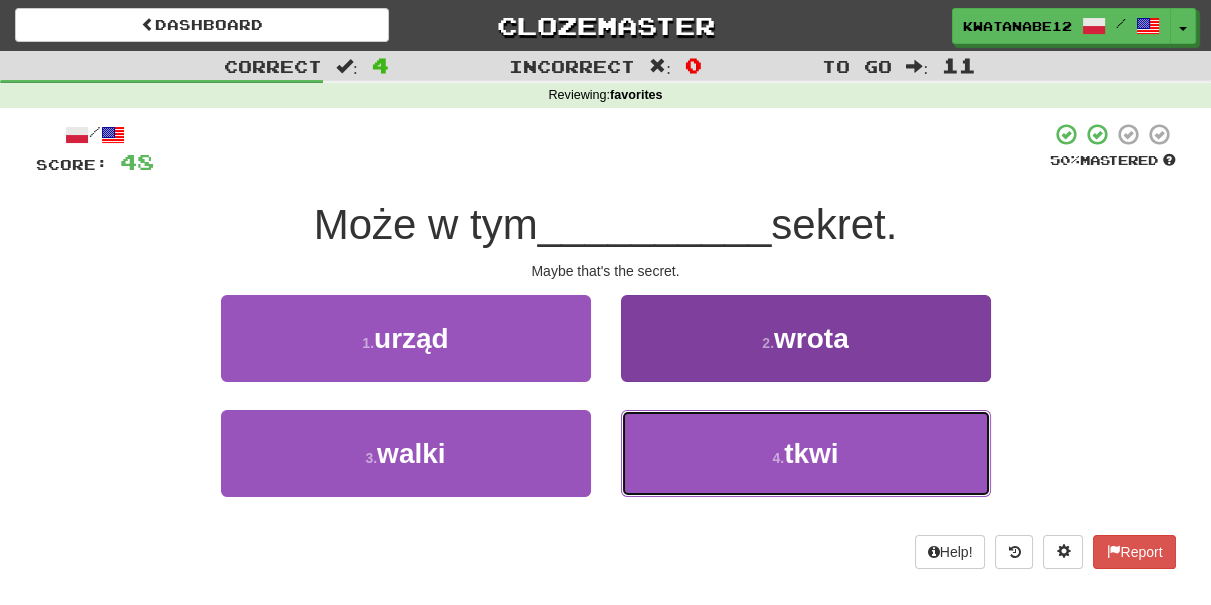 click on "4 .  tkwi" at bounding box center (806, 453) 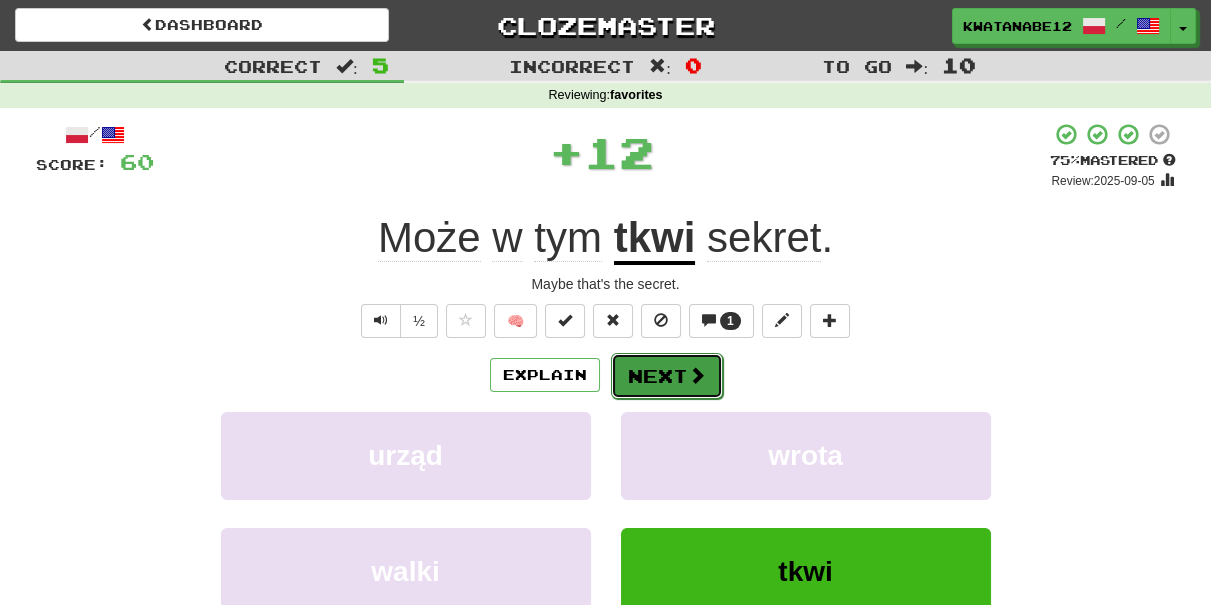 click on "Next" at bounding box center [667, 376] 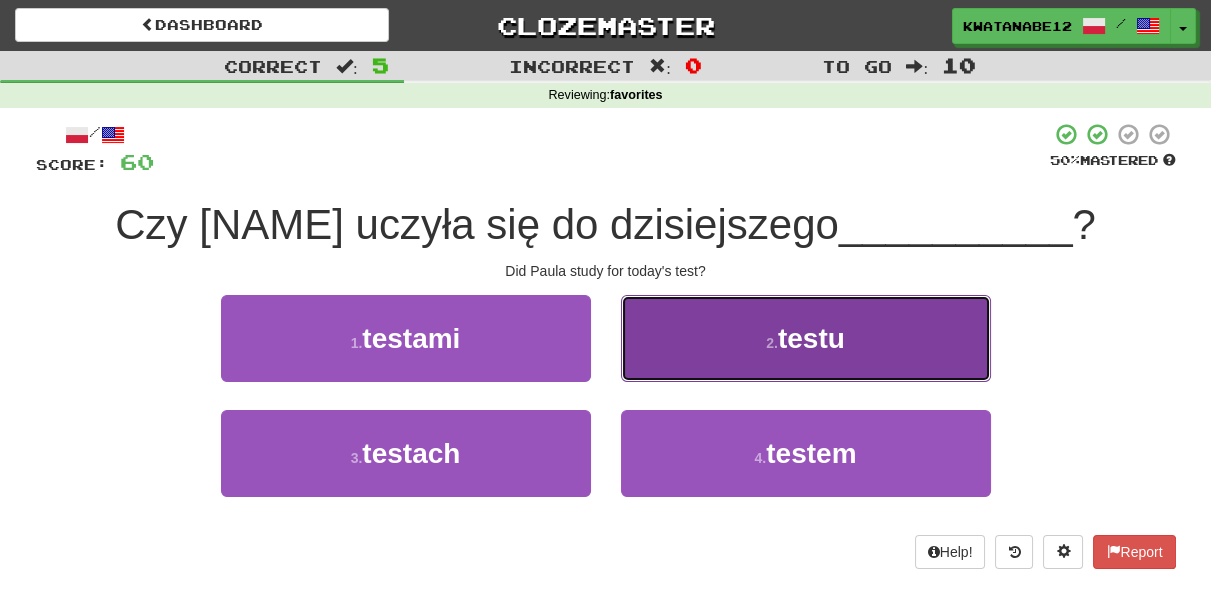 click on "2 .  testu" at bounding box center (806, 338) 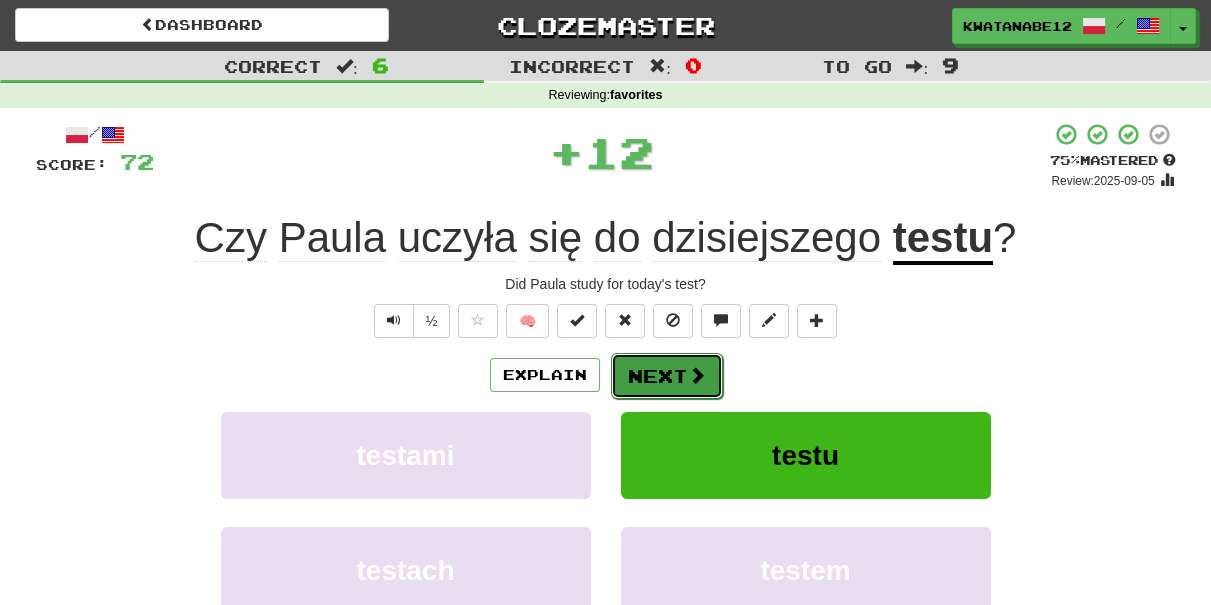 click on "Next" at bounding box center [667, 376] 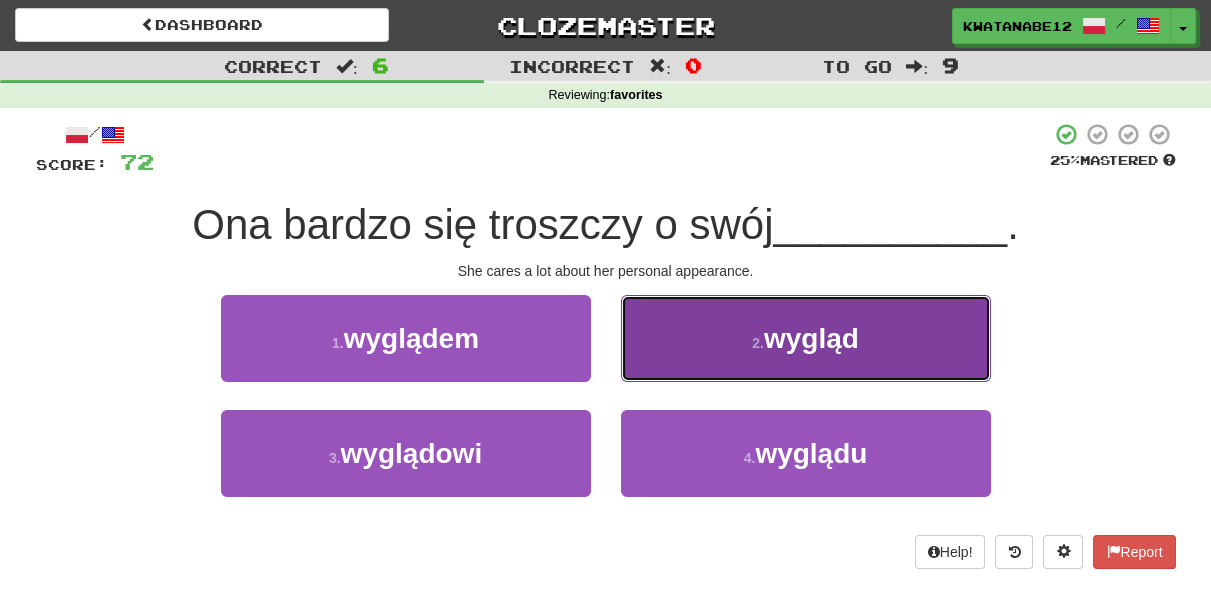 click on "2 .  wygląd" at bounding box center [806, 338] 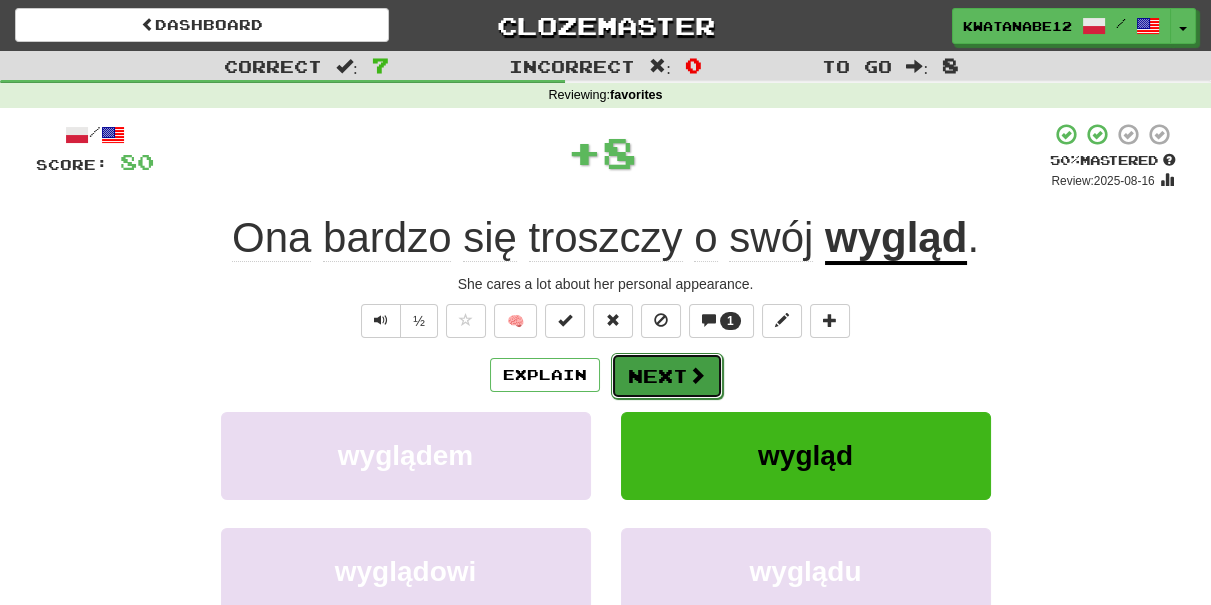 click on "Next" at bounding box center (667, 376) 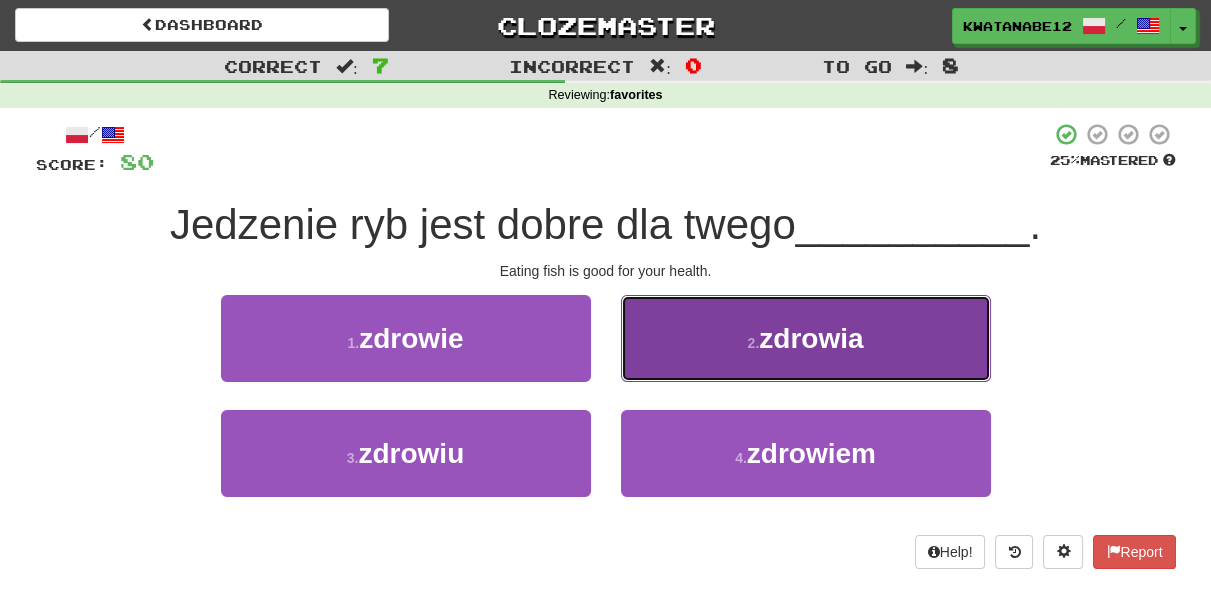click on "2 .  zdrowia" at bounding box center [806, 338] 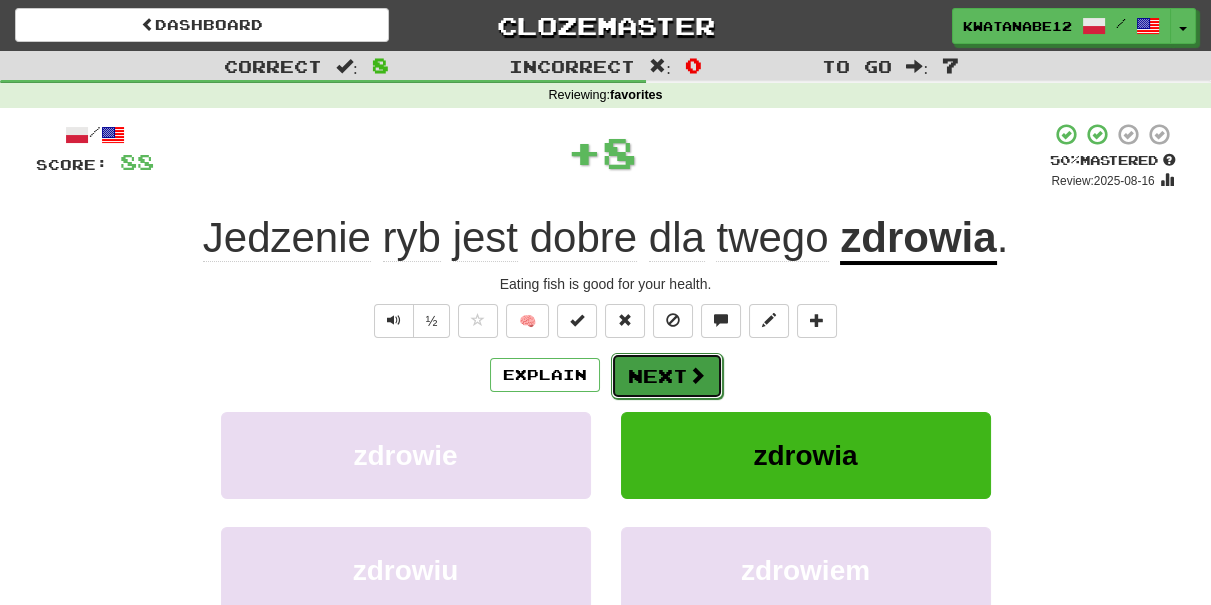 click on "Next" at bounding box center [667, 376] 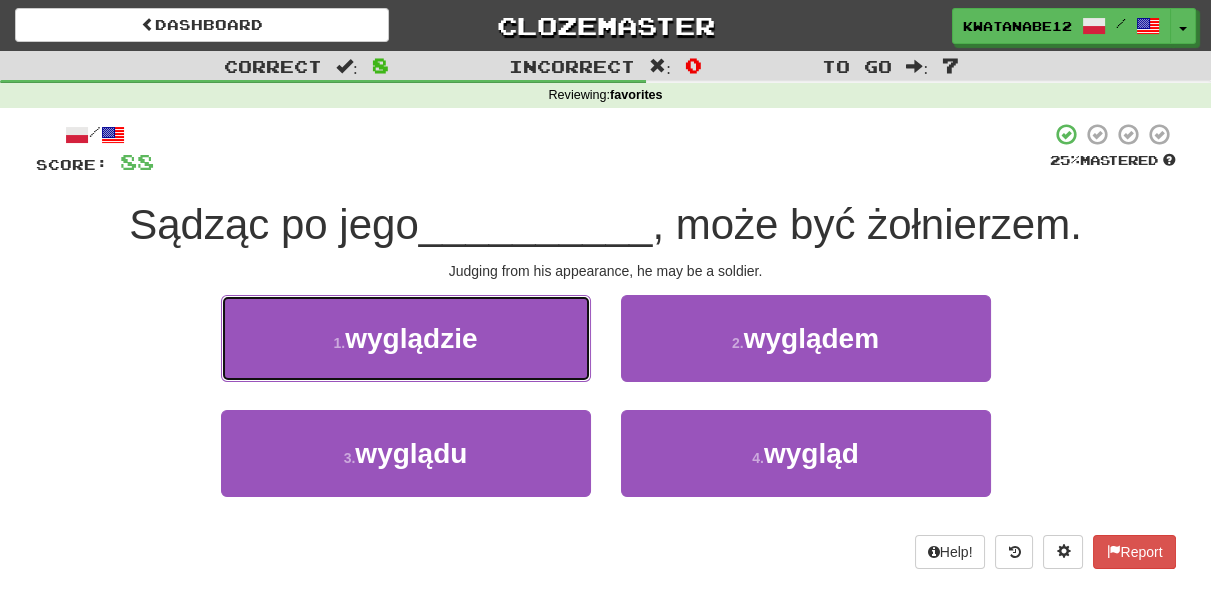 drag, startPoint x: 544, startPoint y: 330, endPoint x: 587, endPoint y: 348, distance: 46.615448 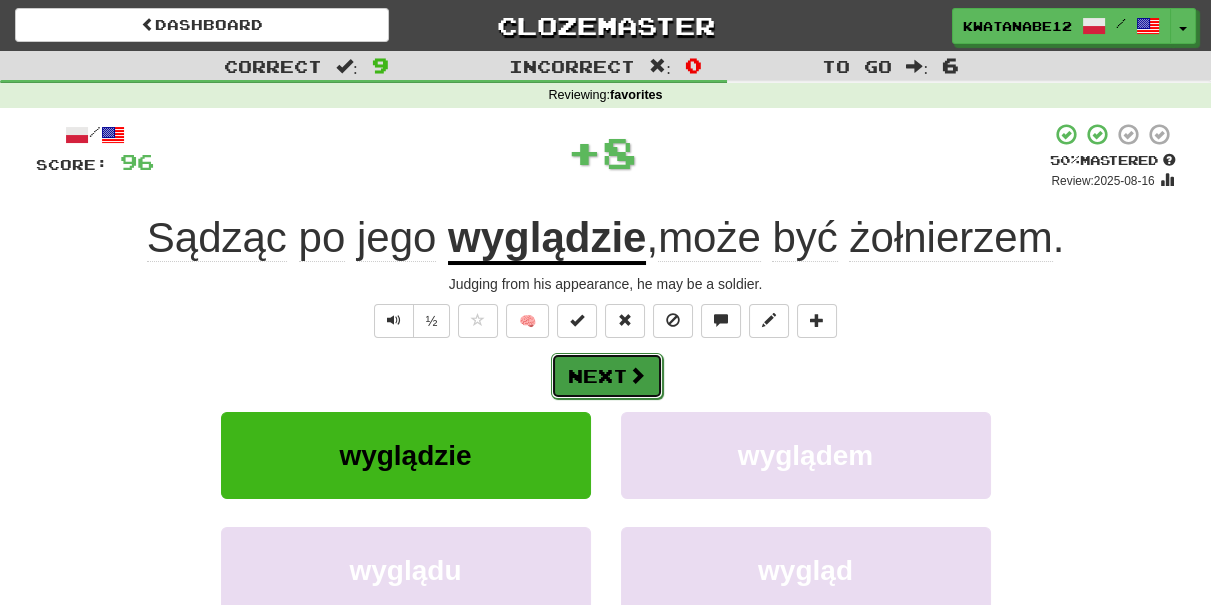click on "Next" at bounding box center (607, 376) 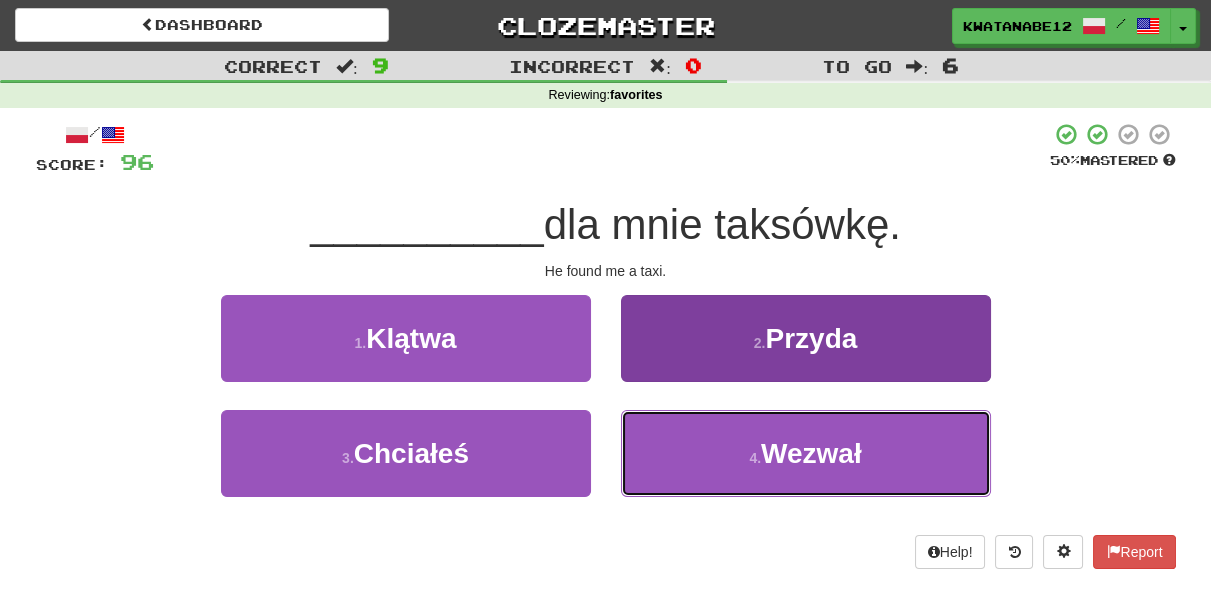 click on "4 .  Wezwał" at bounding box center (806, 453) 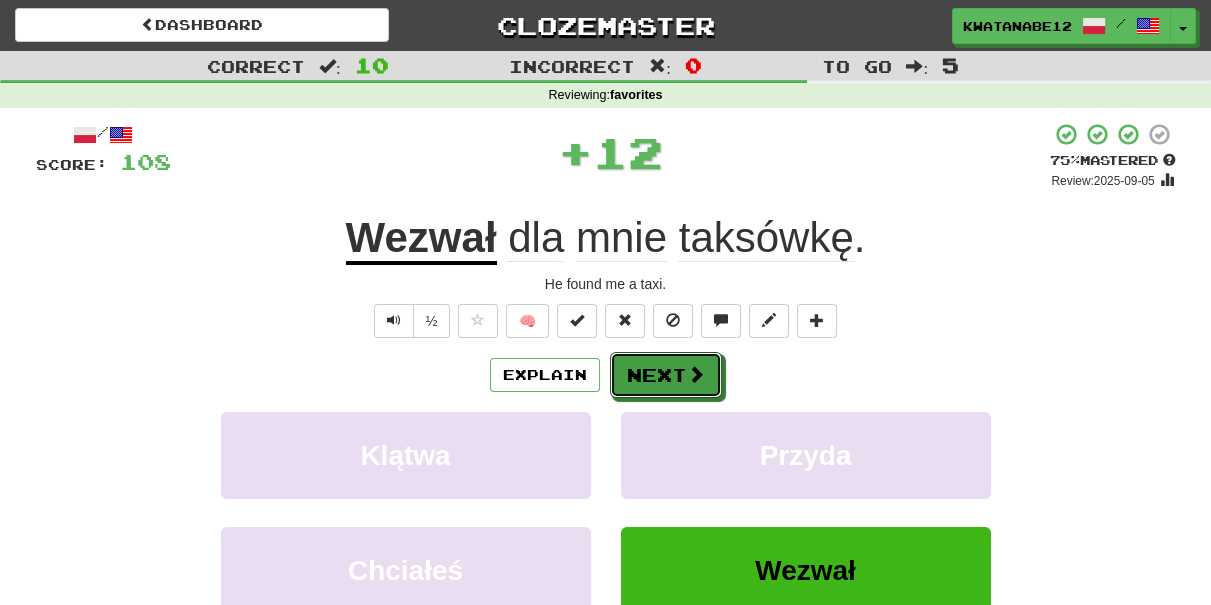 drag, startPoint x: 657, startPoint y: 377, endPoint x: 590, endPoint y: 263, distance: 132.23087 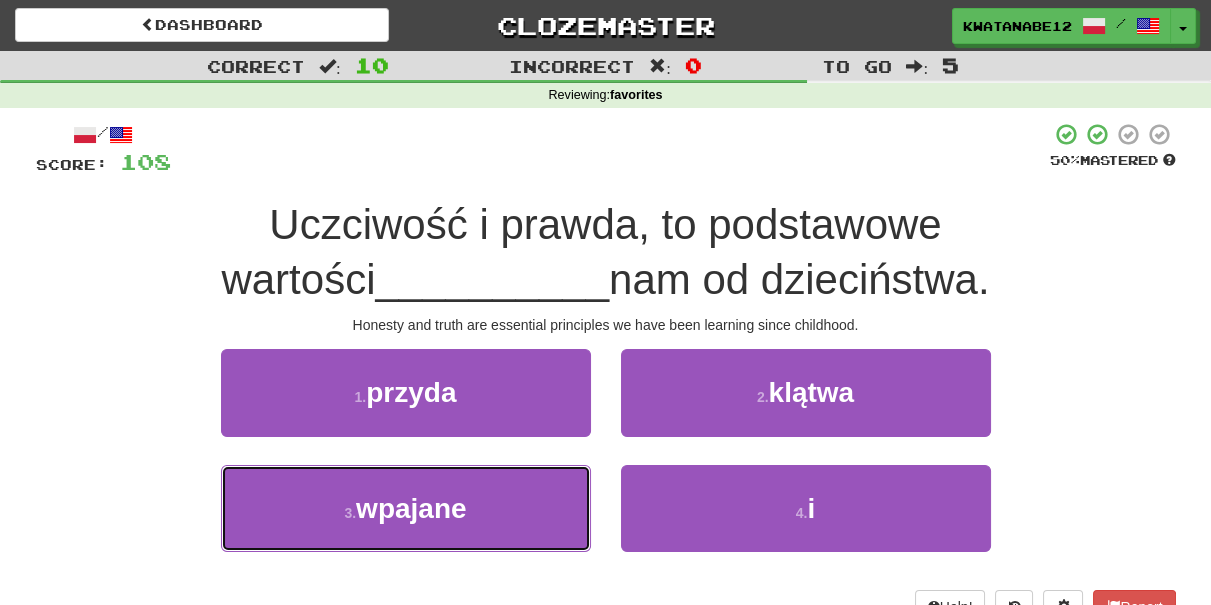 drag, startPoint x: 514, startPoint y: 495, endPoint x: 581, endPoint y: 456, distance: 77.52419 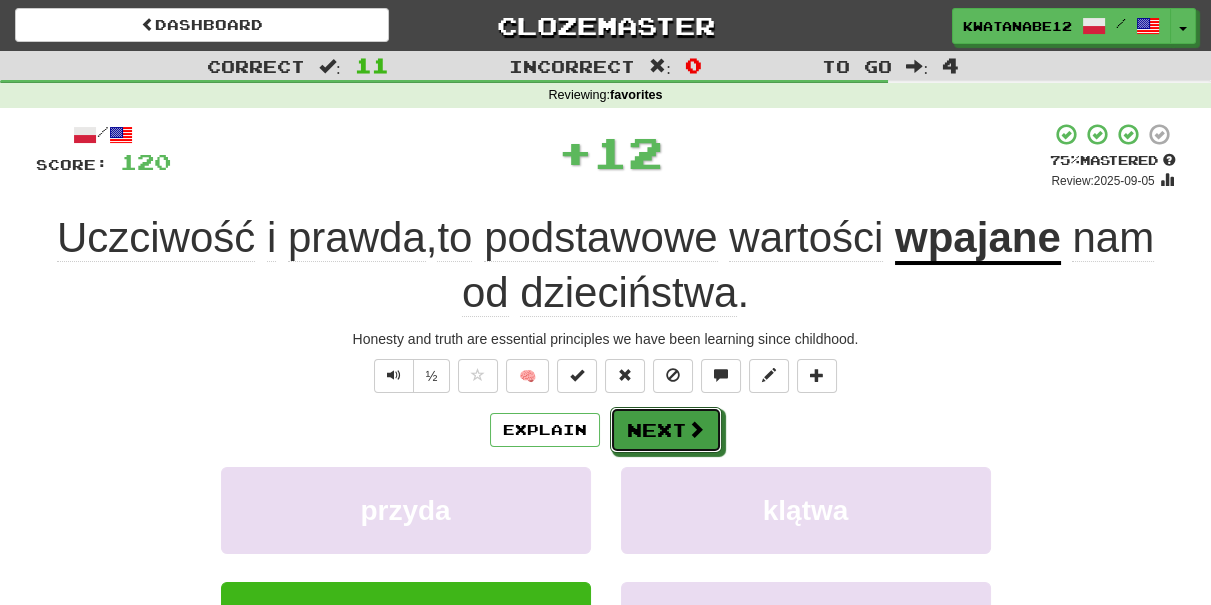 drag, startPoint x: 632, startPoint y: 428, endPoint x: 593, endPoint y: 273, distance: 159.83116 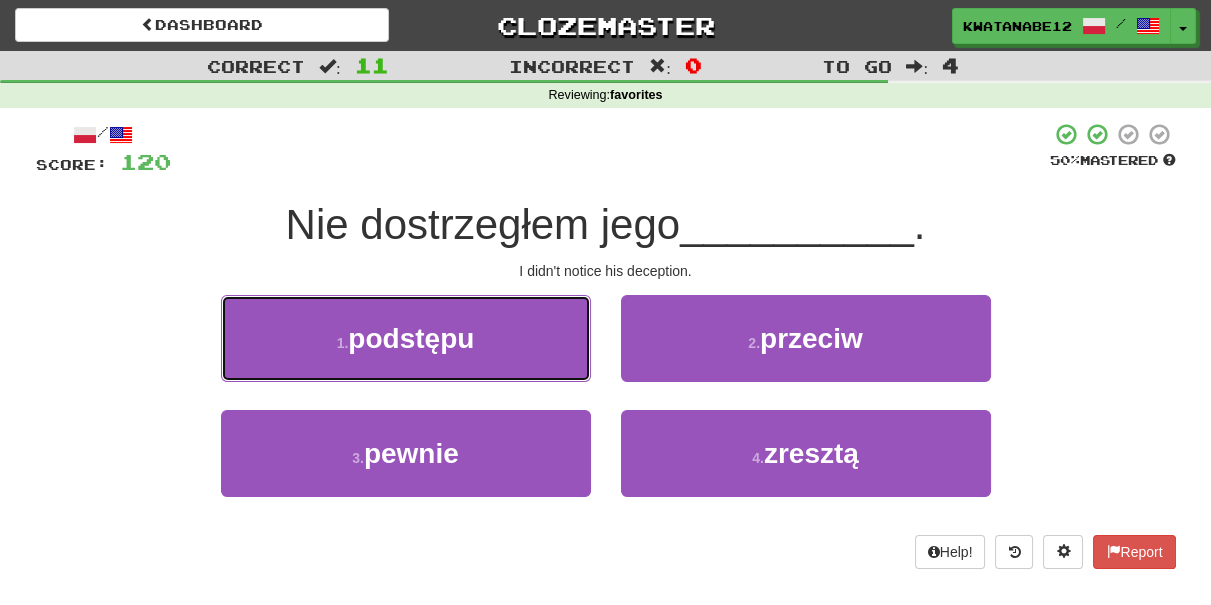 drag, startPoint x: 489, startPoint y: 343, endPoint x: 521, endPoint y: 350, distance: 32.75668 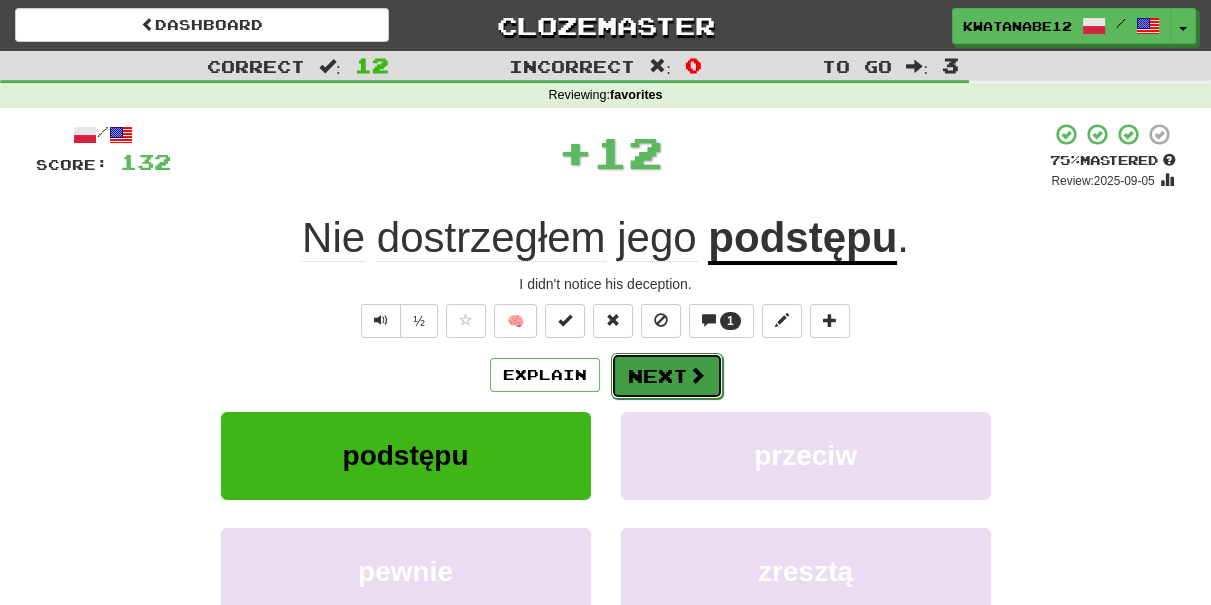 click on "Next" at bounding box center [667, 376] 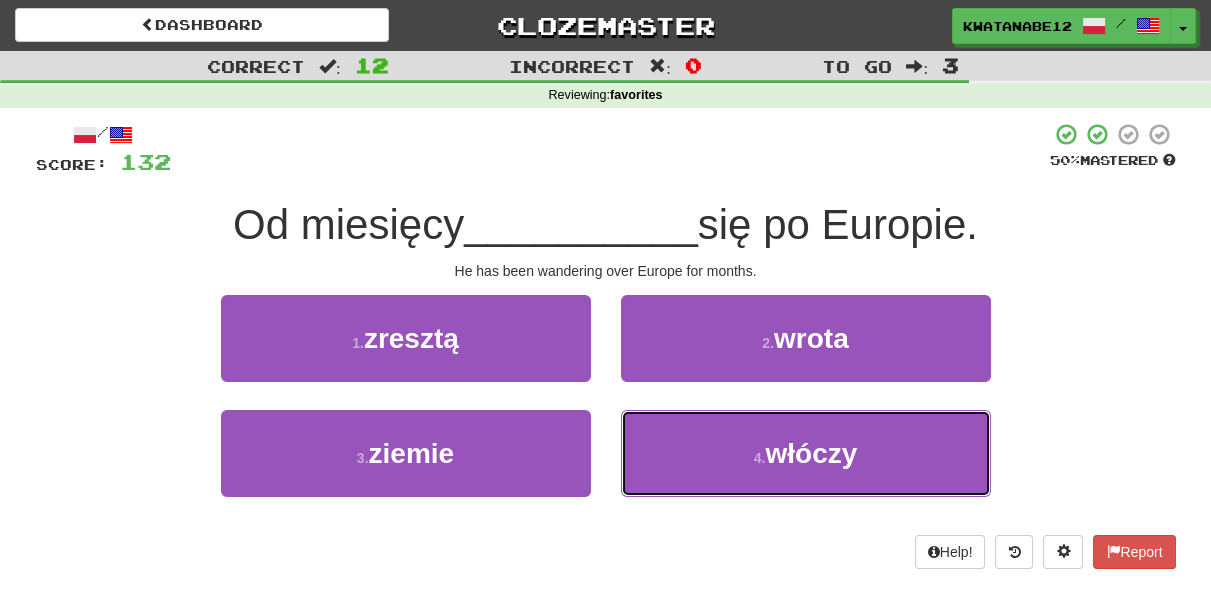 drag, startPoint x: 698, startPoint y: 448, endPoint x: 696, endPoint y: 404, distance: 44.04543 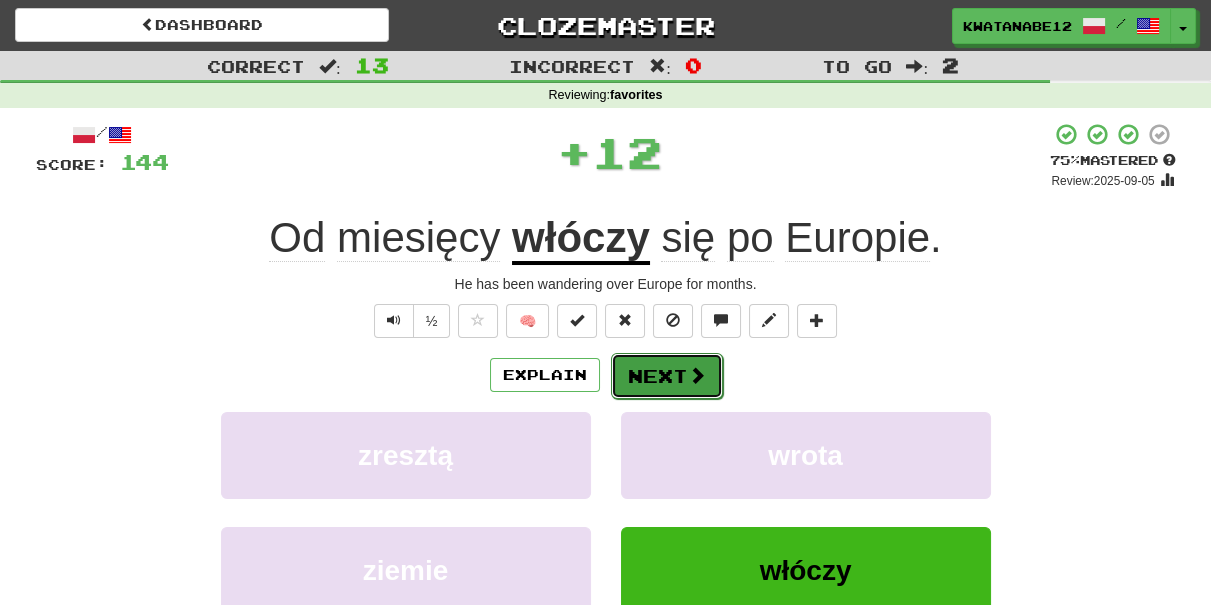 drag, startPoint x: 688, startPoint y: 383, endPoint x: 683, endPoint y: 374, distance: 10.29563 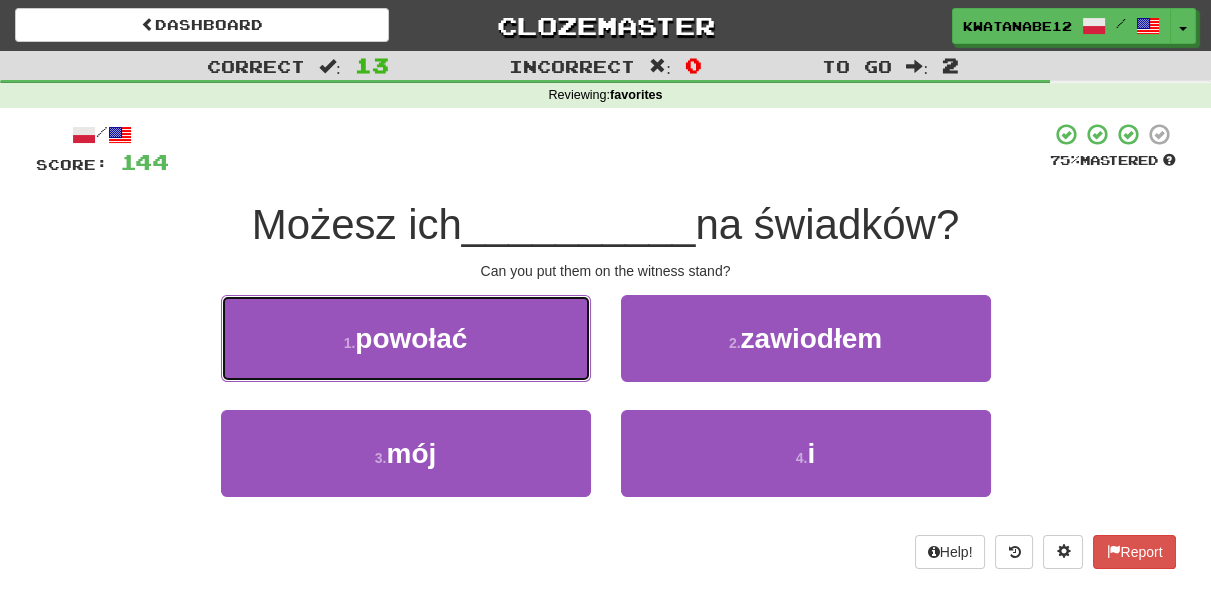 drag, startPoint x: 530, startPoint y: 335, endPoint x: 610, endPoint y: 344, distance: 80.50466 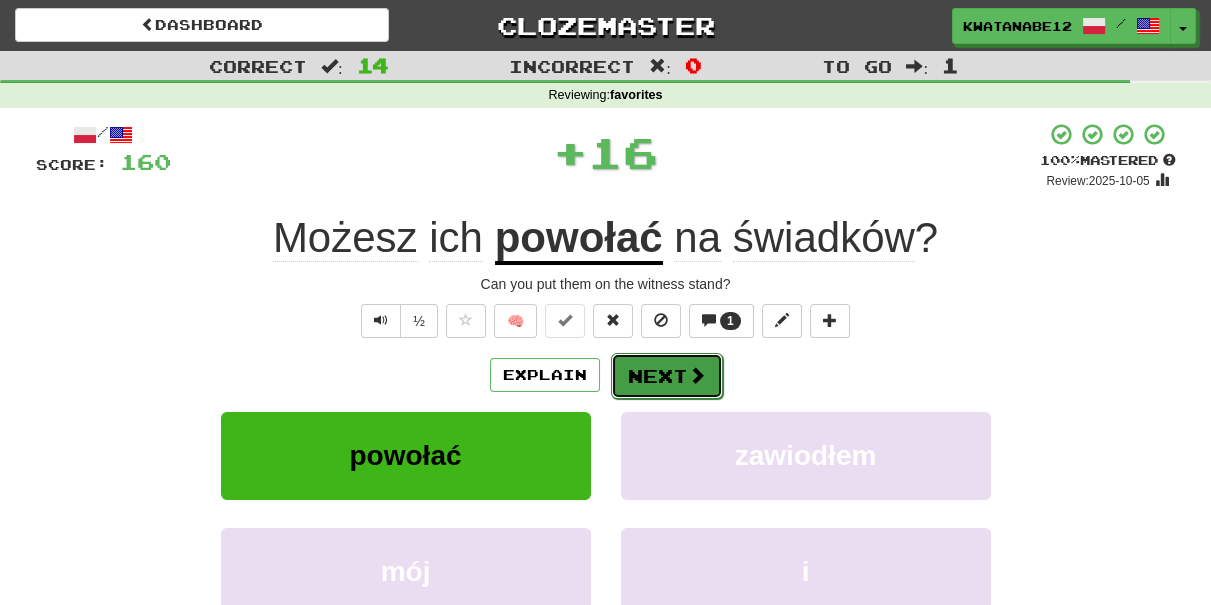 click on "Next" at bounding box center [667, 376] 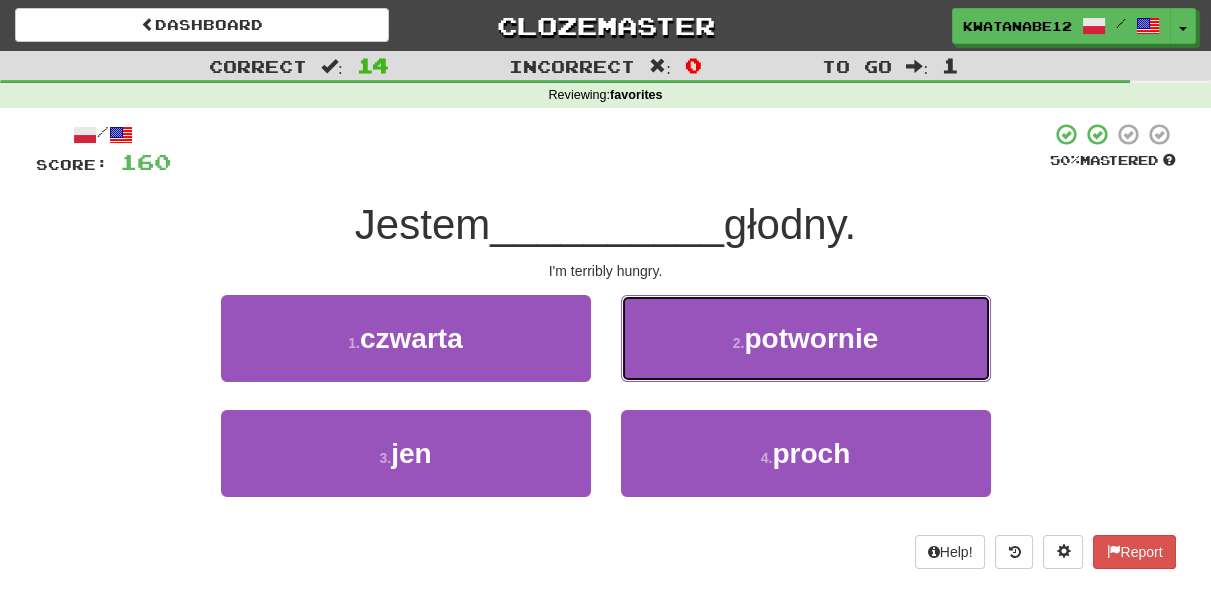 click on "2 .  potwornie" at bounding box center [806, 338] 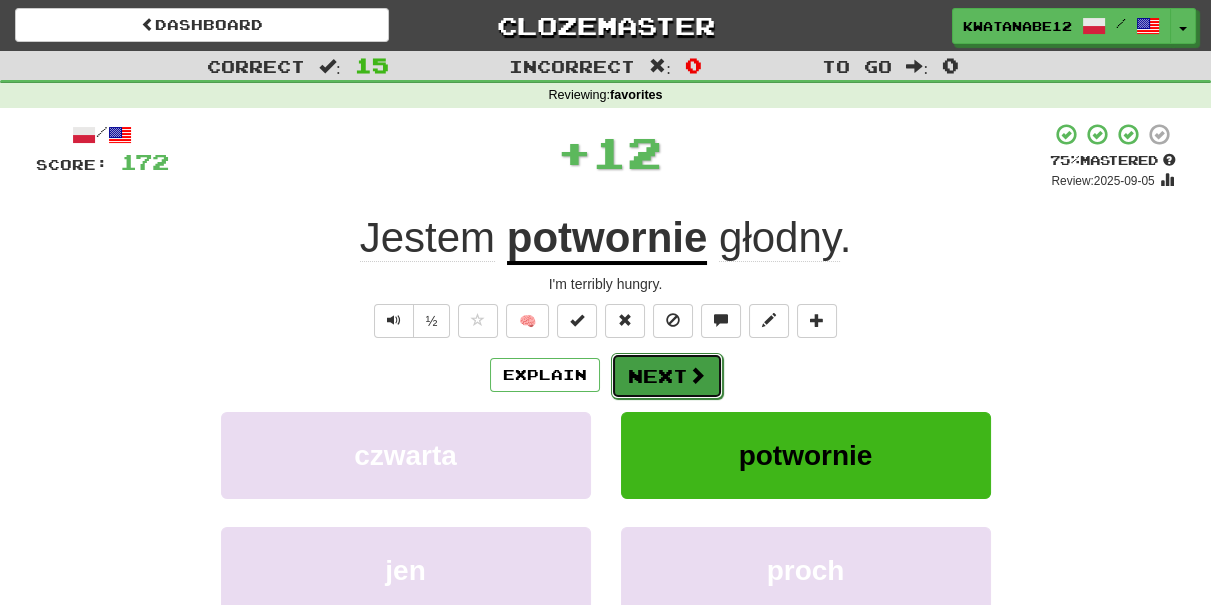 click on "Next" at bounding box center [667, 376] 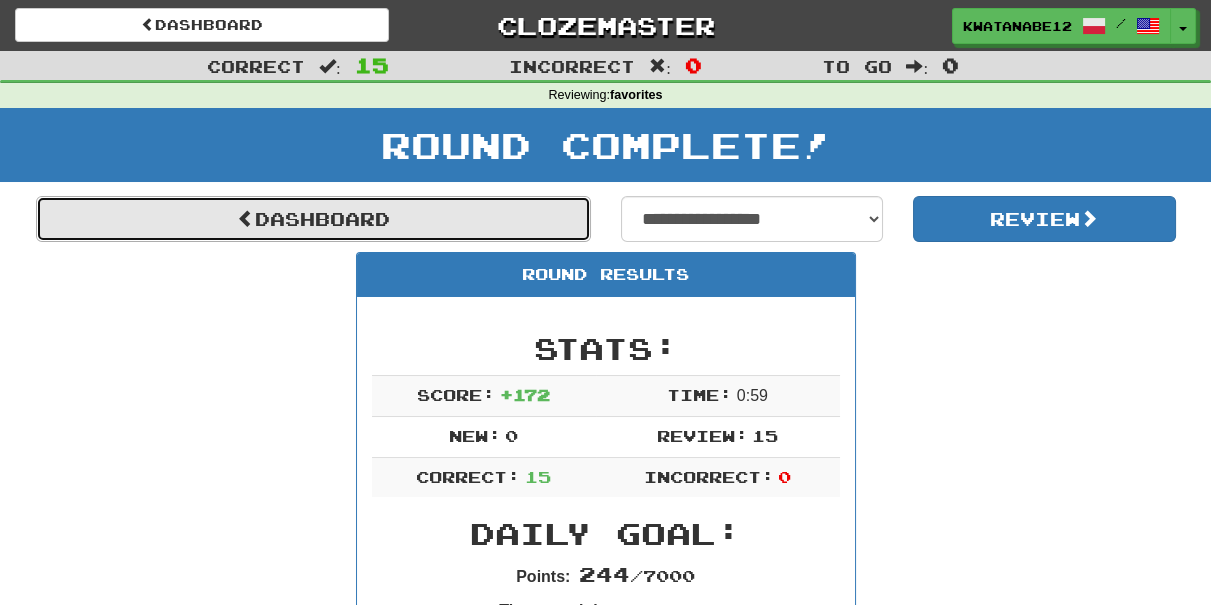 click on "Dashboard" at bounding box center (313, 219) 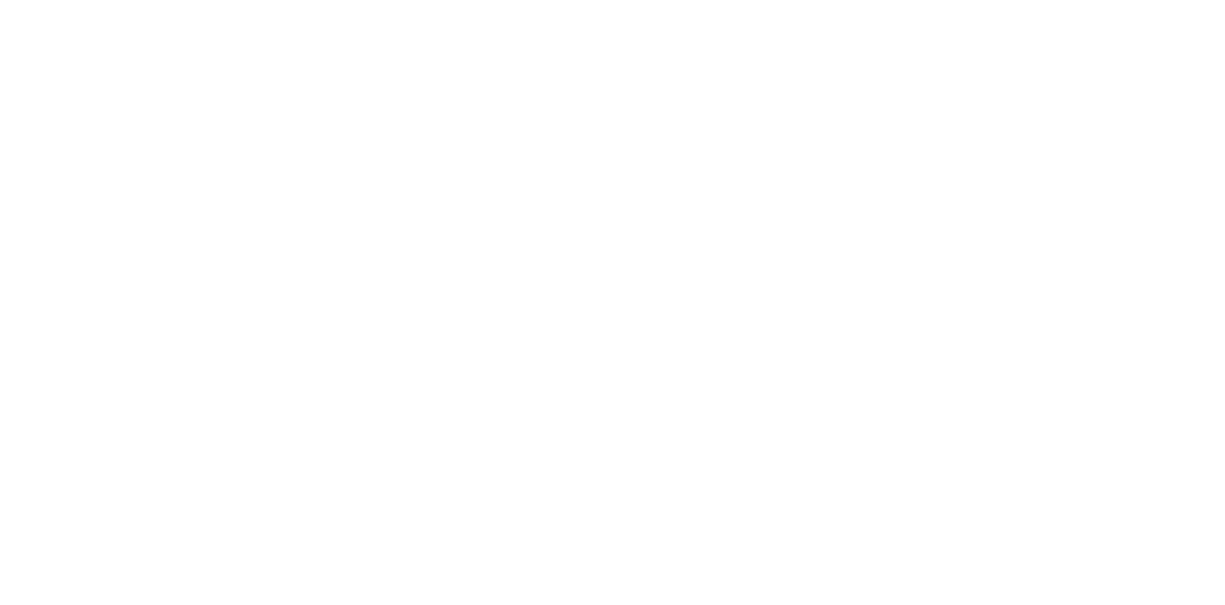 scroll, scrollTop: 0, scrollLeft: 0, axis: both 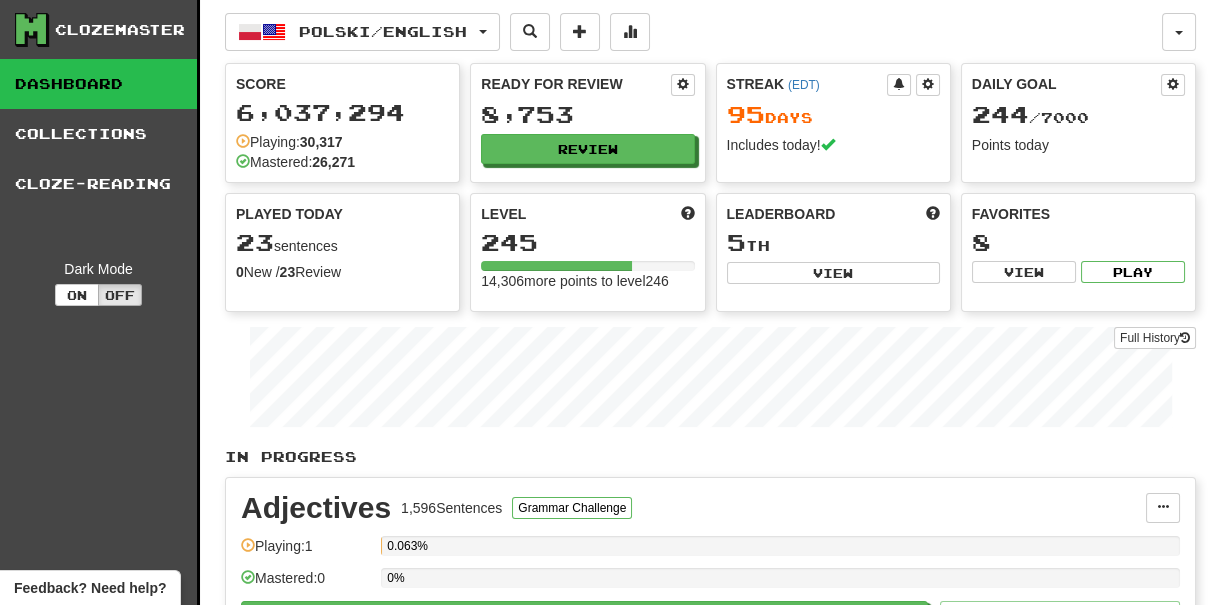 click on "Ready for Review 8,753   Review" at bounding box center (587, 119) 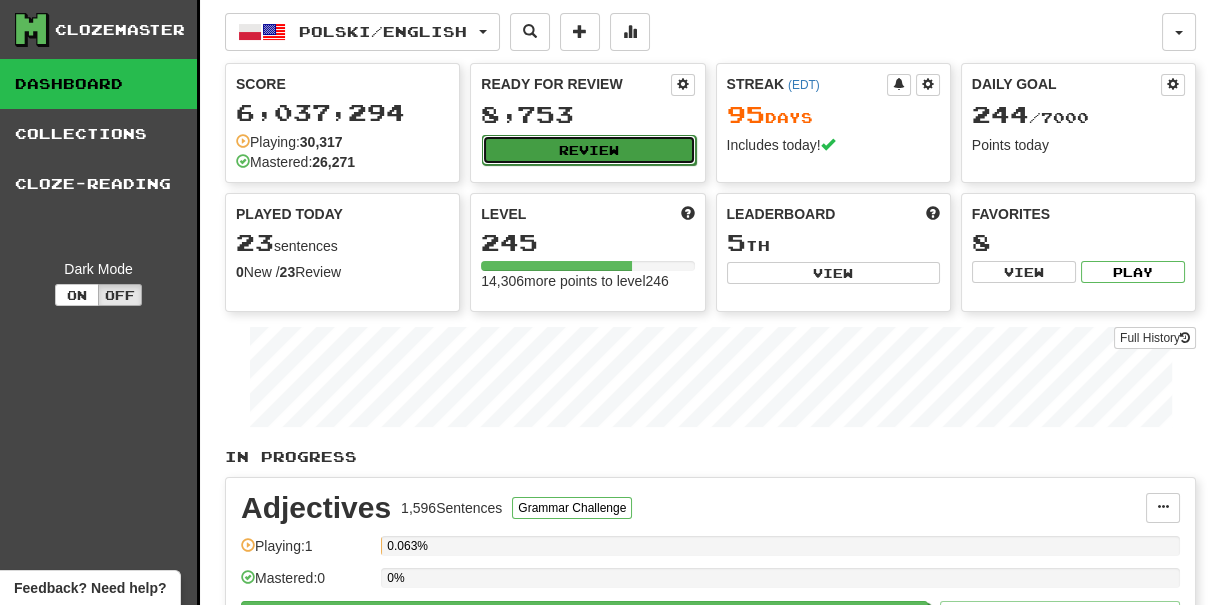 click on "Review" at bounding box center (588, 150) 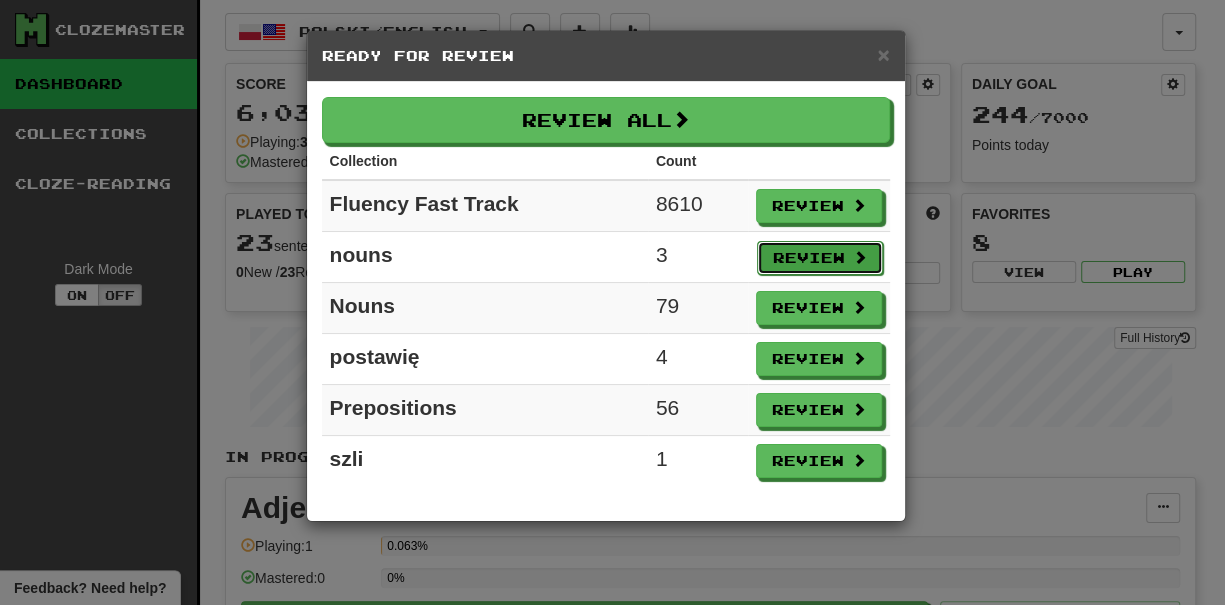 click on "Review" at bounding box center [820, 258] 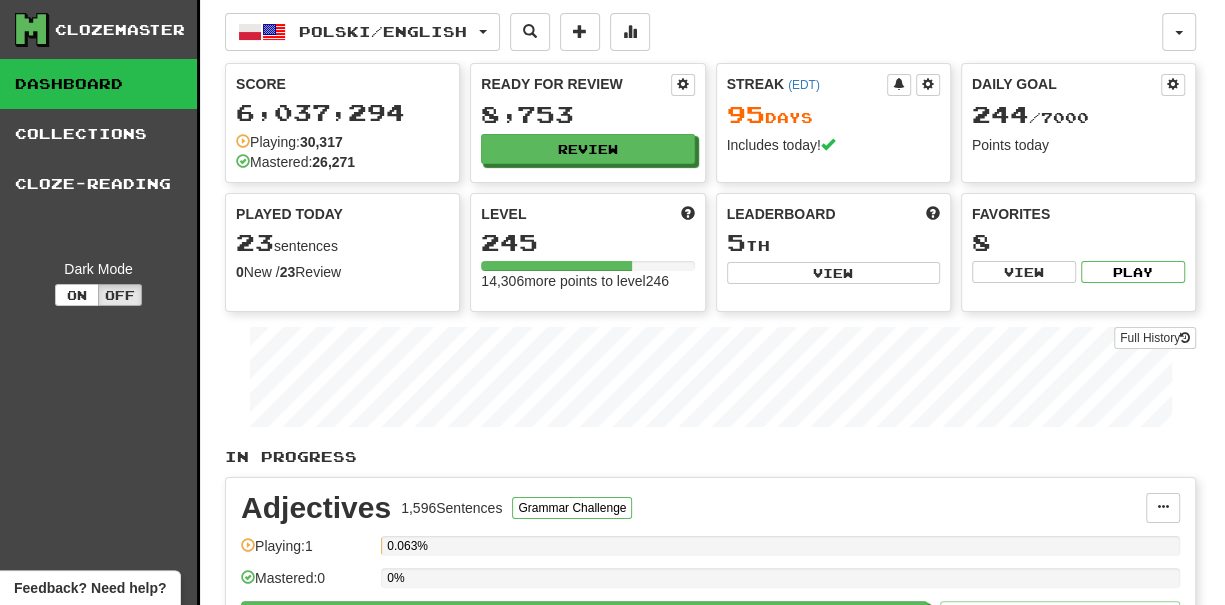 select on "***" 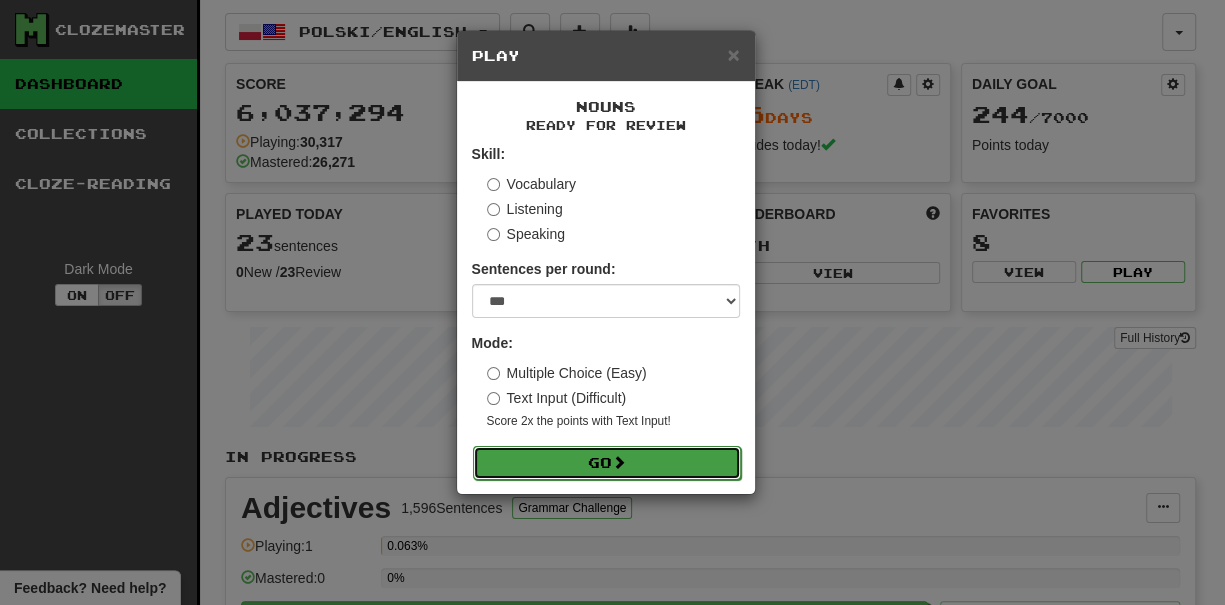 click on "Go" at bounding box center (607, 463) 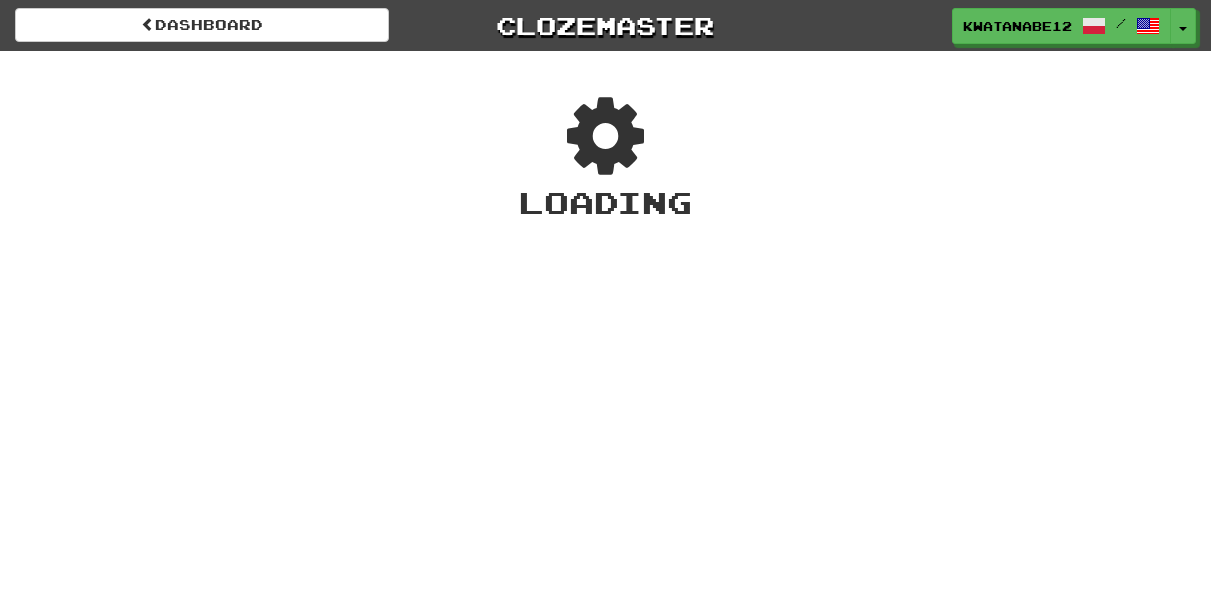 scroll, scrollTop: 0, scrollLeft: 0, axis: both 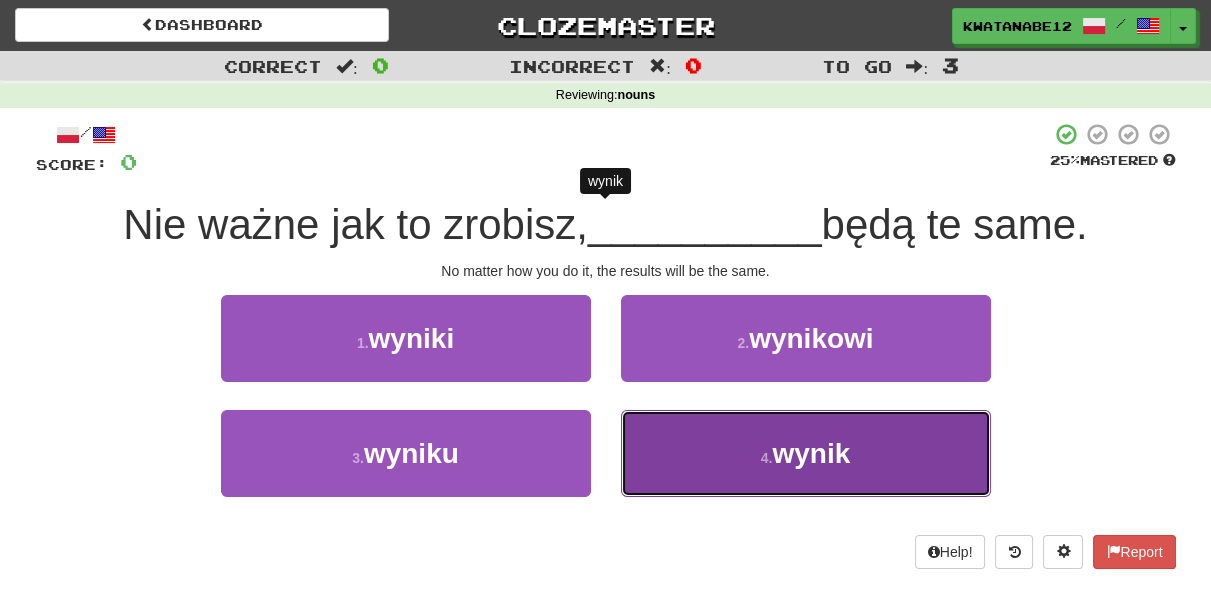 click on "4 .  wynik" at bounding box center [806, 453] 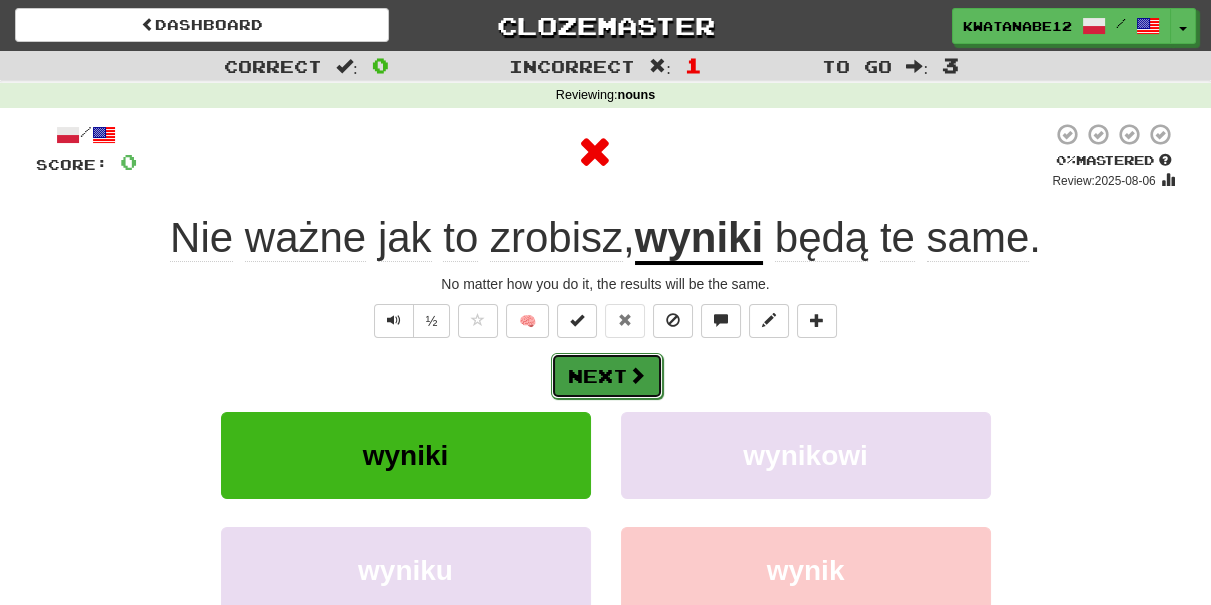 click at bounding box center [637, 375] 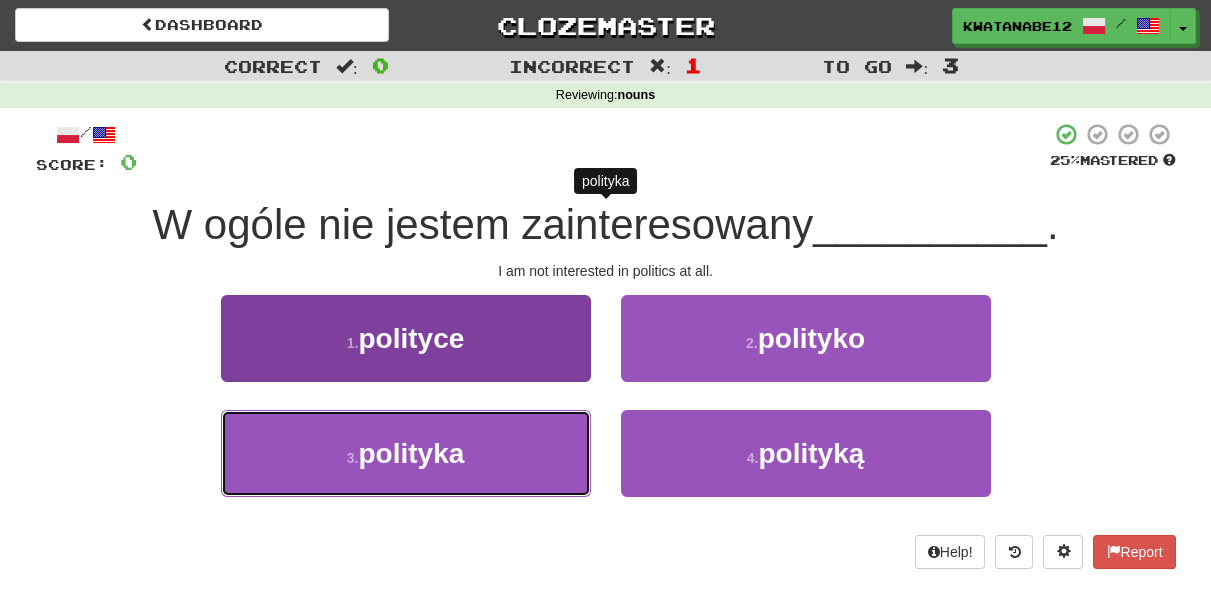 drag, startPoint x: 498, startPoint y: 447, endPoint x: 541, endPoint y: 420, distance: 50.77401 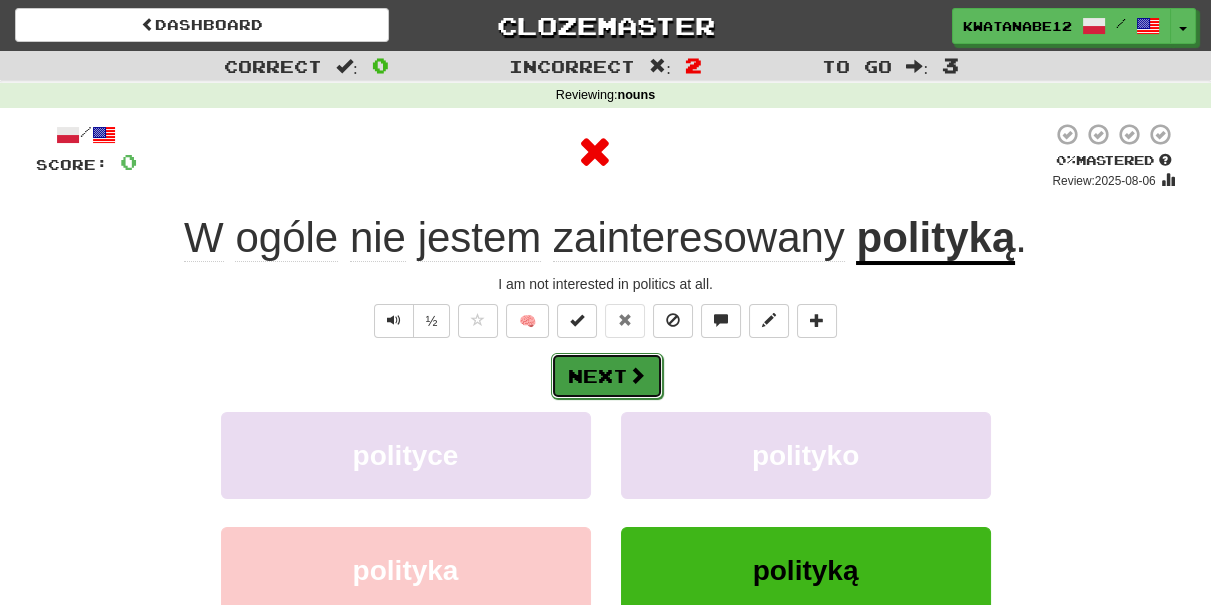 click at bounding box center [637, 375] 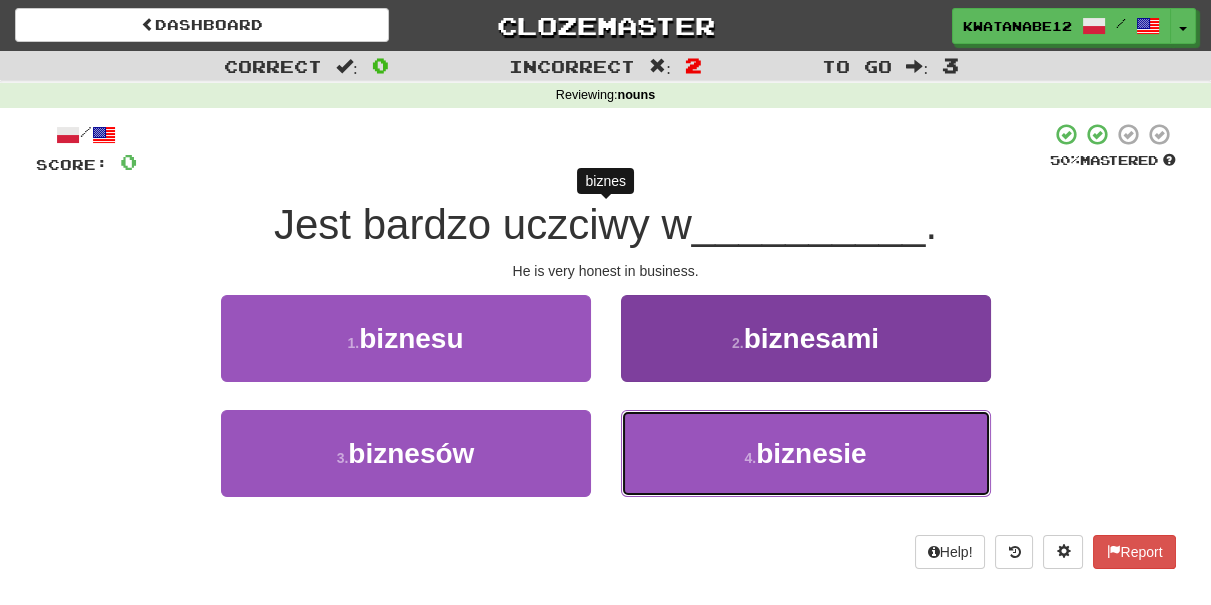 drag, startPoint x: 690, startPoint y: 451, endPoint x: 678, endPoint y: 413, distance: 39.849716 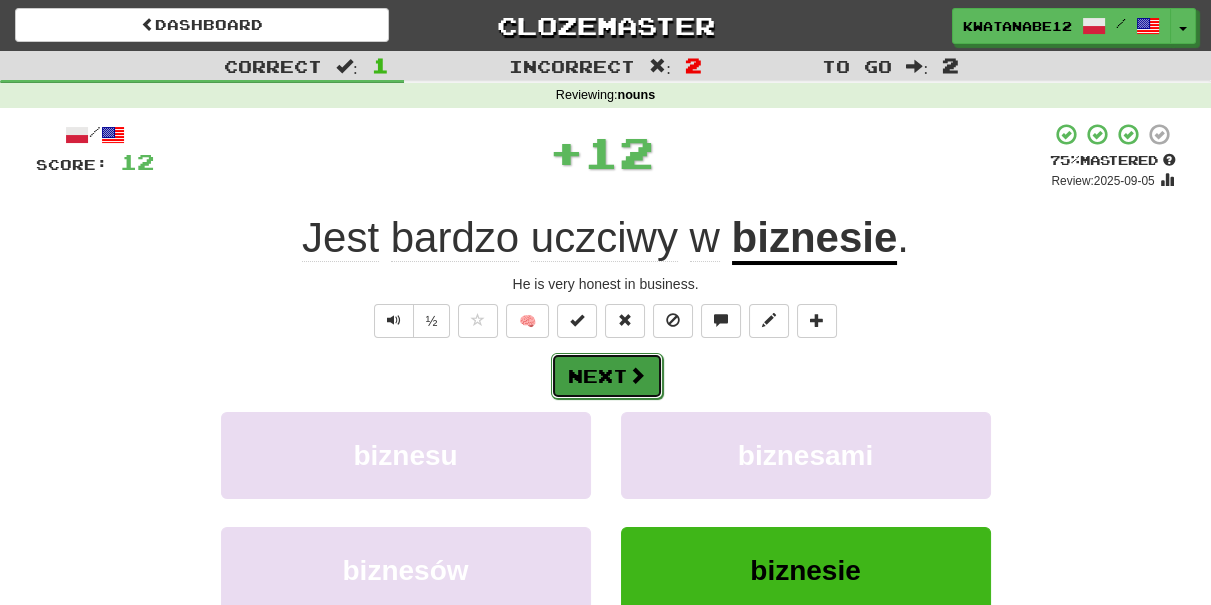 click on "Next" at bounding box center [607, 376] 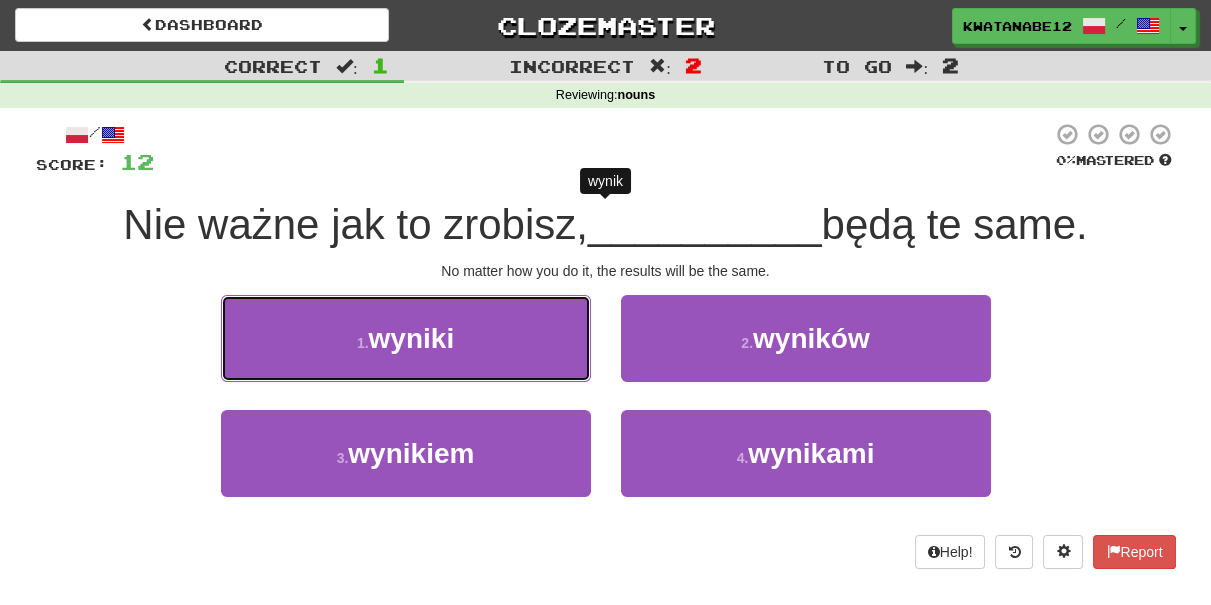drag, startPoint x: 517, startPoint y: 318, endPoint x: 608, endPoint y: 339, distance: 93.39165 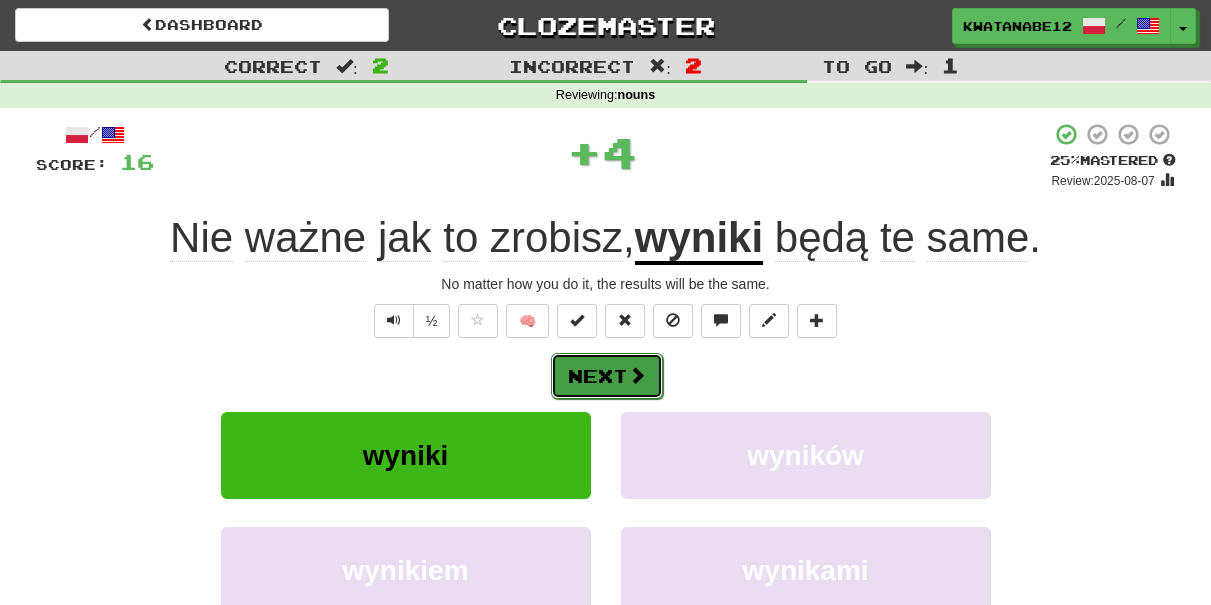 click on "Next" at bounding box center [607, 376] 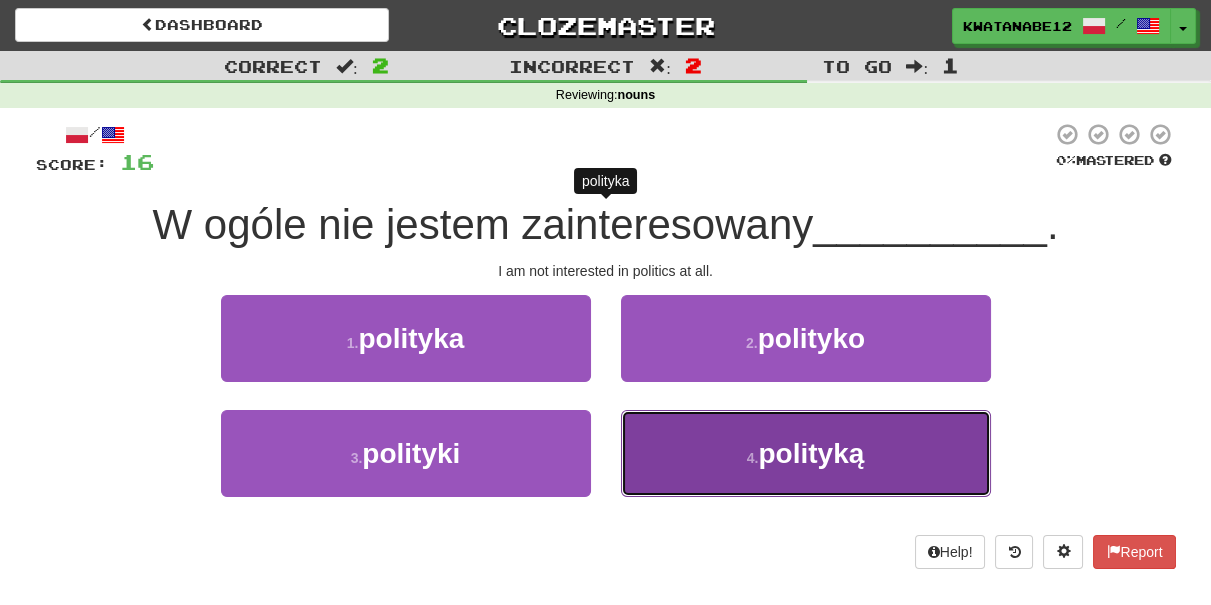 click on "4 .  polityką" at bounding box center [806, 453] 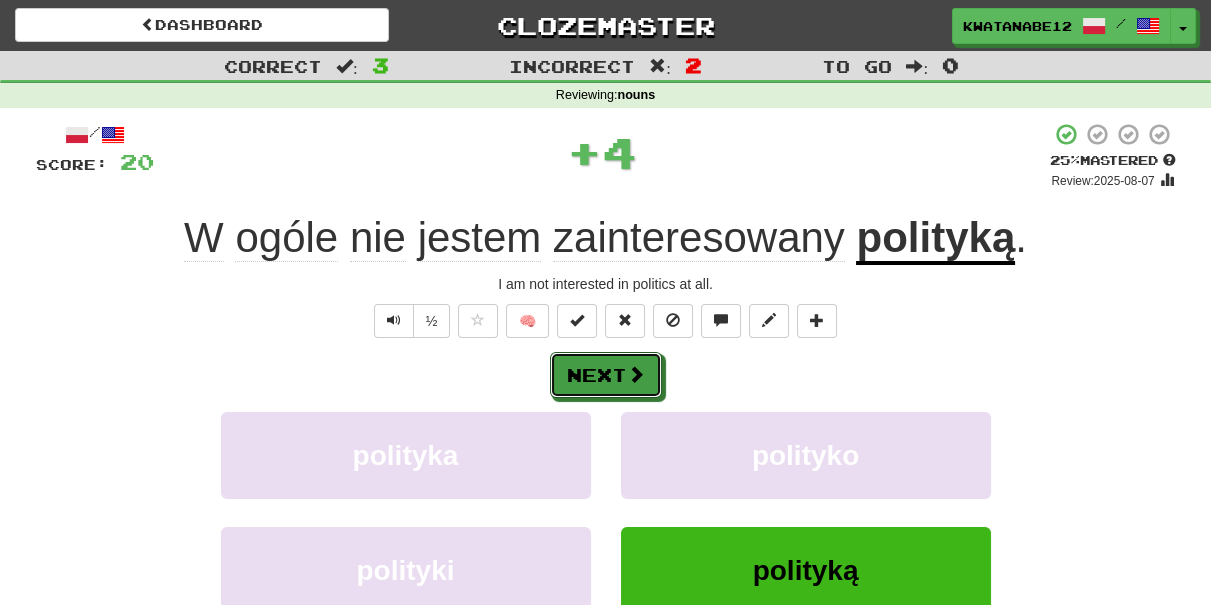 drag, startPoint x: 657, startPoint y: 382, endPoint x: 634, endPoint y: 361, distance: 31.144823 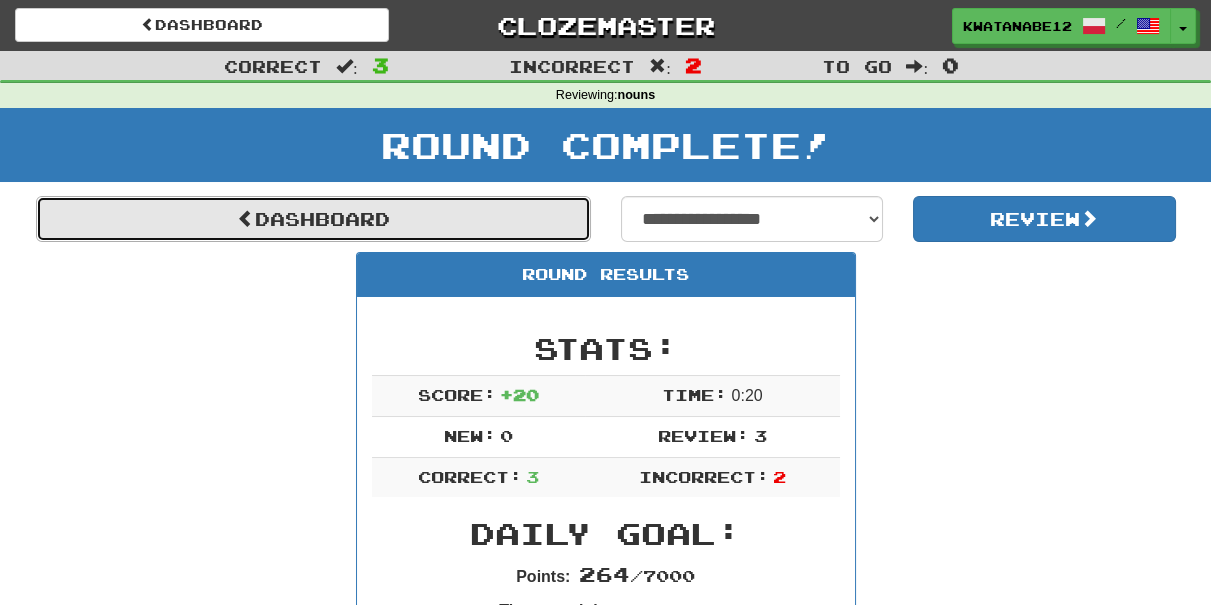 click on "Dashboard" at bounding box center [313, 219] 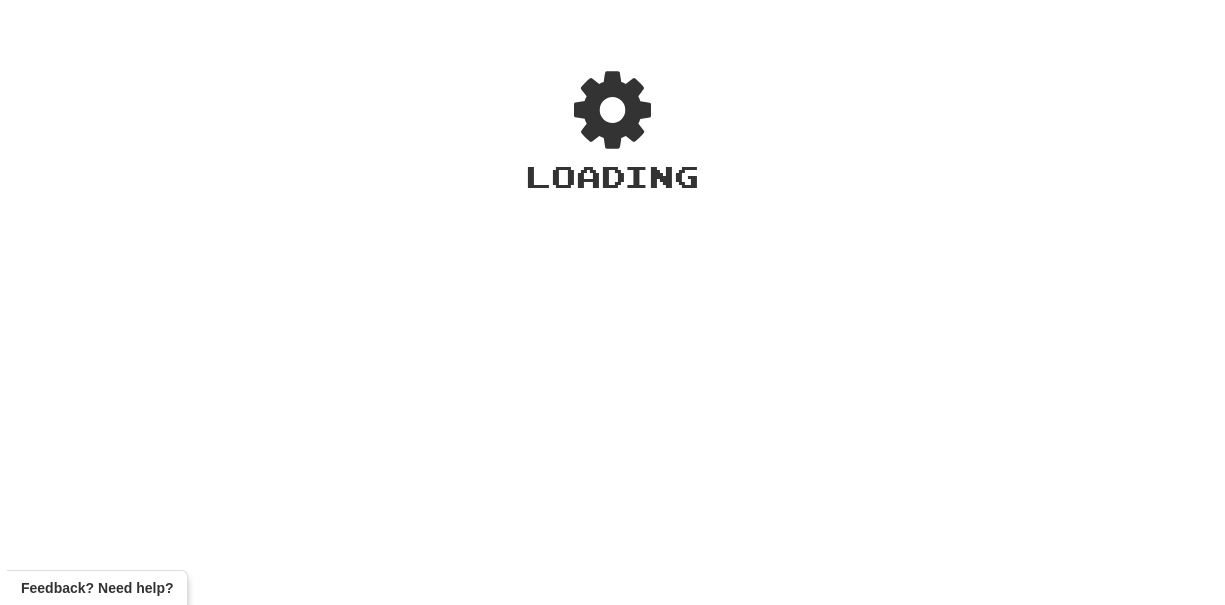 scroll, scrollTop: 0, scrollLeft: 0, axis: both 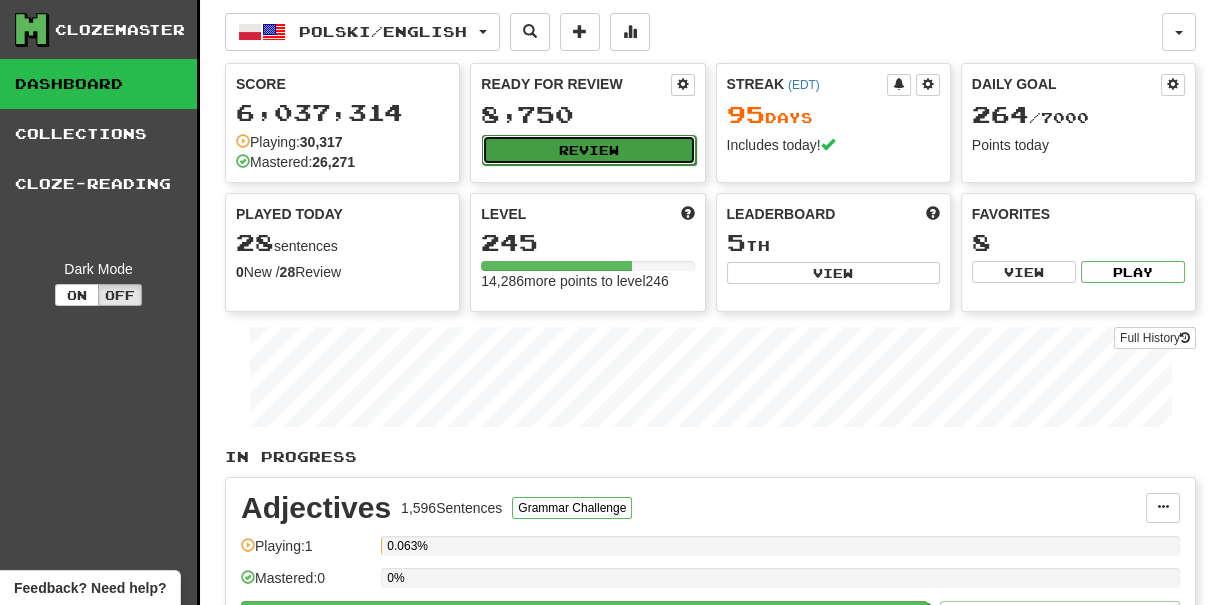 click on "Review" at bounding box center [588, 150] 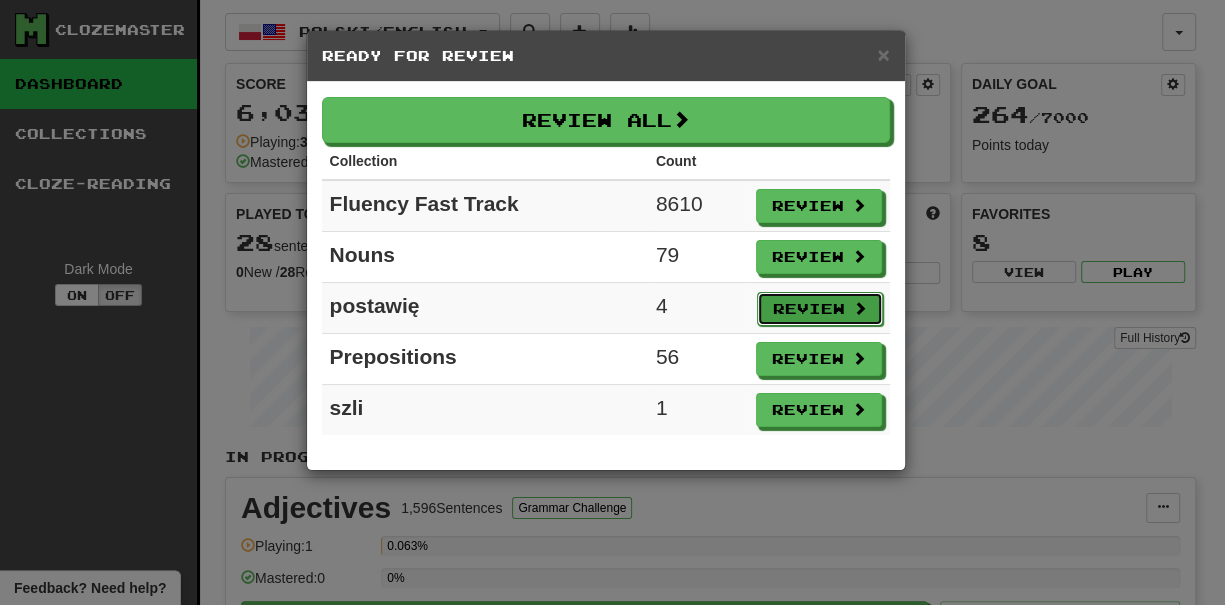 click on "Review" at bounding box center (820, 309) 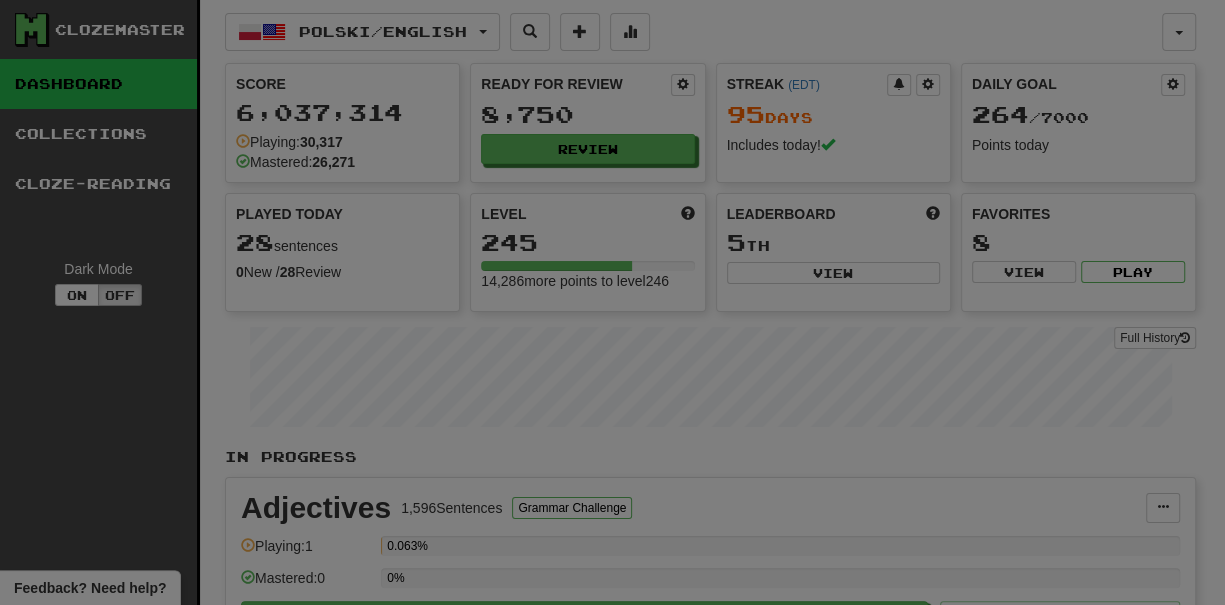 select on "***" 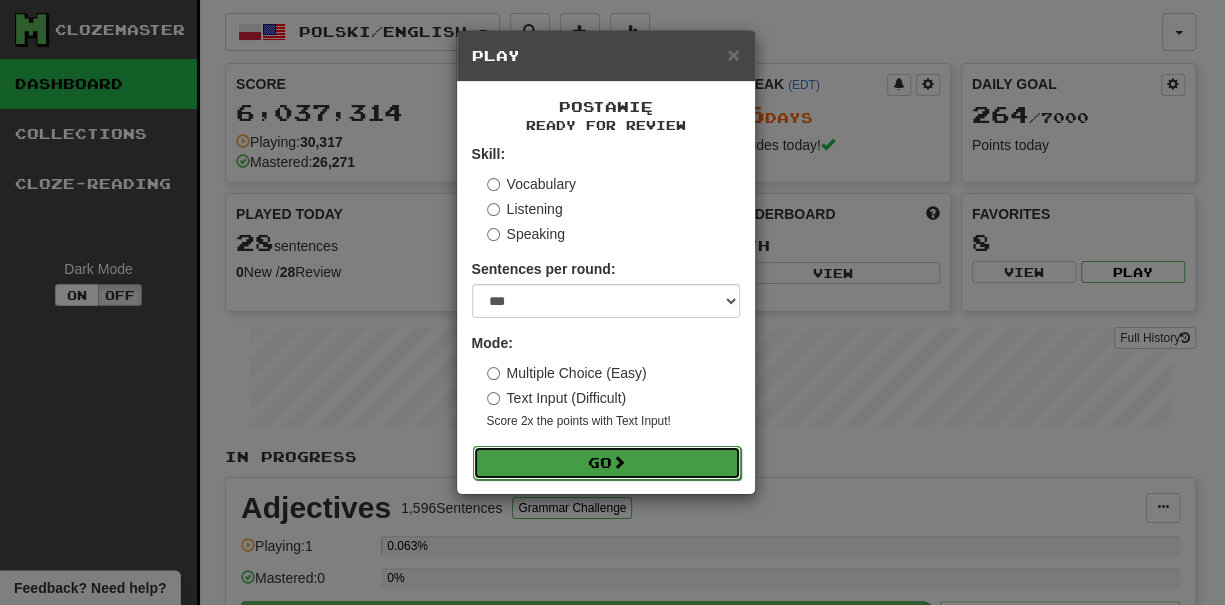 click on "Go" at bounding box center (607, 463) 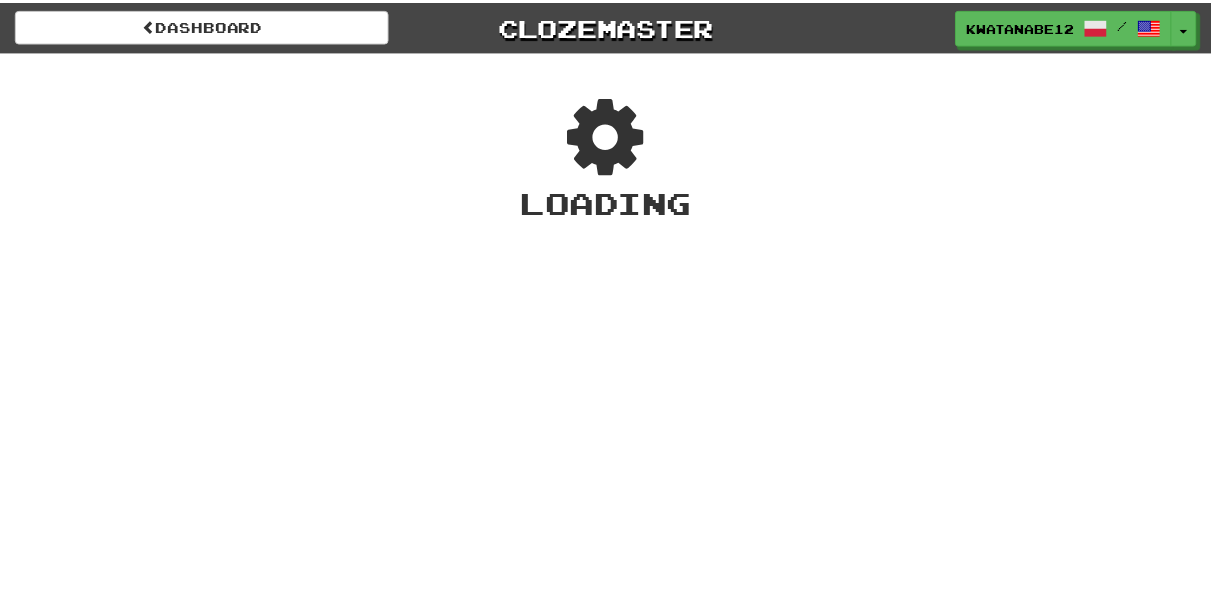 scroll, scrollTop: 0, scrollLeft: 0, axis: both 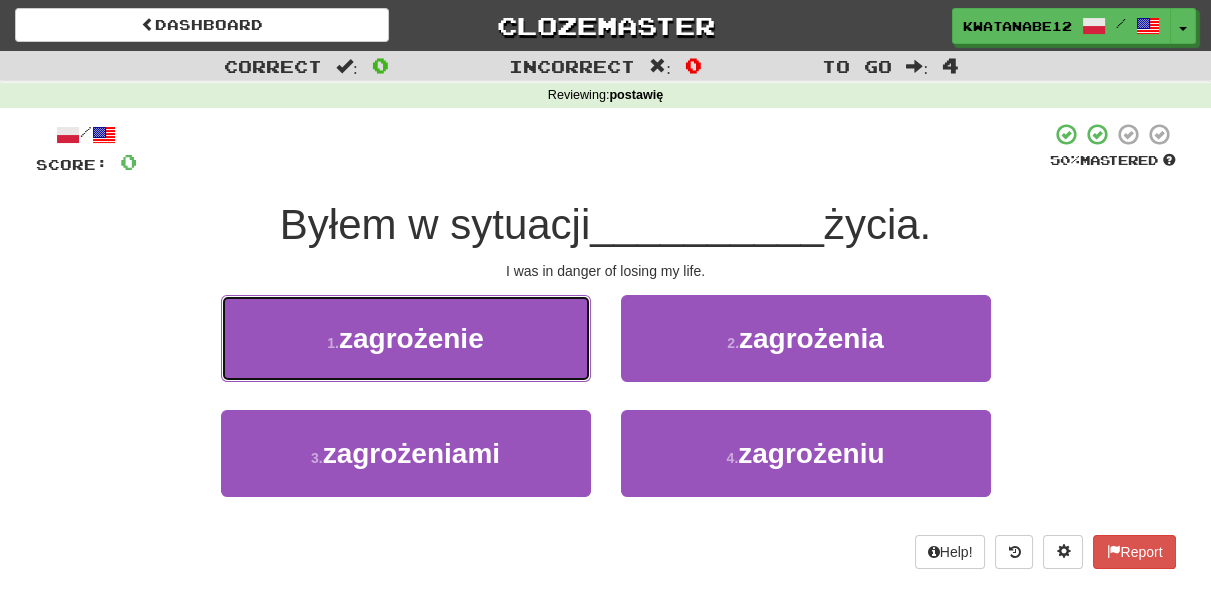 drag, startPoint x: 540, startPoint y: 332, endPoint x: 614, endPoint y: 343, distance: 74.8131 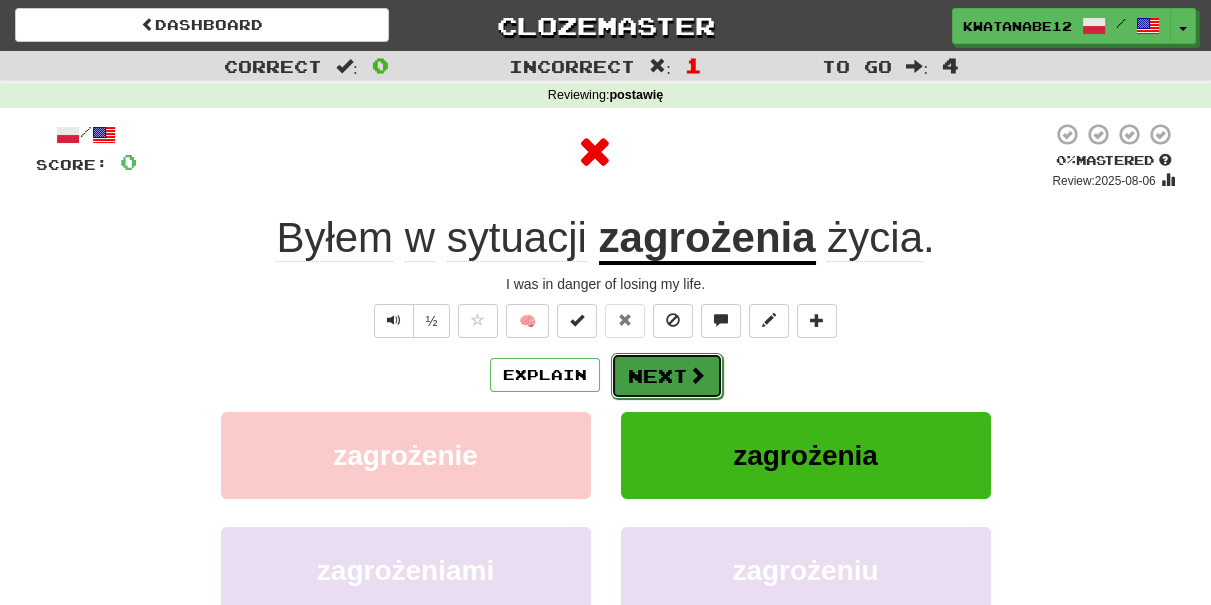 click on "Next" at bounding box center (667, 376) 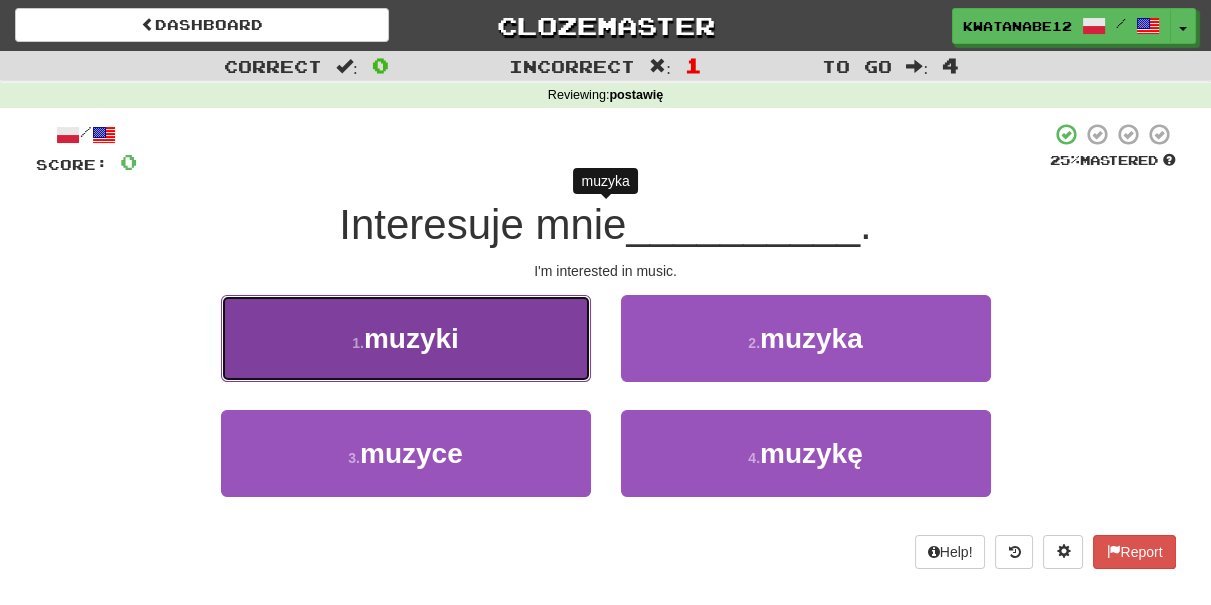 click on "1 .  muzyki" at bounding box center [406, 338] 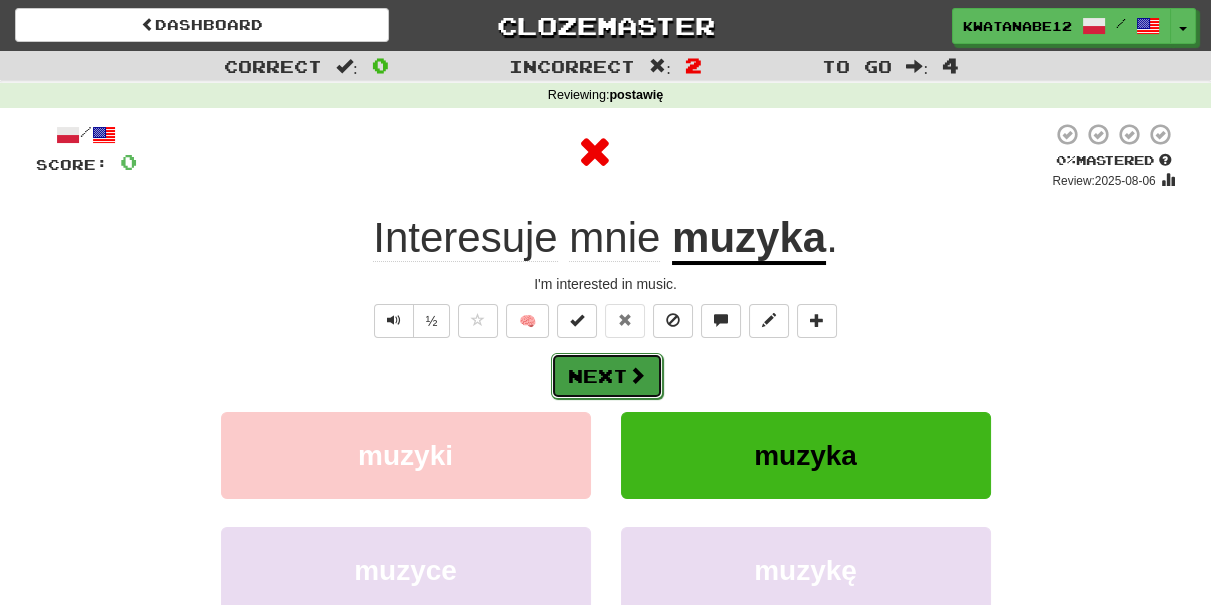 click on "Next" at bounding box center (607, 376) 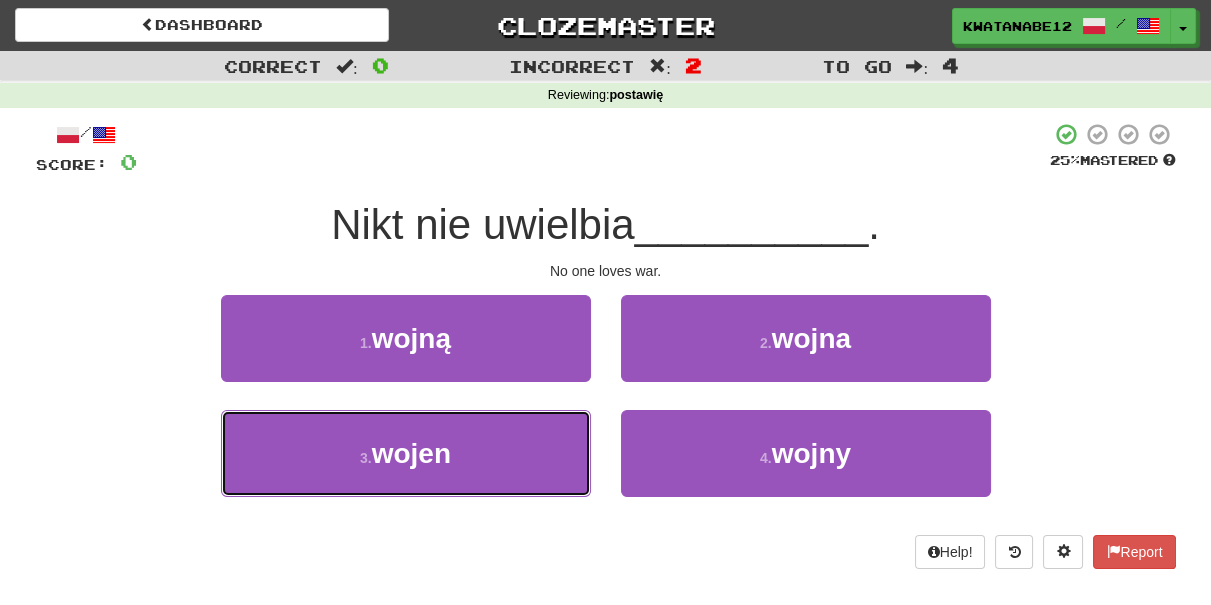 drag, startPoint x: 535, startPoint y: 439, endPoint x: 605, endPoint y: 401, distance: 79.64923 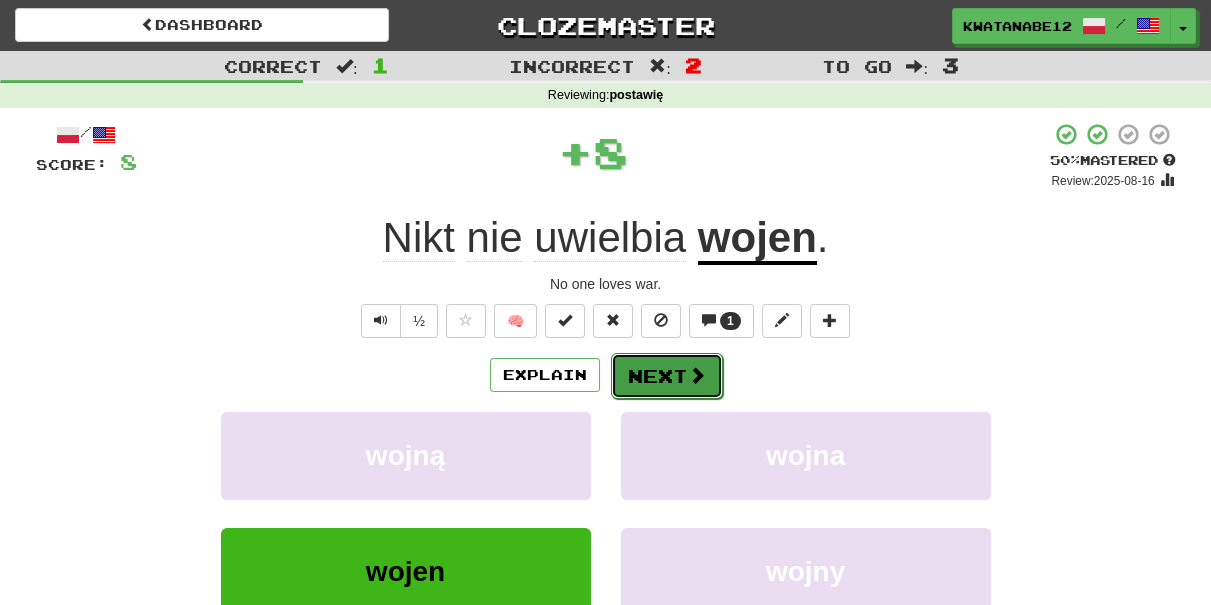 click on "Next" at bounding box center (667, 376) 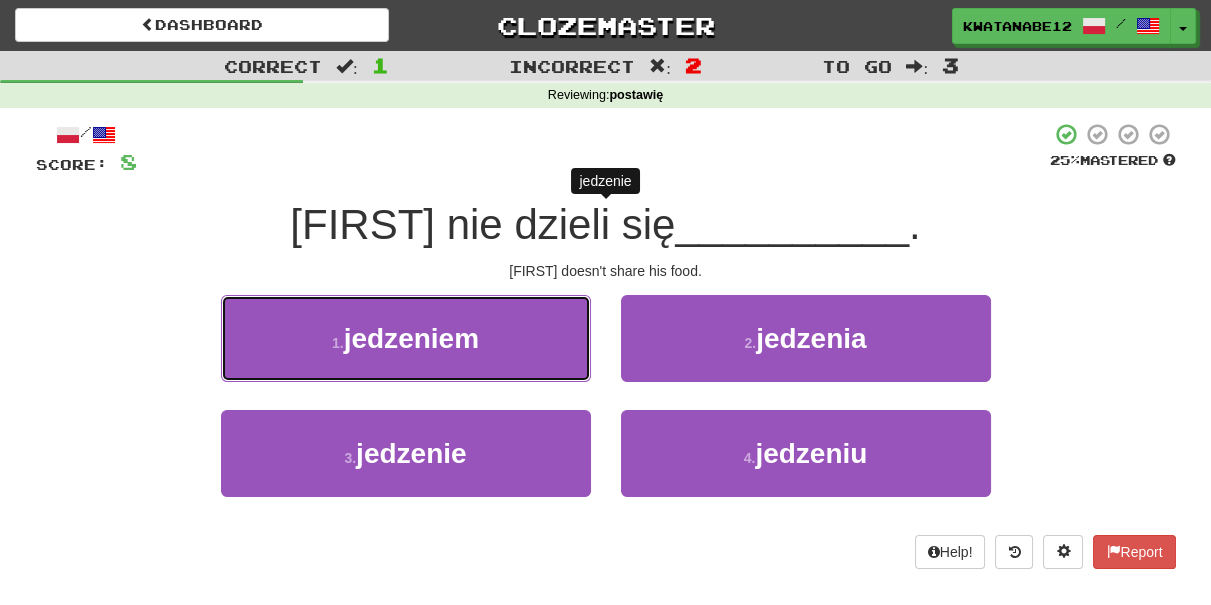 drag, startPoint x: 540, startPoint y: 346, endPoint x: 596, endPoint y: 348, distance: 56.0357 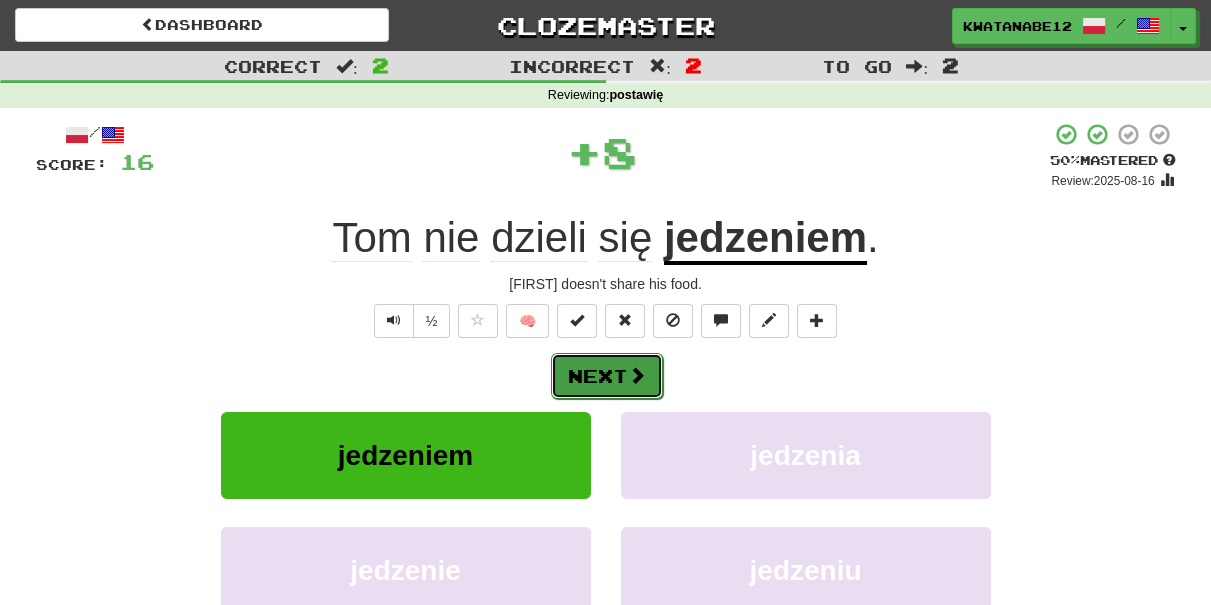 click on "Next" at bounding box center [607, 376] 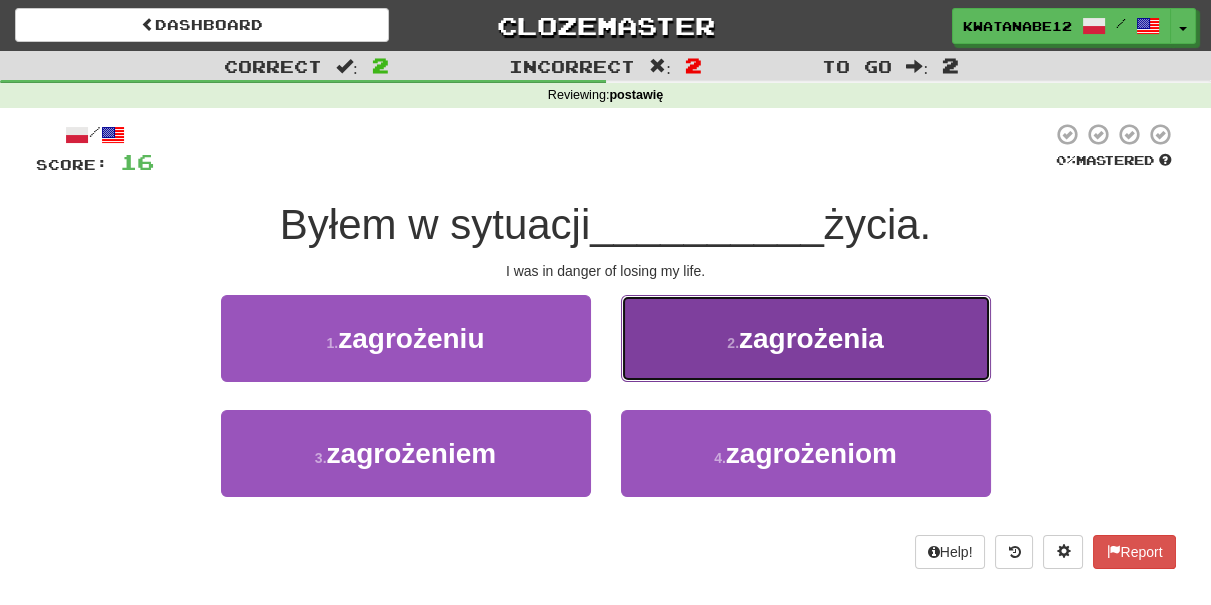 click on "2 .  zagrożenia" at bounding box center (806, 338) 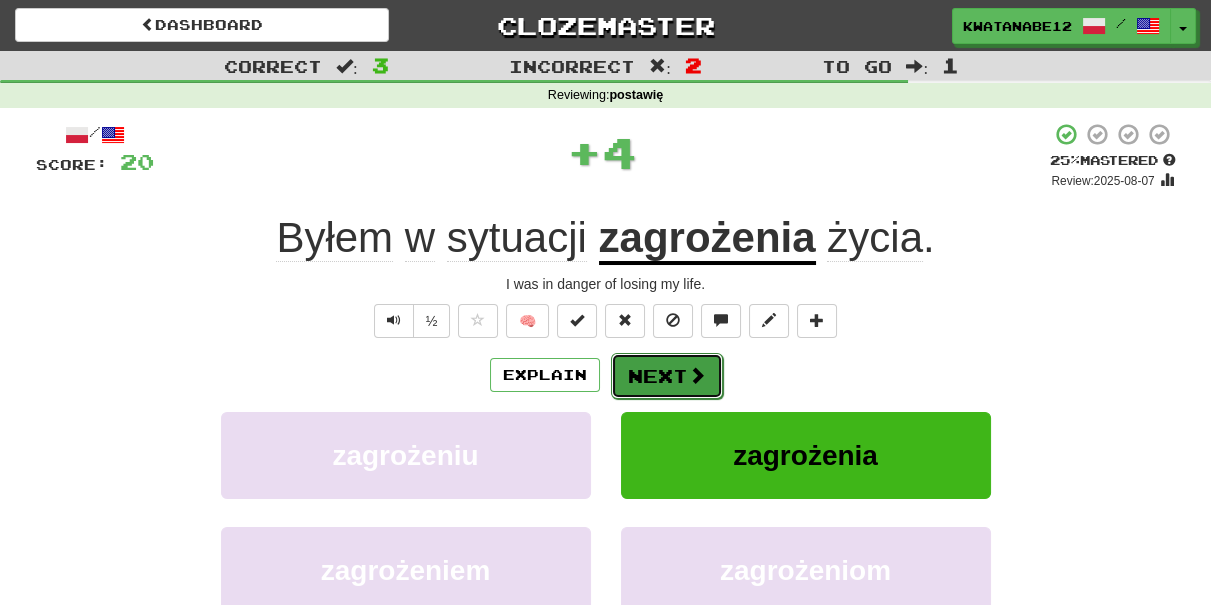 click on "Next" at bounding box center [667, 376] 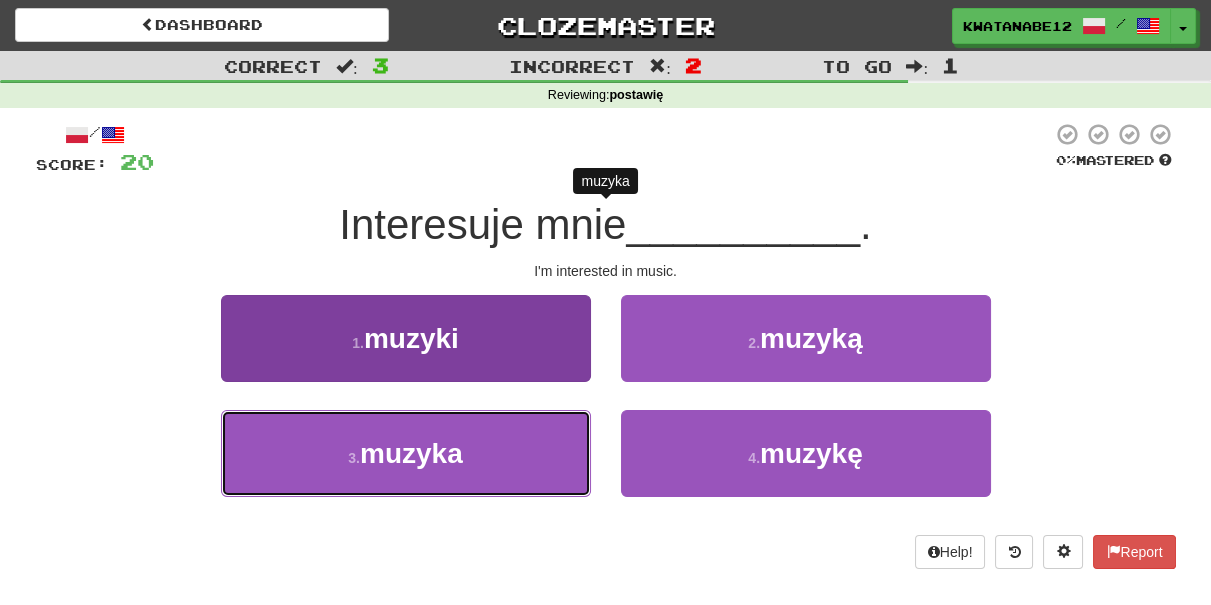 drag, startPoint x: 491, startPoint y: 418, endPoint x: 538, endPoint y: 416, distance: 47.042534 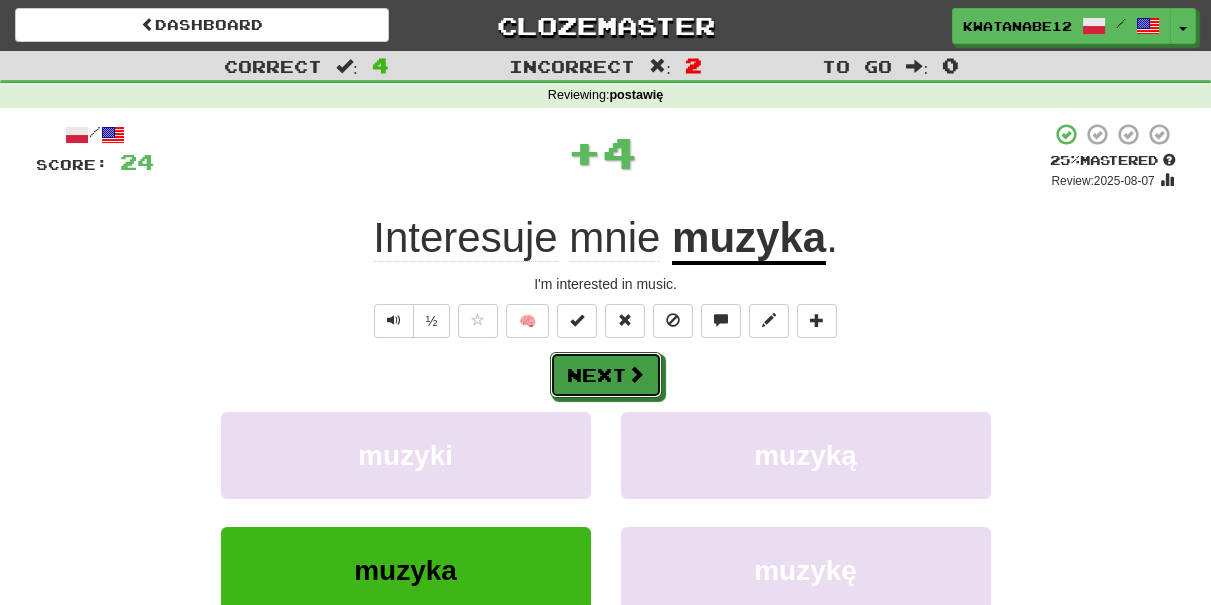 drag, startPoint x: 625, startPoint y: 378, endPoint x: 620, endPoint y: 360, distance: 18.681541 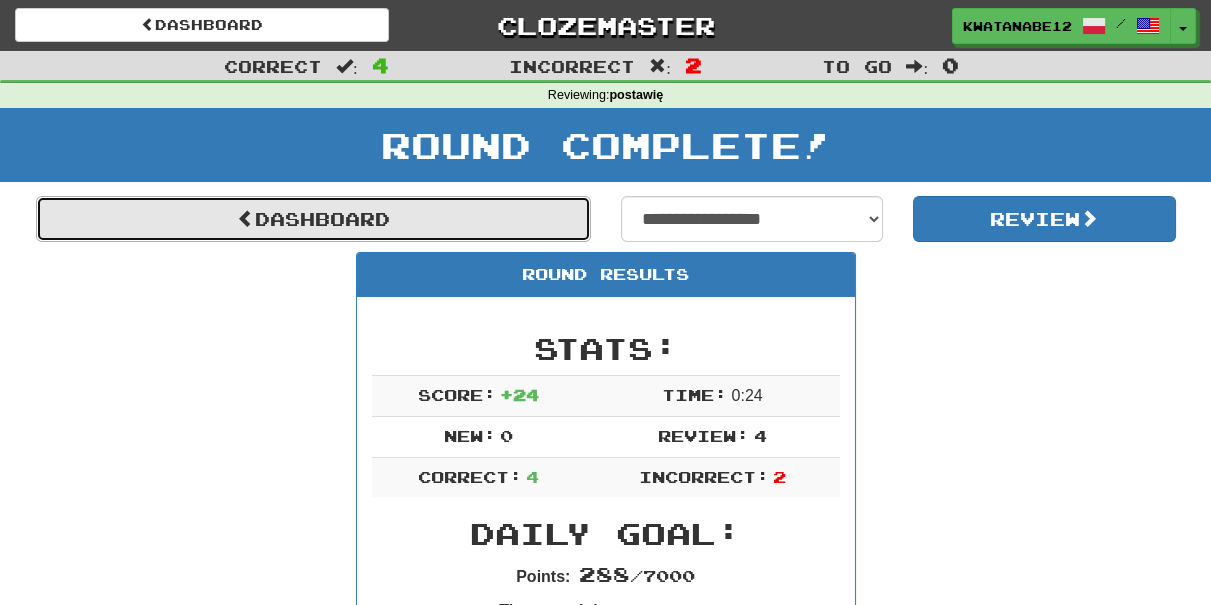 drag, startPoint x: 537, startPoint y: 202, endPoint x: 547, endPoint y: 203, distance: 10.049875 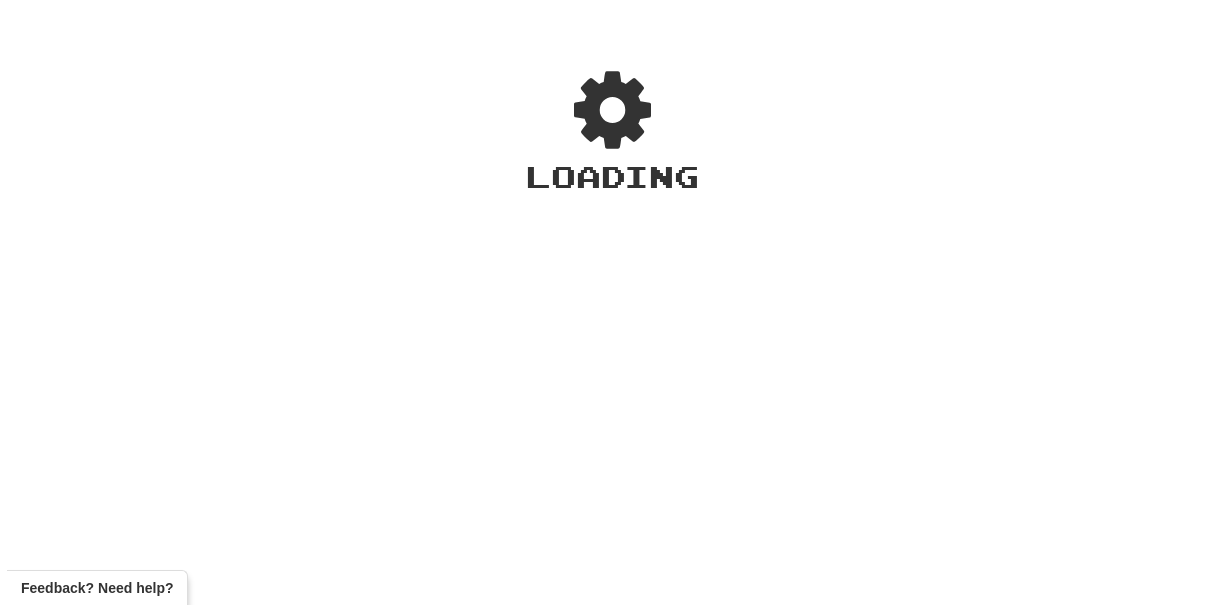 scroll, scrollTop: 0, scrollLeft: 0, axis: both 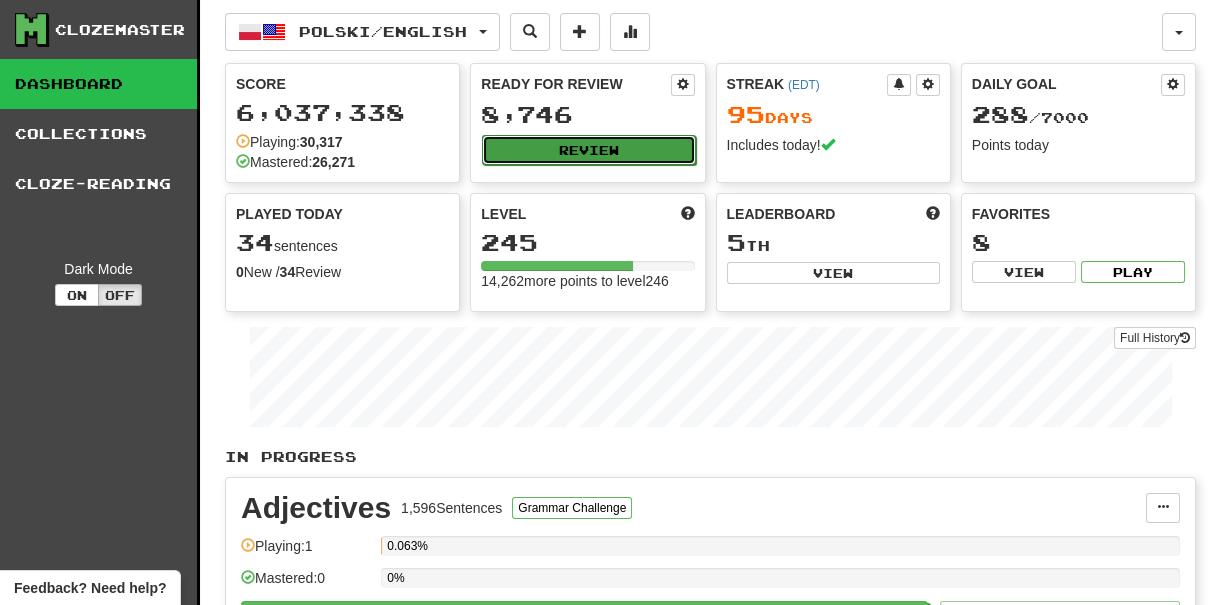 click on "Review" at bounding box center [588, 150] 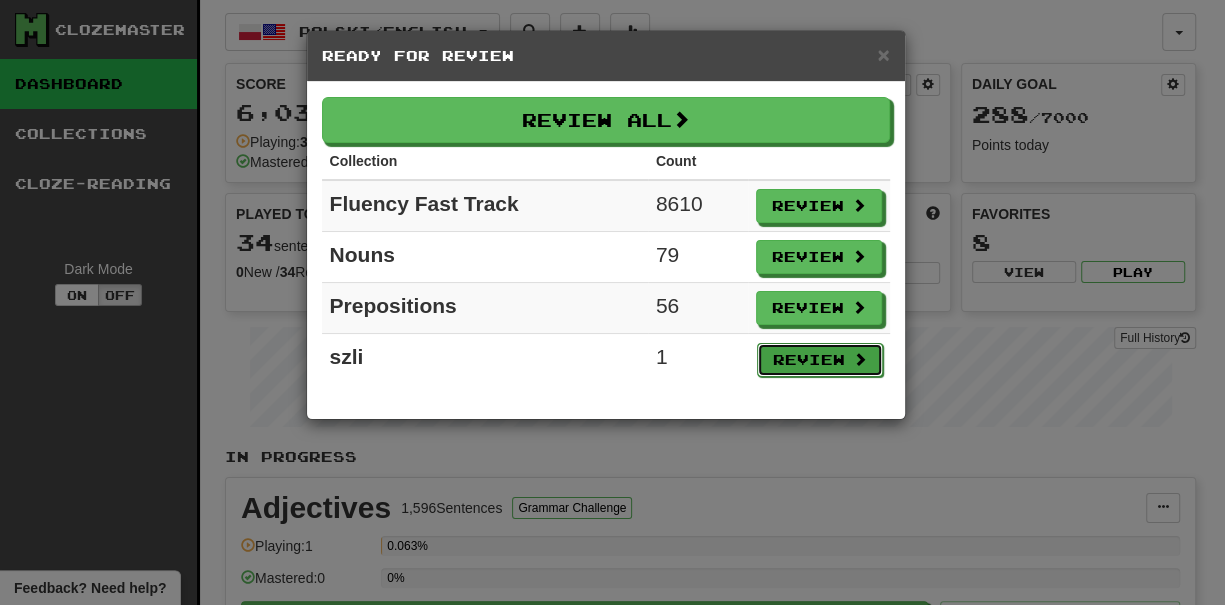 click on "Review" at bounding box center [820, 360] 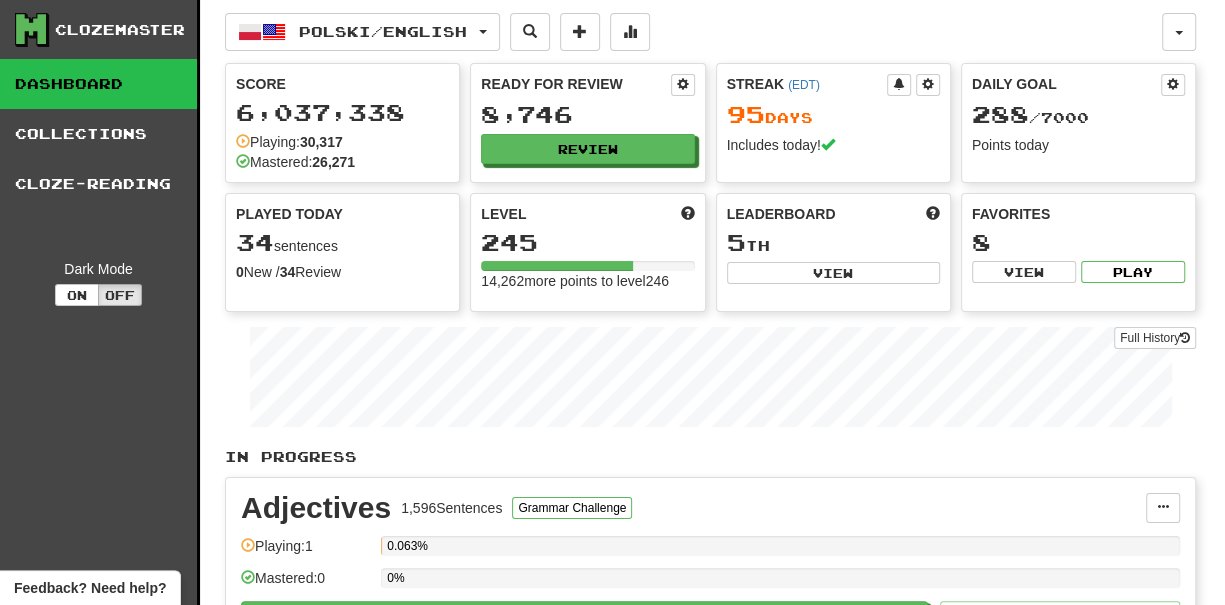 select on "***" 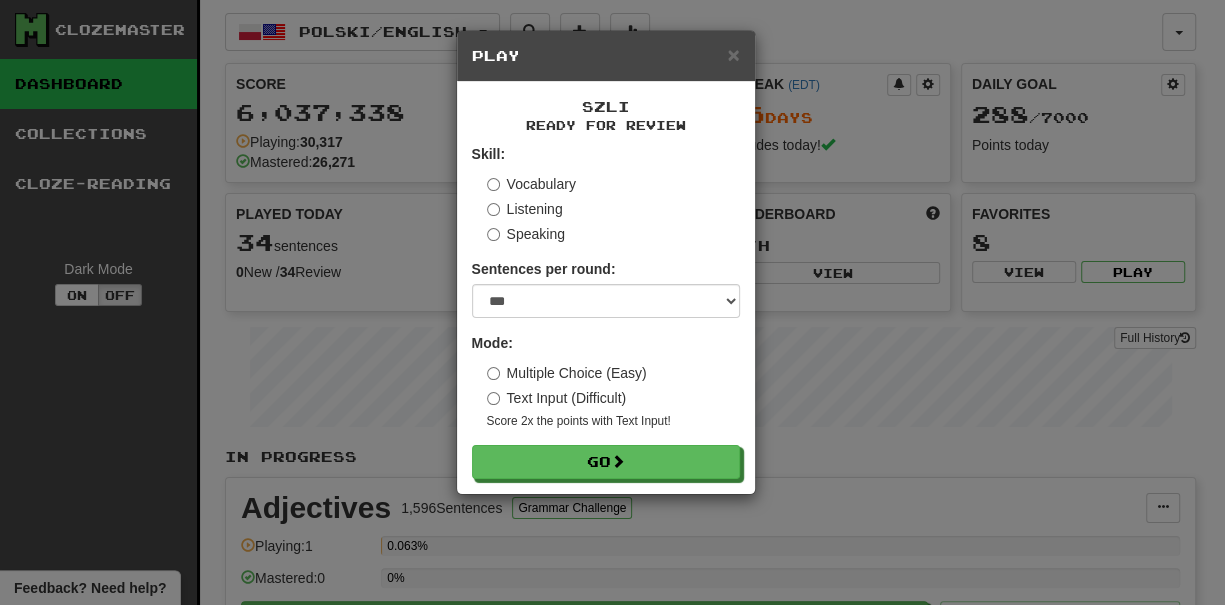 click on "Skill: Vocabulary Listening Speaking Sentences per round: * ** ** ** ** ** *** ******** Mode: Multiple Choice (Easy) Text Input (Difficult) Score 2x the points with Text Input ! Go" at bounding box center [606, 311] 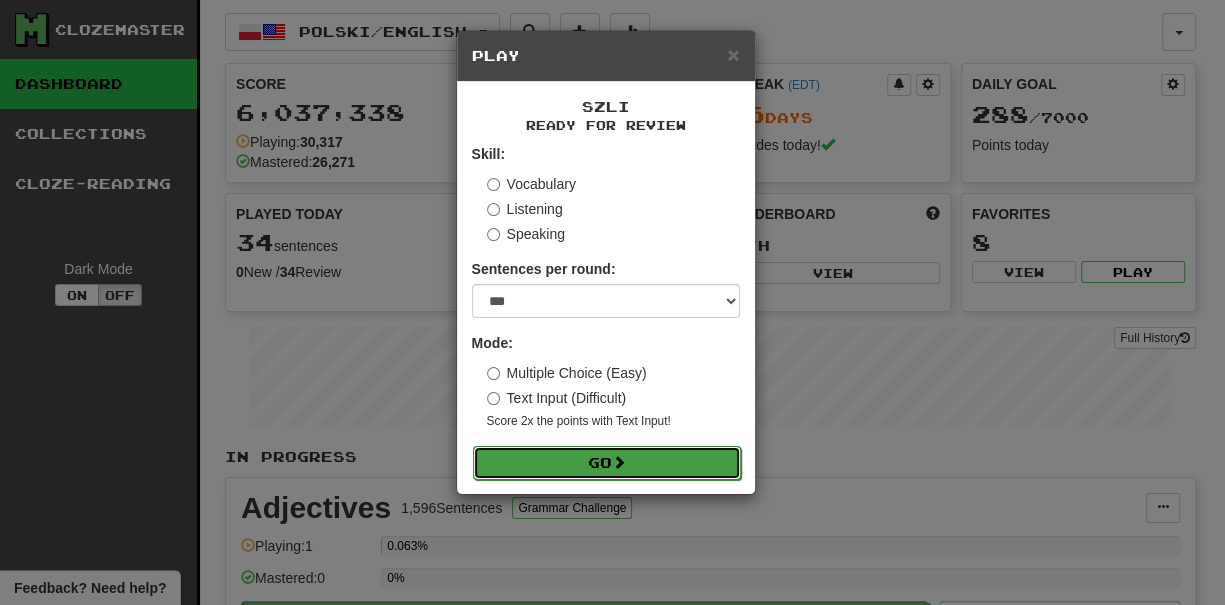 click on "Go" at bounding box center (607, 463) 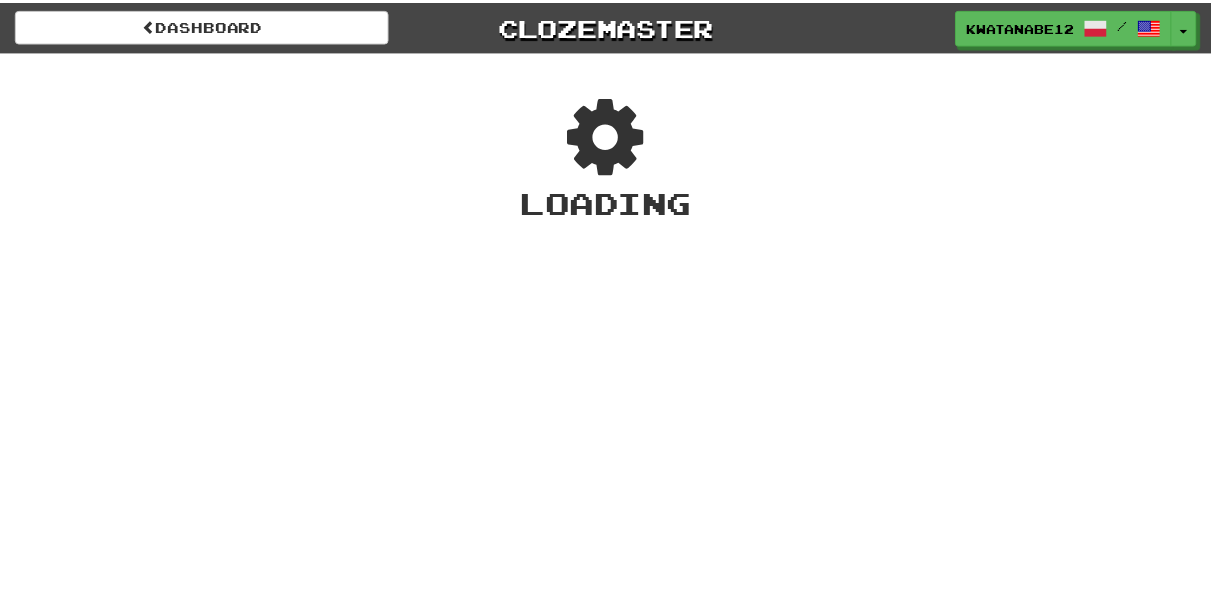 scroll, scrollTop: 0, scrollLeft: 0, axis: both 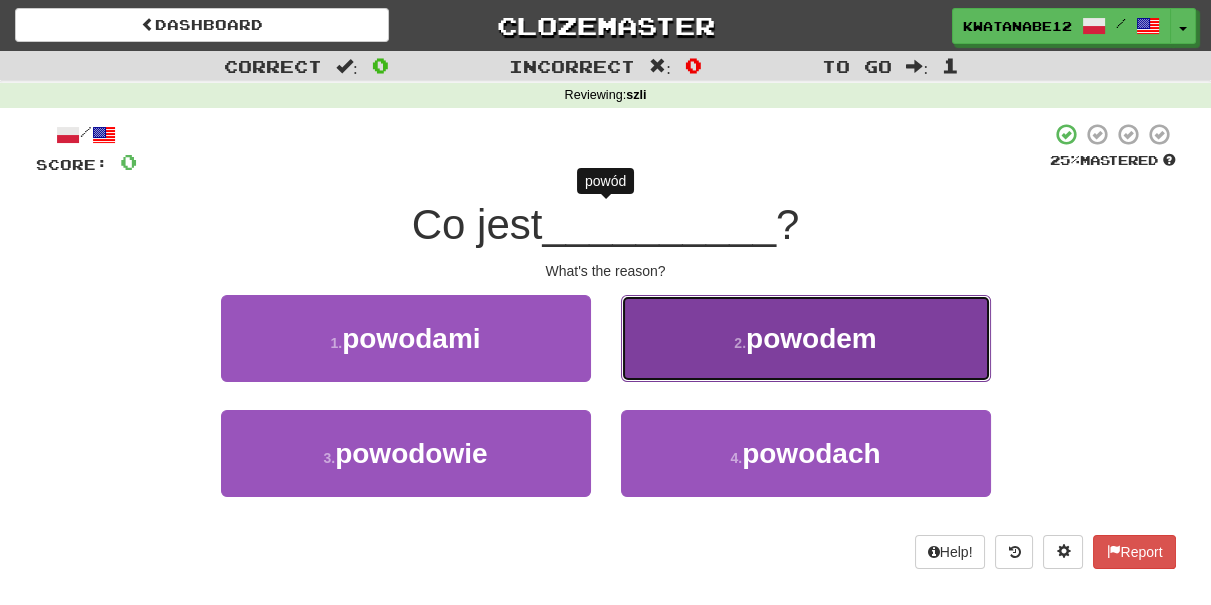 click on "2 .  powodem" at bounding box center (806, 338) 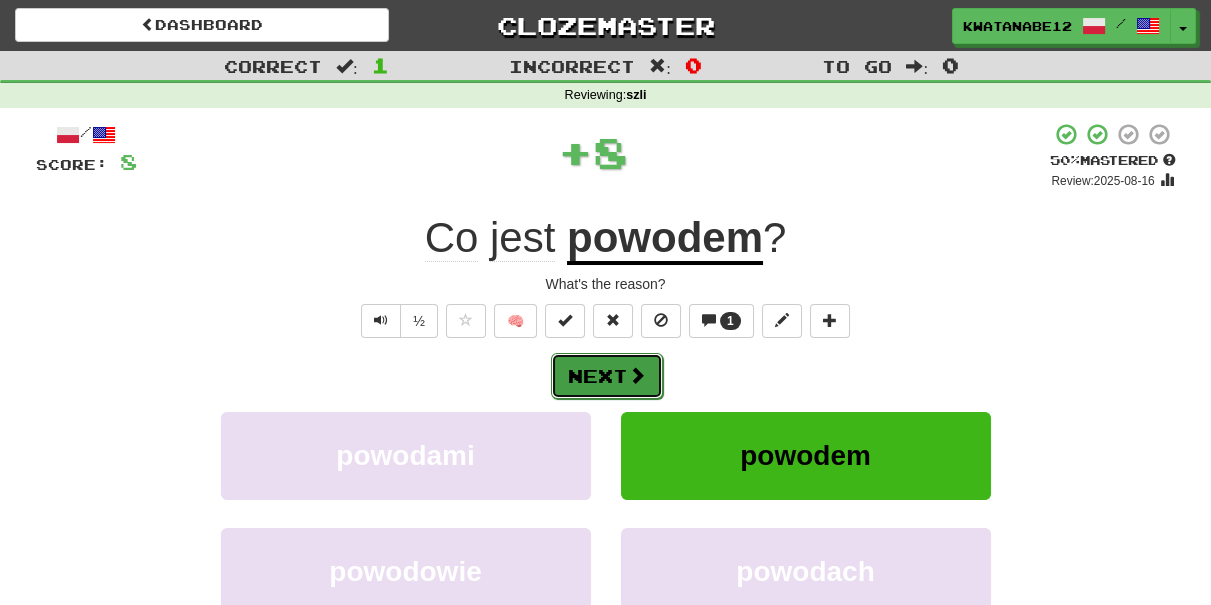 click at bounding box center (637, 375) 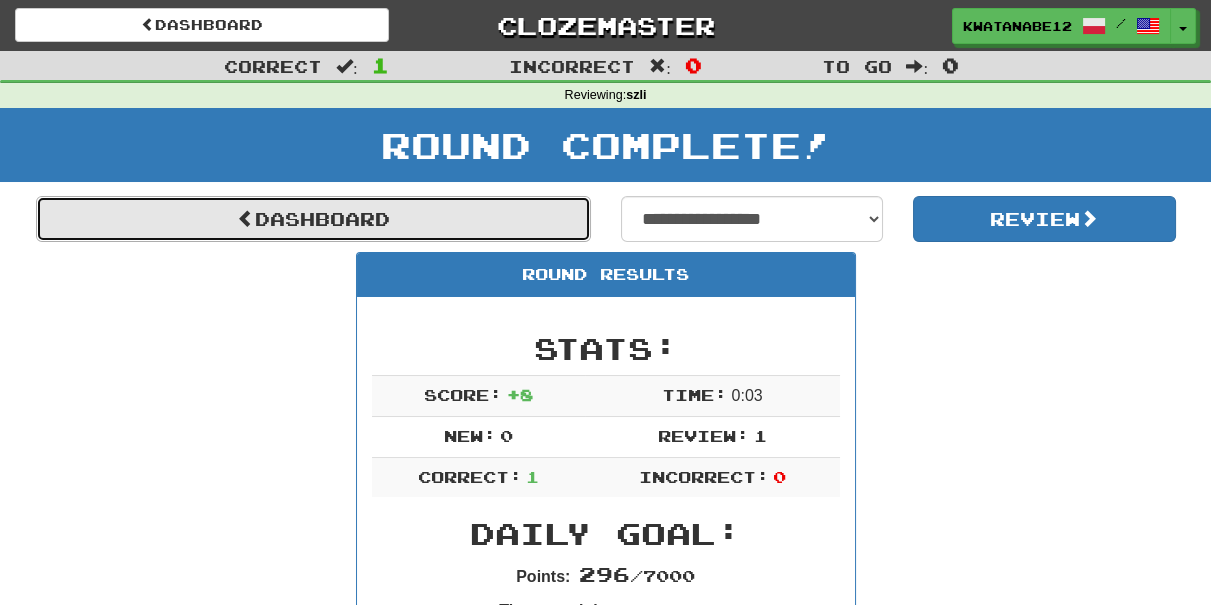 click on "Dashboard" at bounding box center [313, 219] 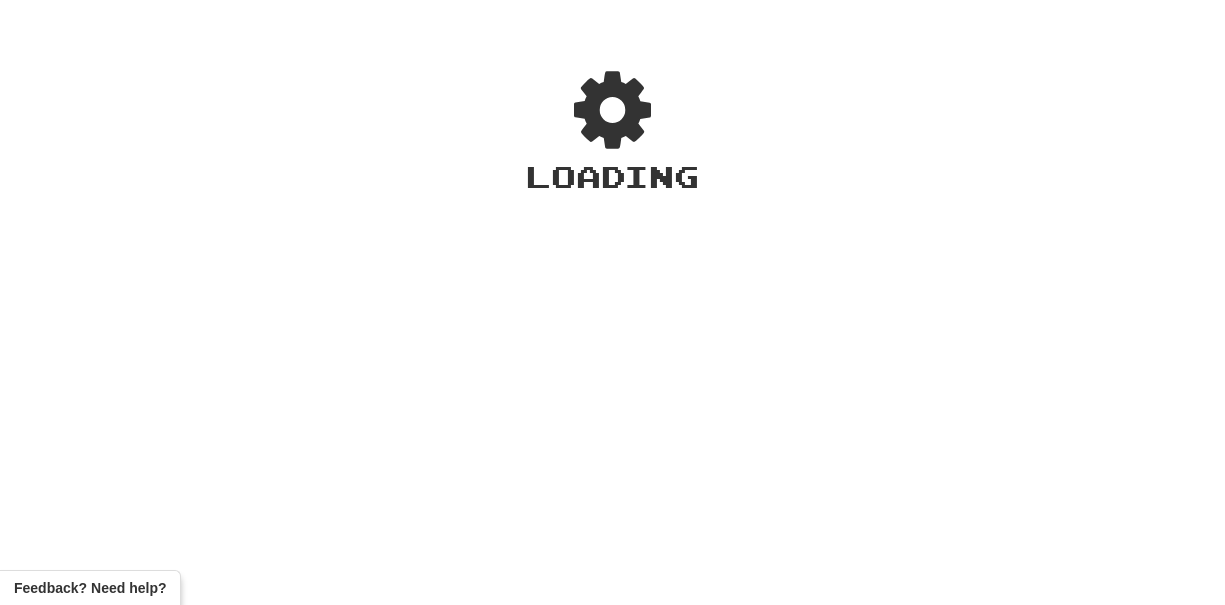 scroll, scrollTop: 0, scrollLeft: 0, axis: both 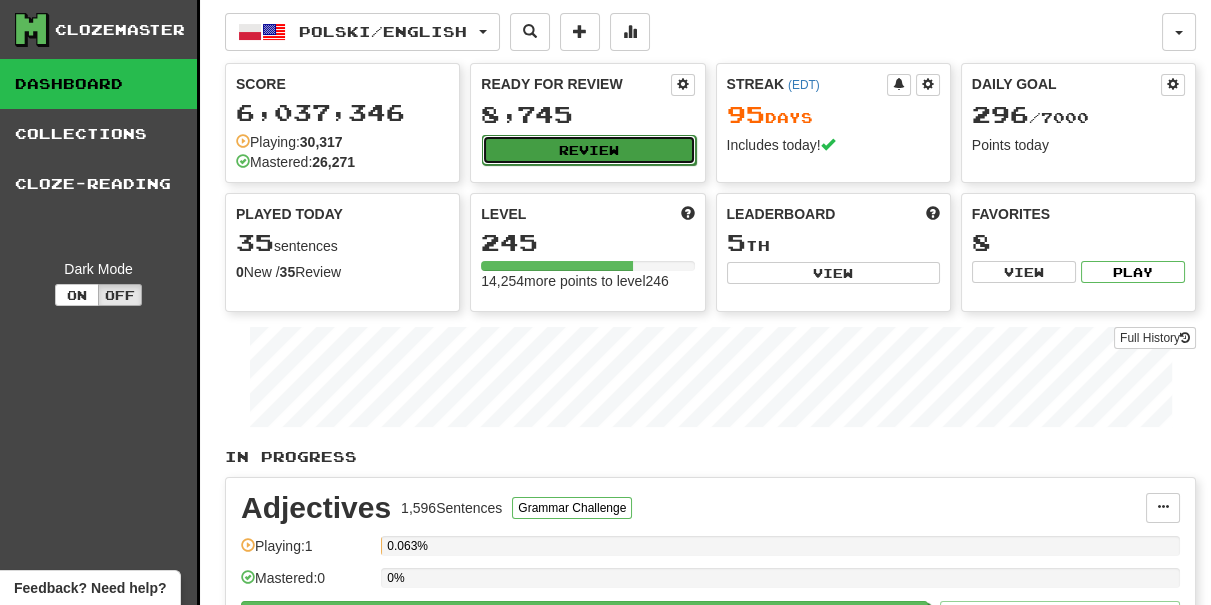 click on "Review" at bounding box center [588, 150] 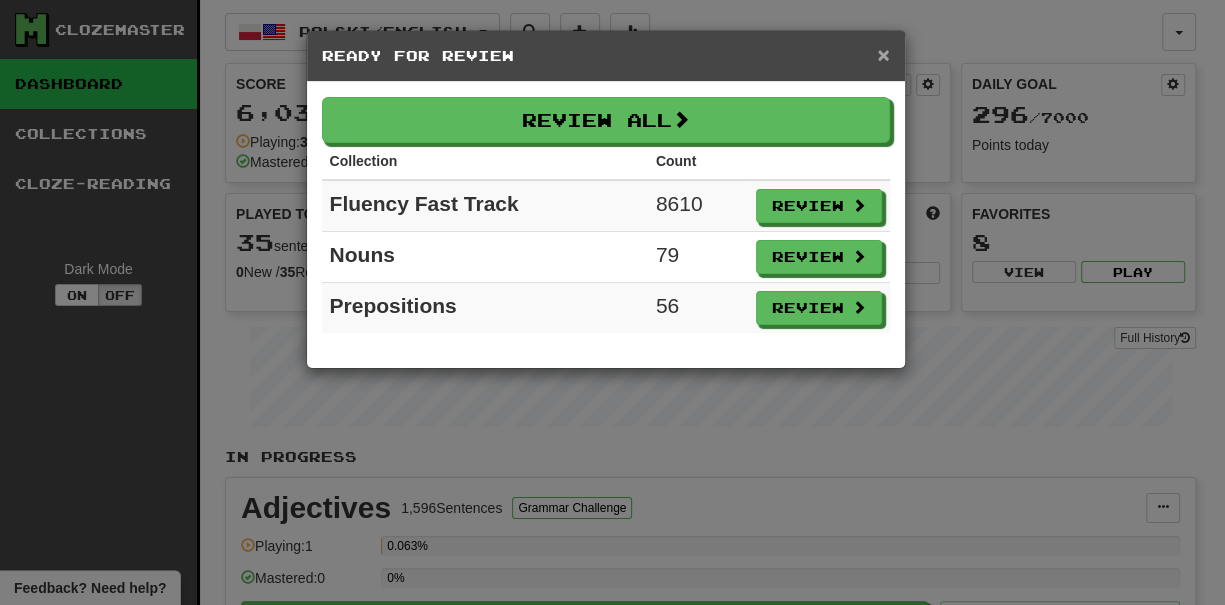 click on "×" at bounding box center [883, 54] 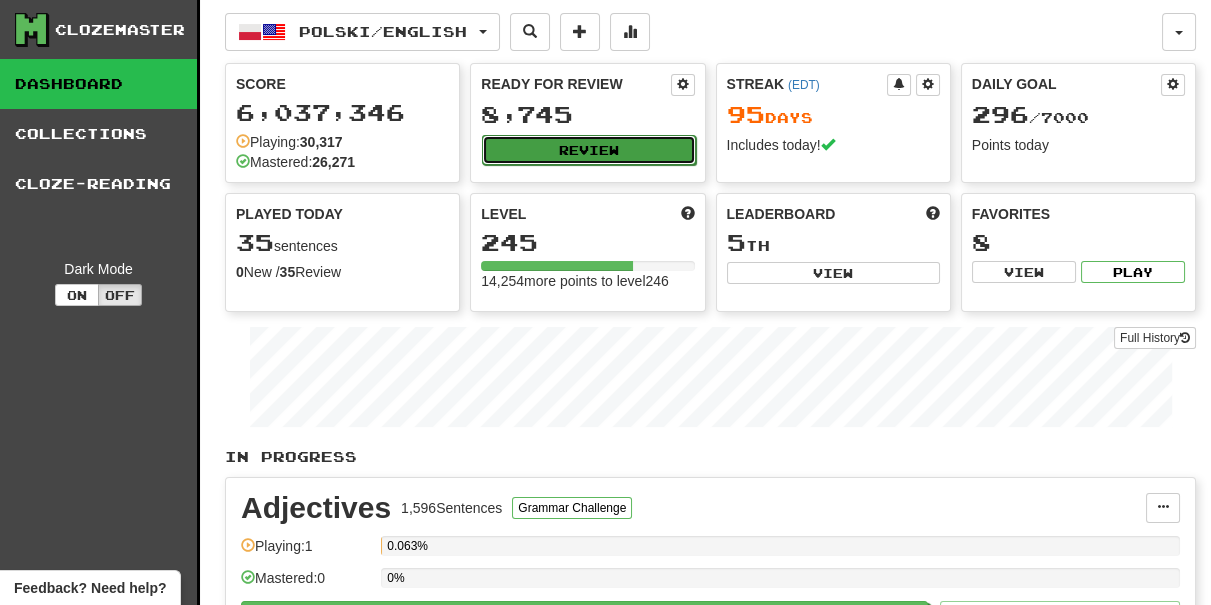 click on "Review" at bounding box center (588, 150) 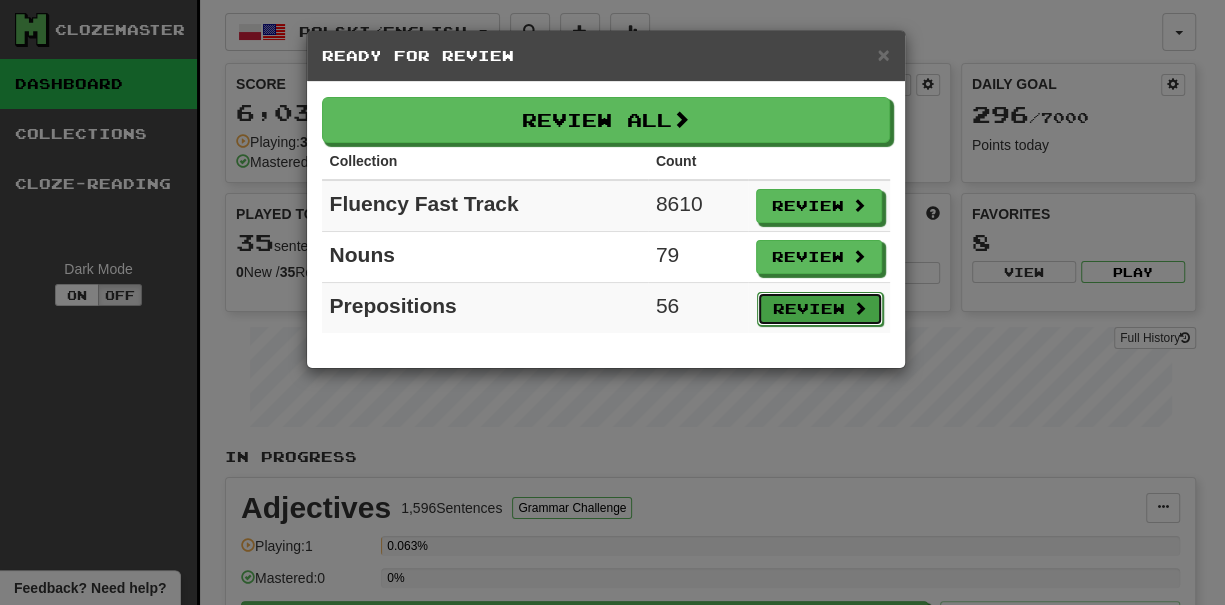 click on "Review" at bounding box center (820, 309) 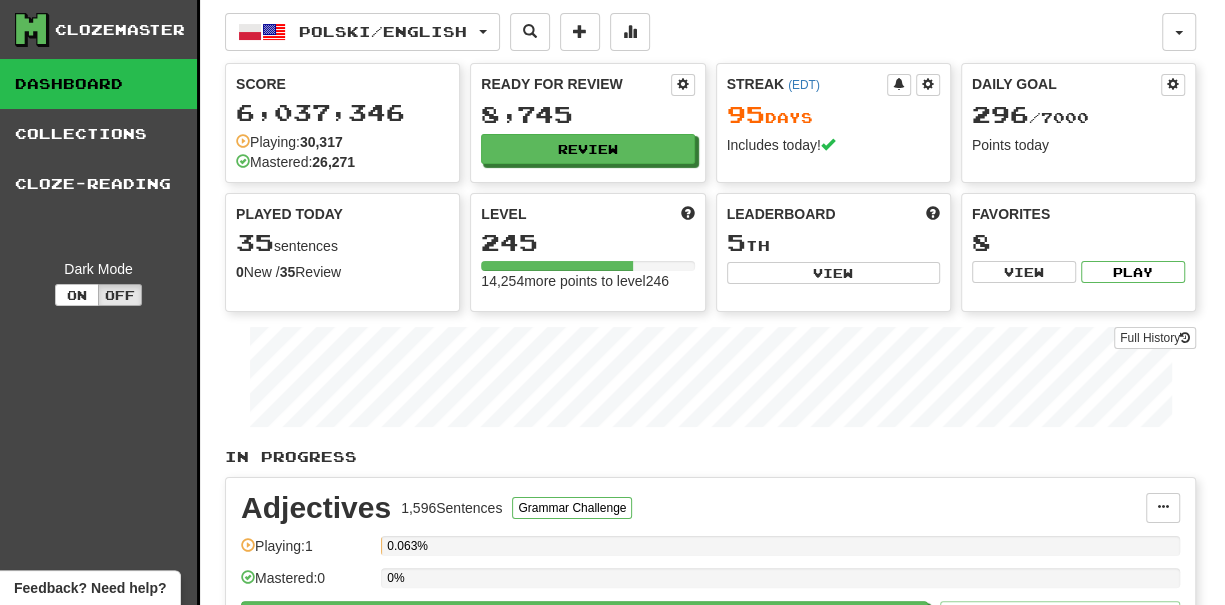 select on "***" 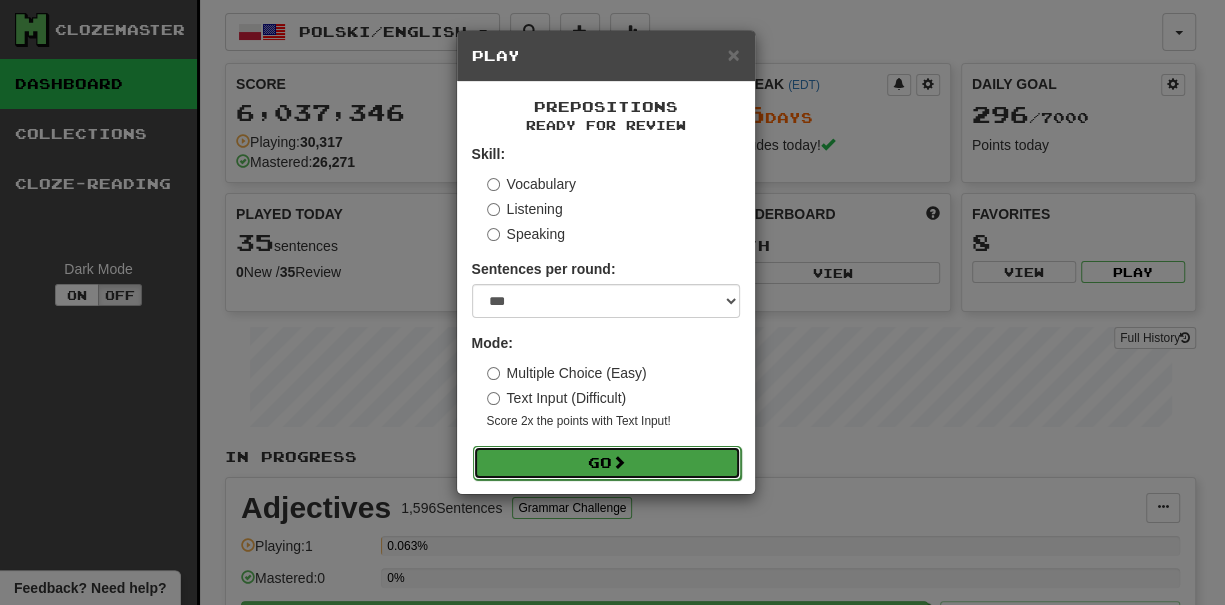 click on "Go" at bounding box center [607, 463] 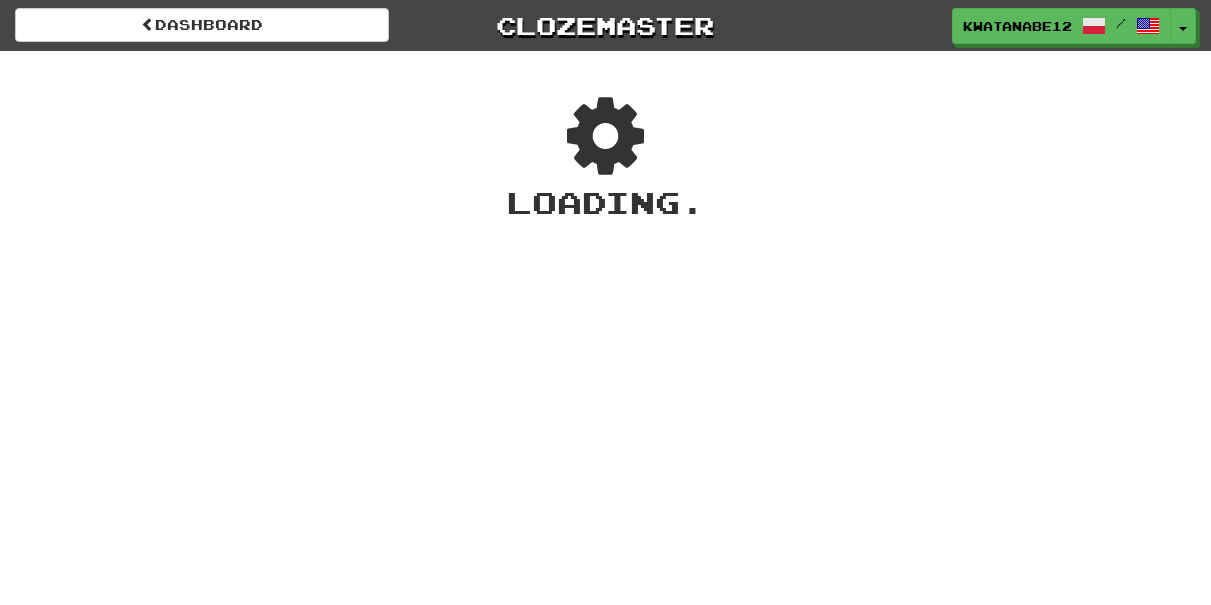 scroll, scrollTop: 0, scrollLeft: 0, axis: both 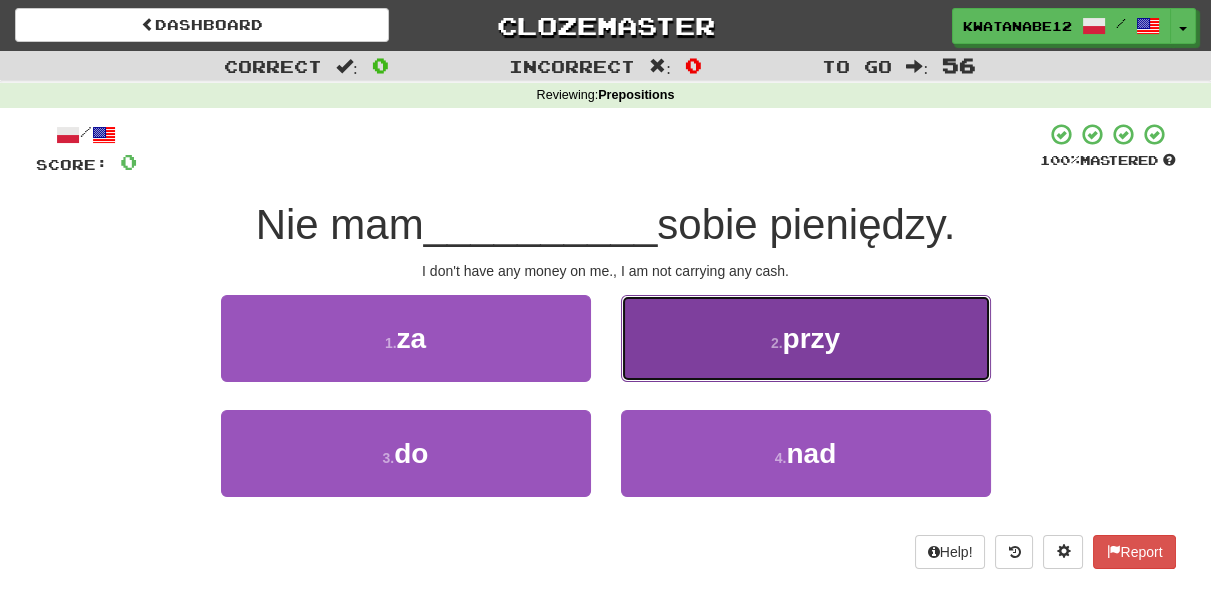click on "2 .  przy" at bounding box center [806, 338] 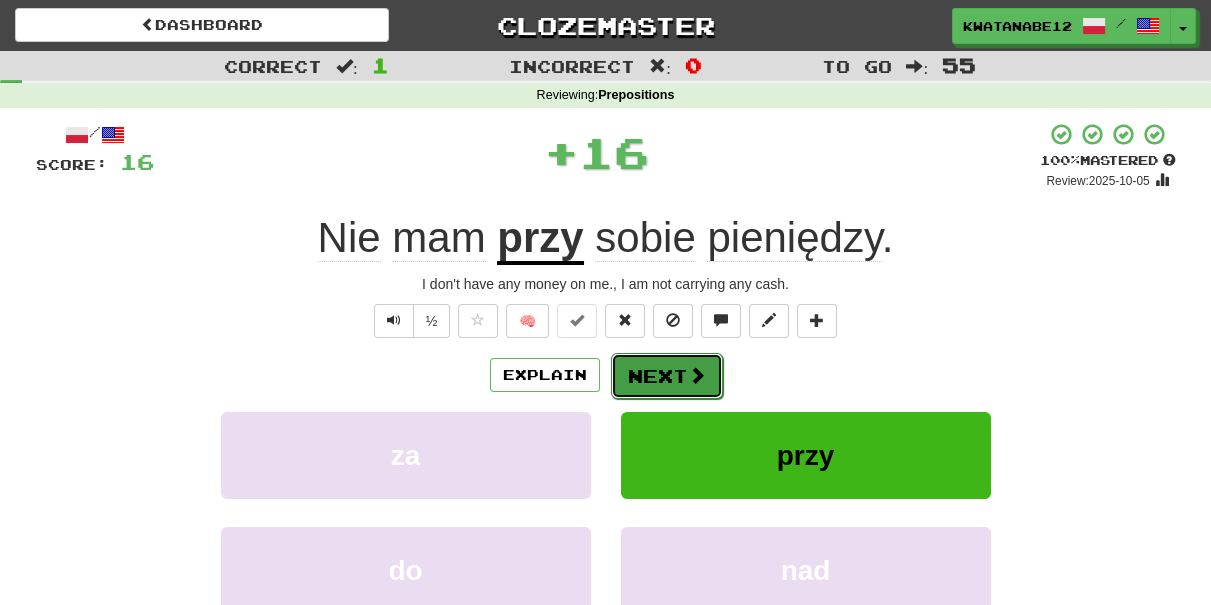 click on "Next" at bounding box center (667, 376) 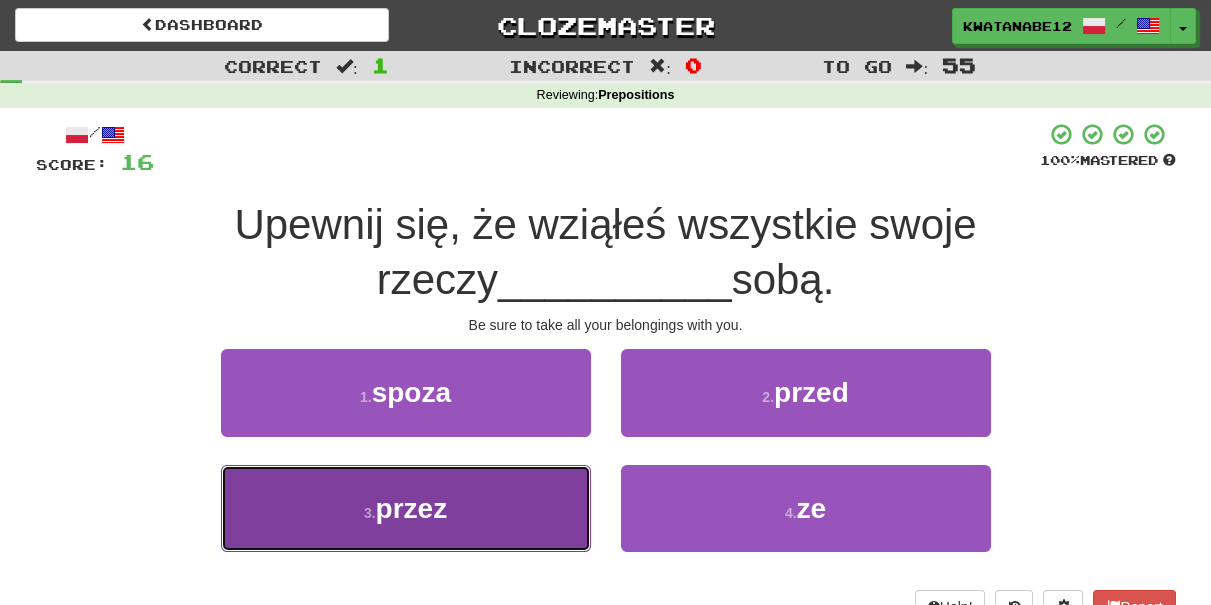 click on "3 .  przez" at bounding box center (406, 508) 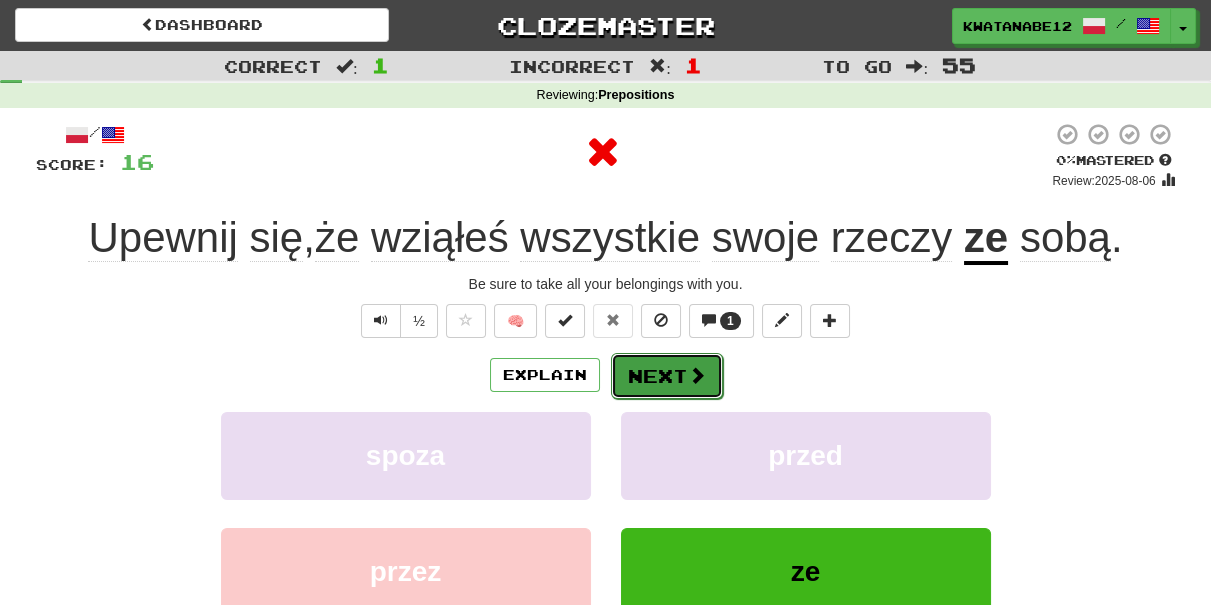 click on "Next" at bounding box center (667, 376) 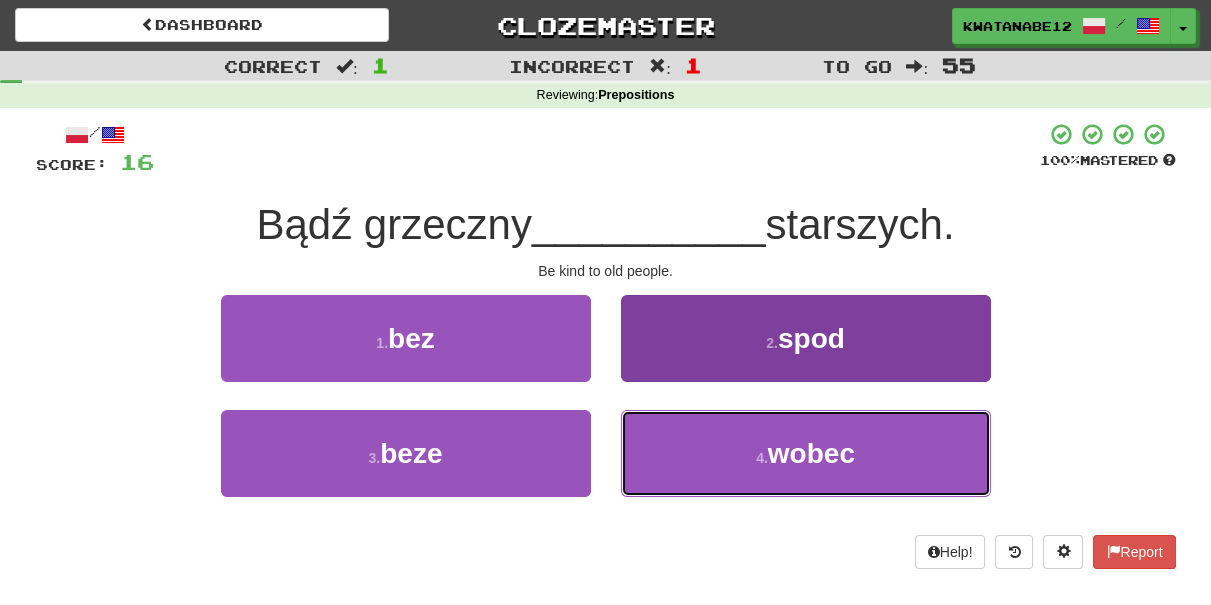 click on "4 .  wobec" at bounding box center (806, 453) 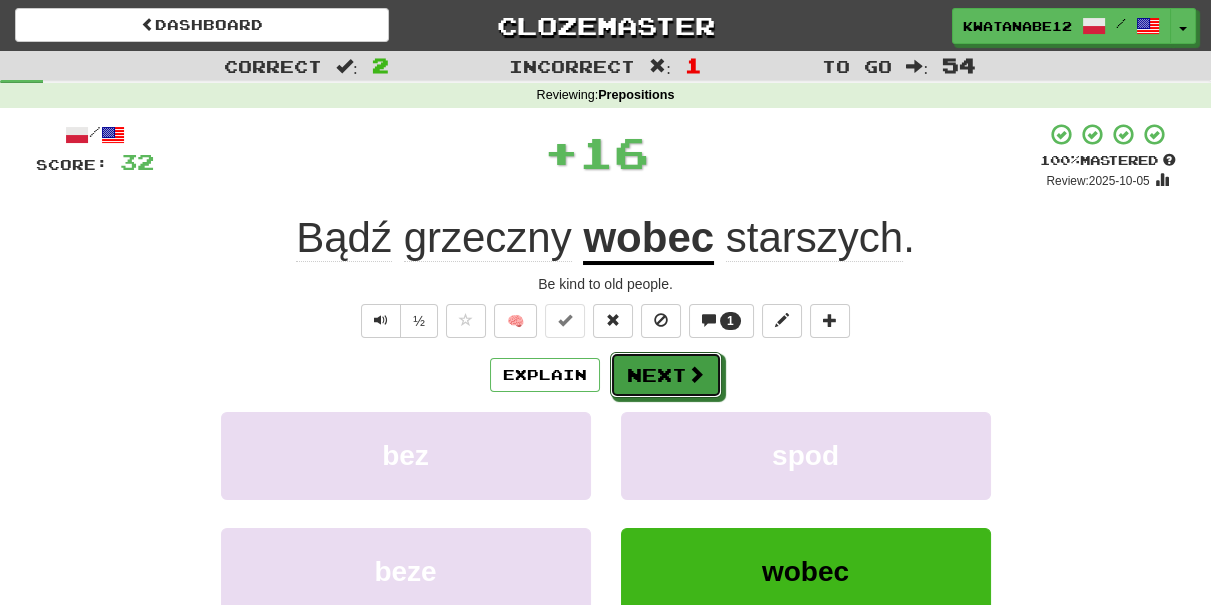 drag, startPoint x: 664, startPoint y: 369, endPoint x: 595, endPoint y: 331, distance: 78.77182 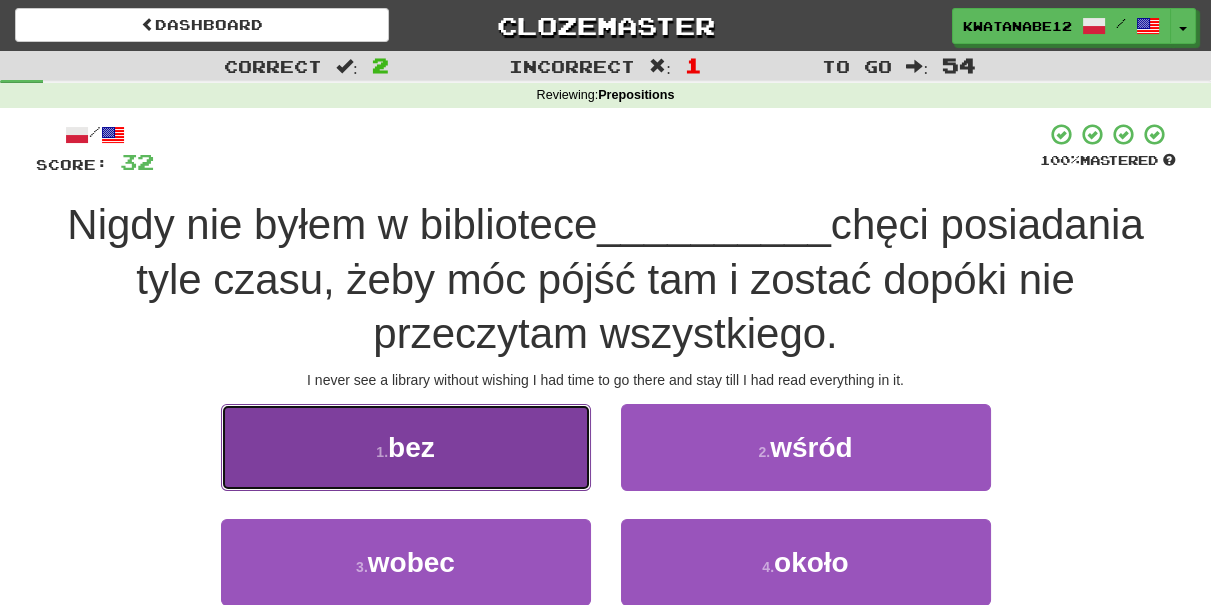 click on "1 .  bez" at bounding box center (406, 447) 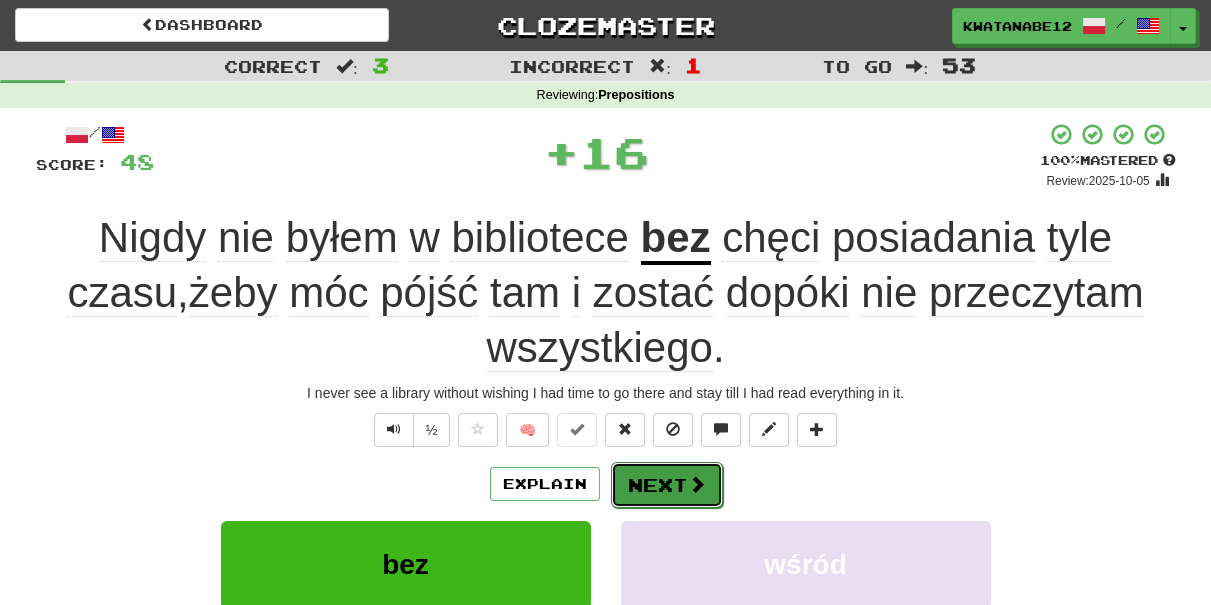 click on "Next" at bounding box center (667, 485) 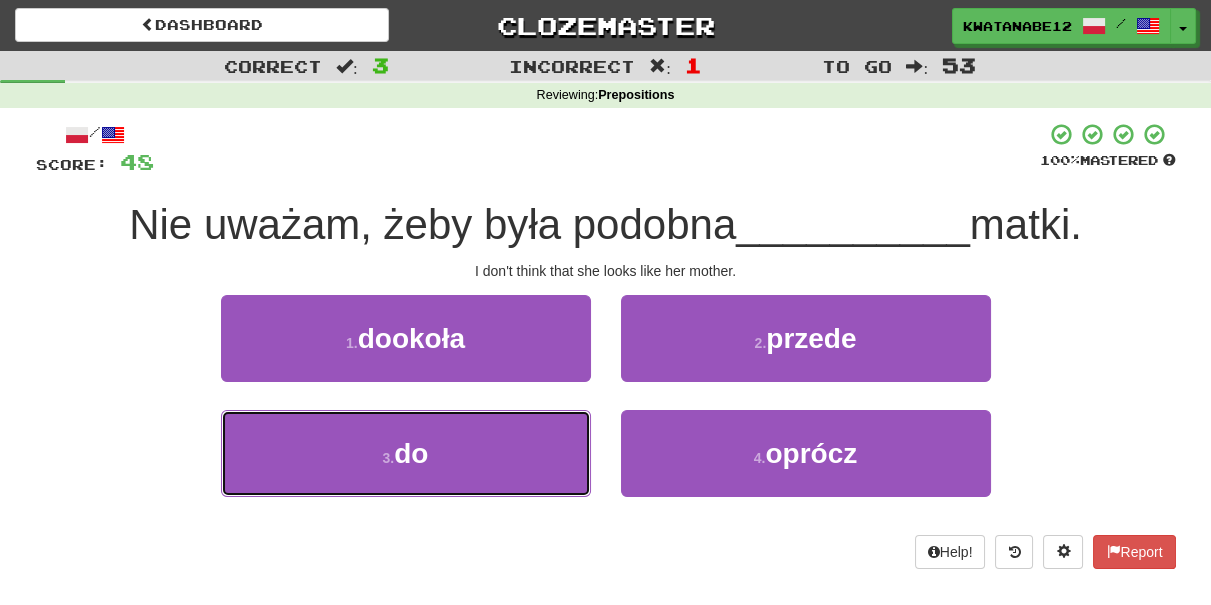 drag, startPoint x: 546, startPoint y: 420, endPoint x: 587, endPoint y: 398, distance: 46.52956 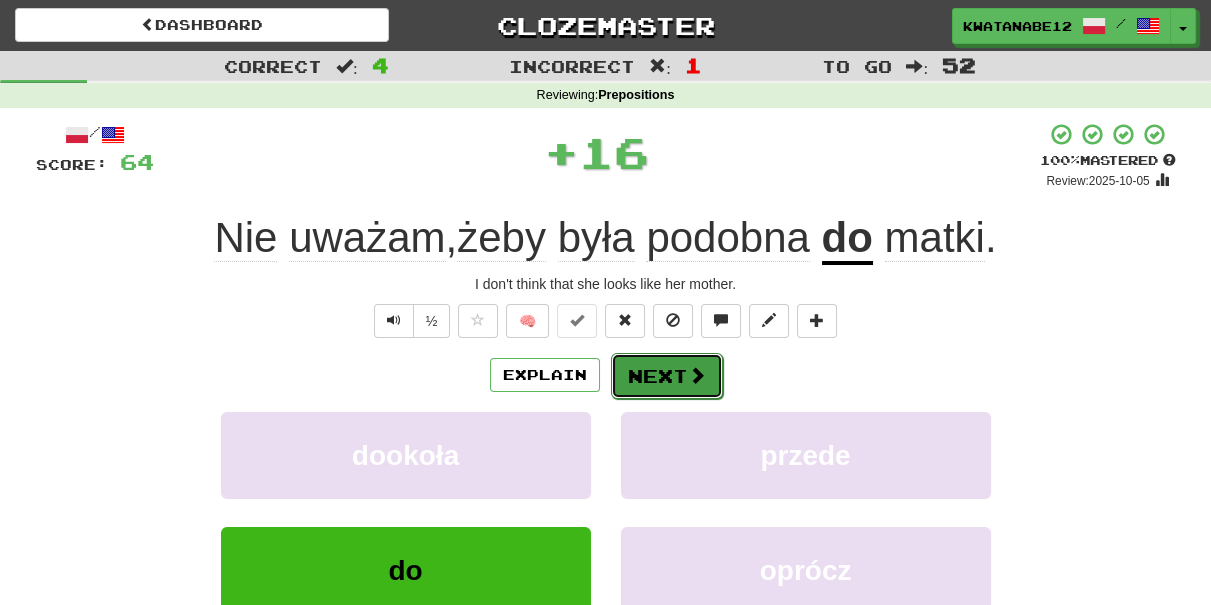 click on "Next" at bounding box center (667, 376) 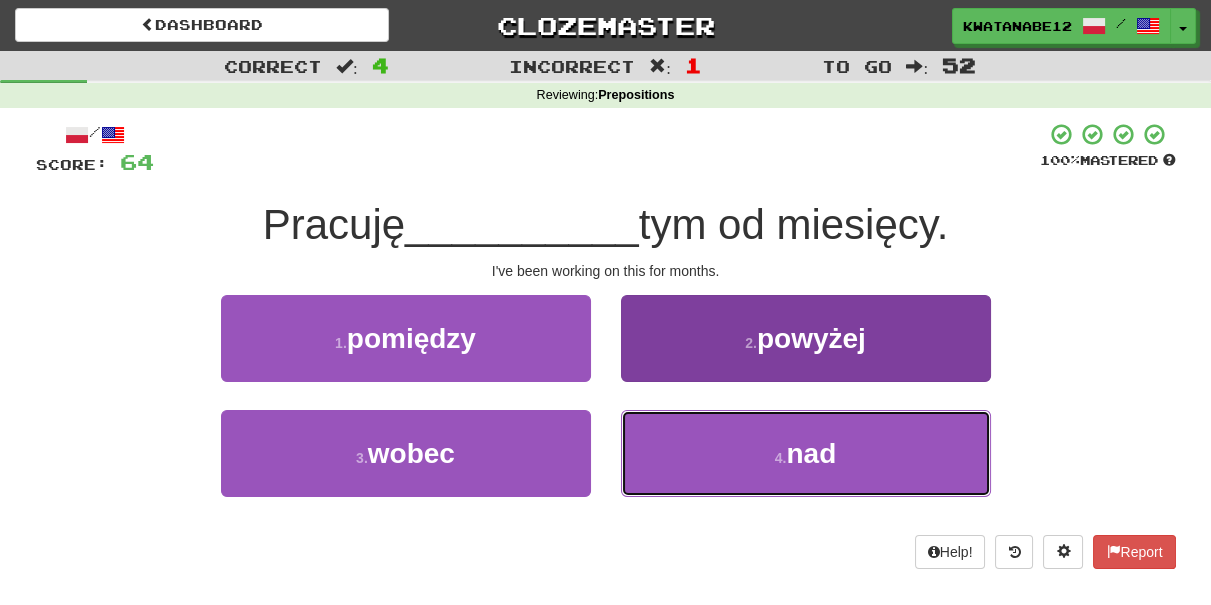 click on "4 .  nad" at bounding box center [806, 453] 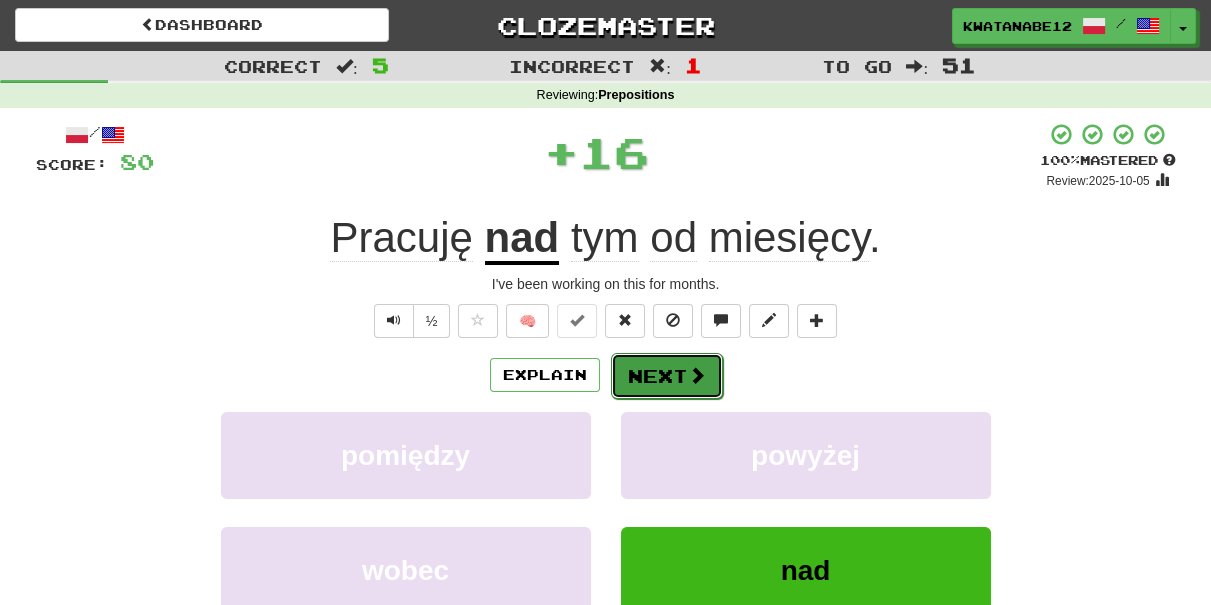 click on "Next" at bounding box center (667, 376) 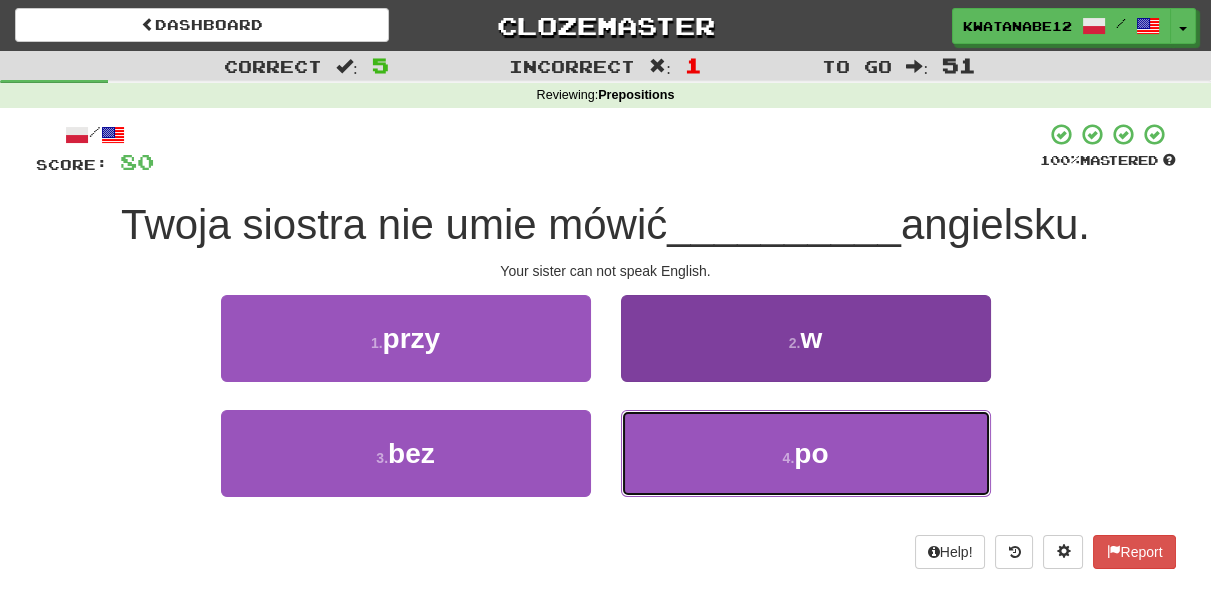 click on "4 .  po" at bounding box center [806, 453] 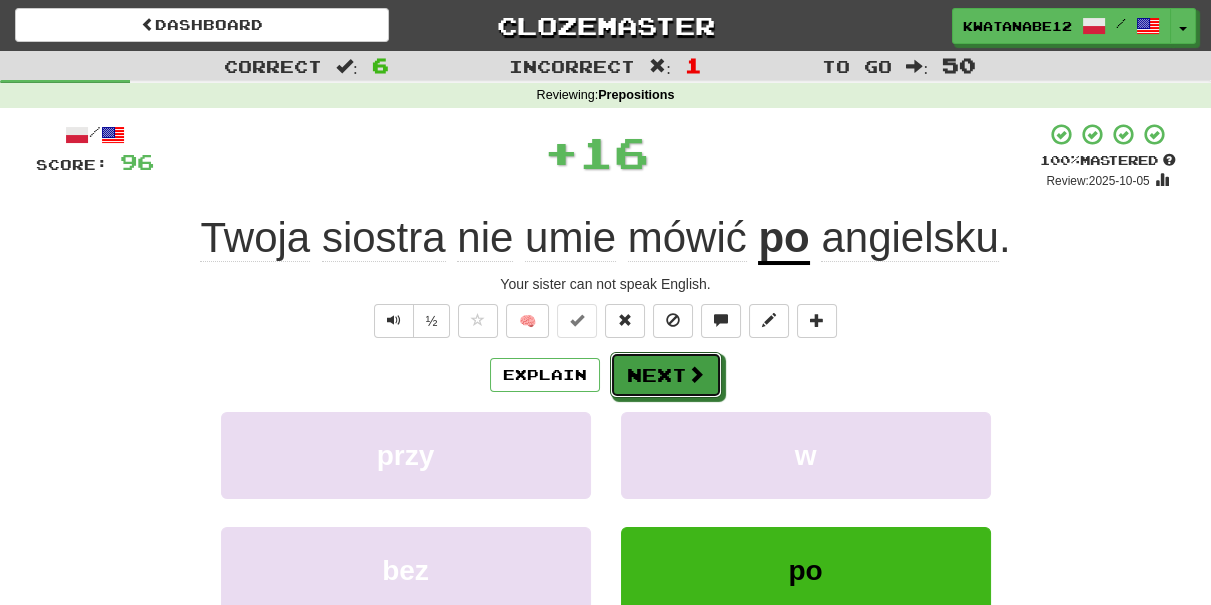 drag, startPoint x: 688, startPoint y: 380, endPoint x: 624, endPoint y: 292, distance: 108.81177 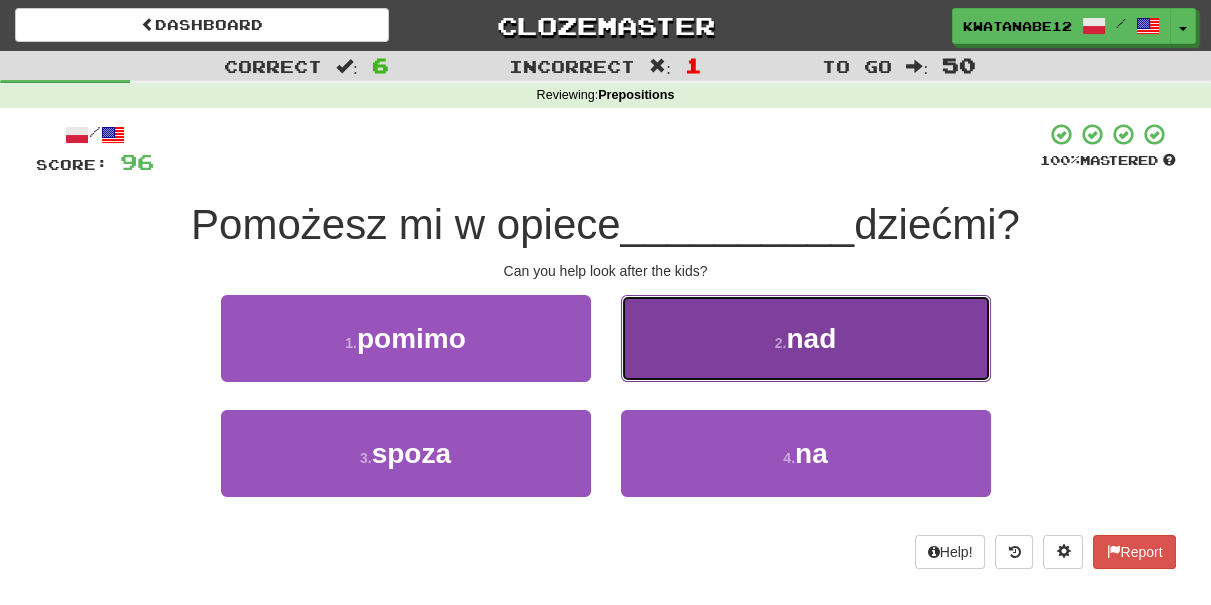 click on "2 .  nad" at bounding box center (806, 338) 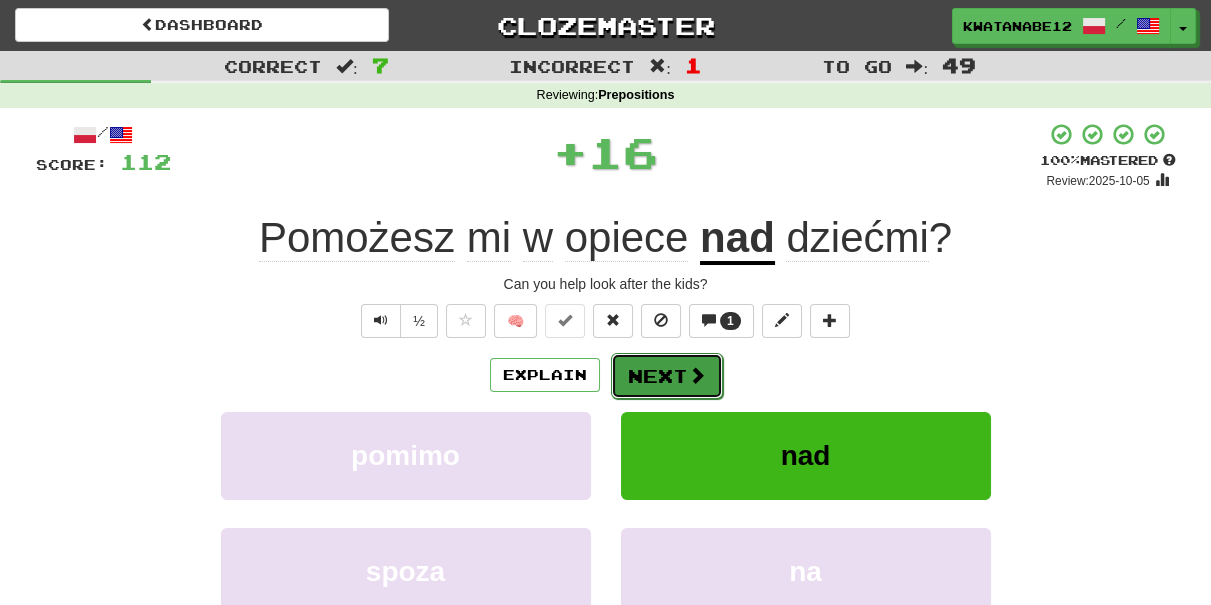 click on "Next" at bounding box center [667, 376] 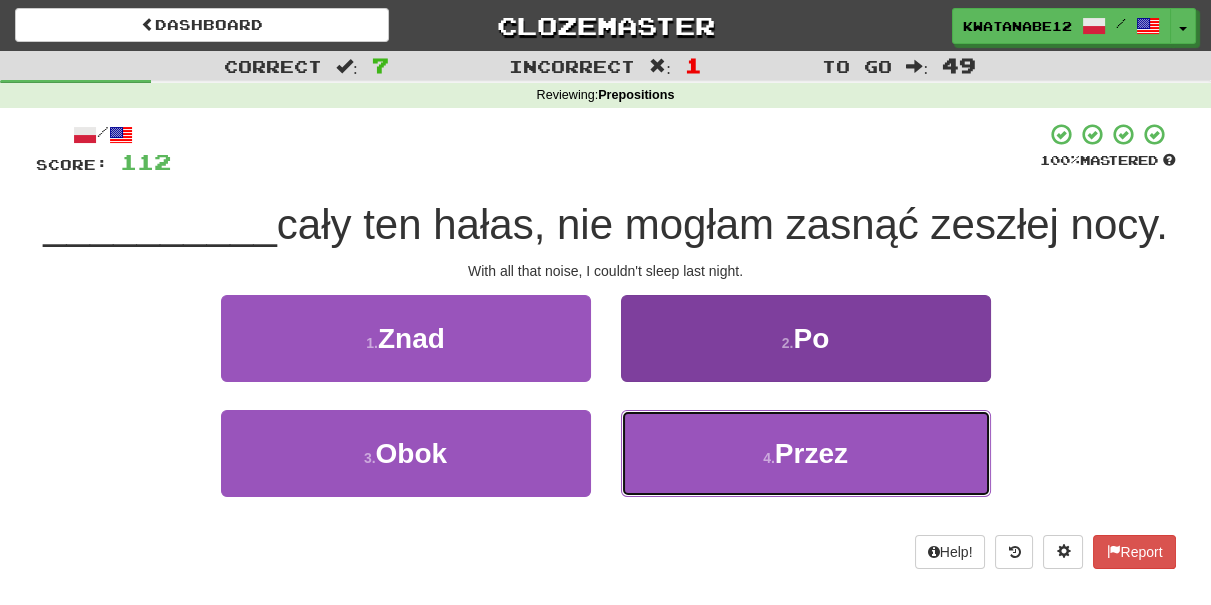 click on "4 .  Przez" at bounding box center [806, 453] 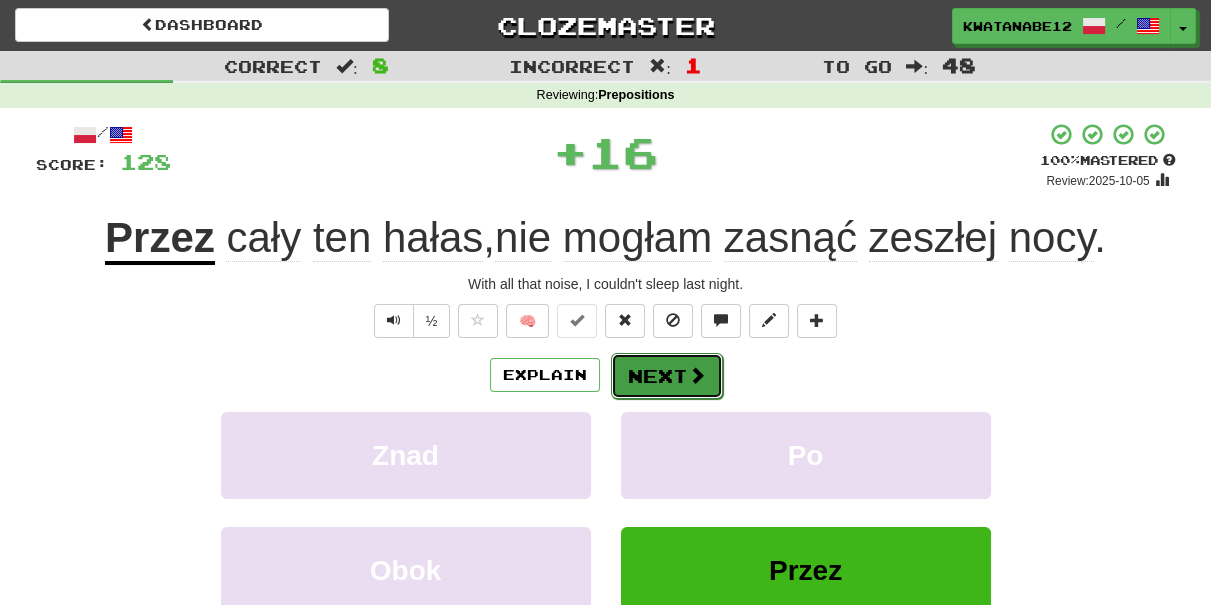 click on "Next" at bounding box center [667, 376] 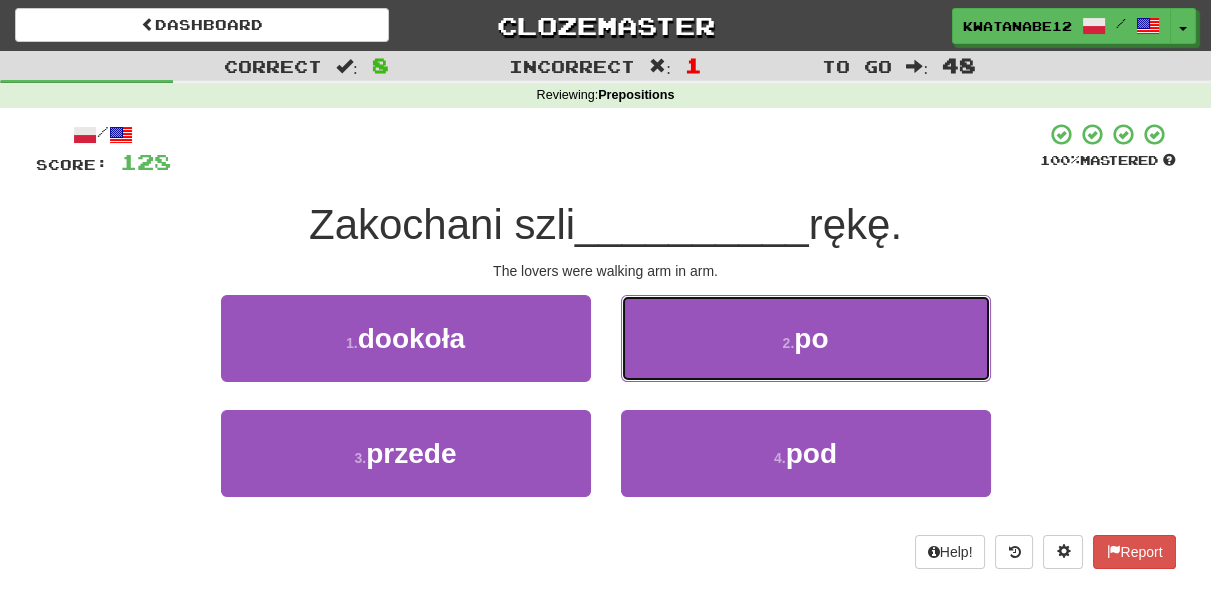 click on "2 .  po" at bounding box center (806, 338) 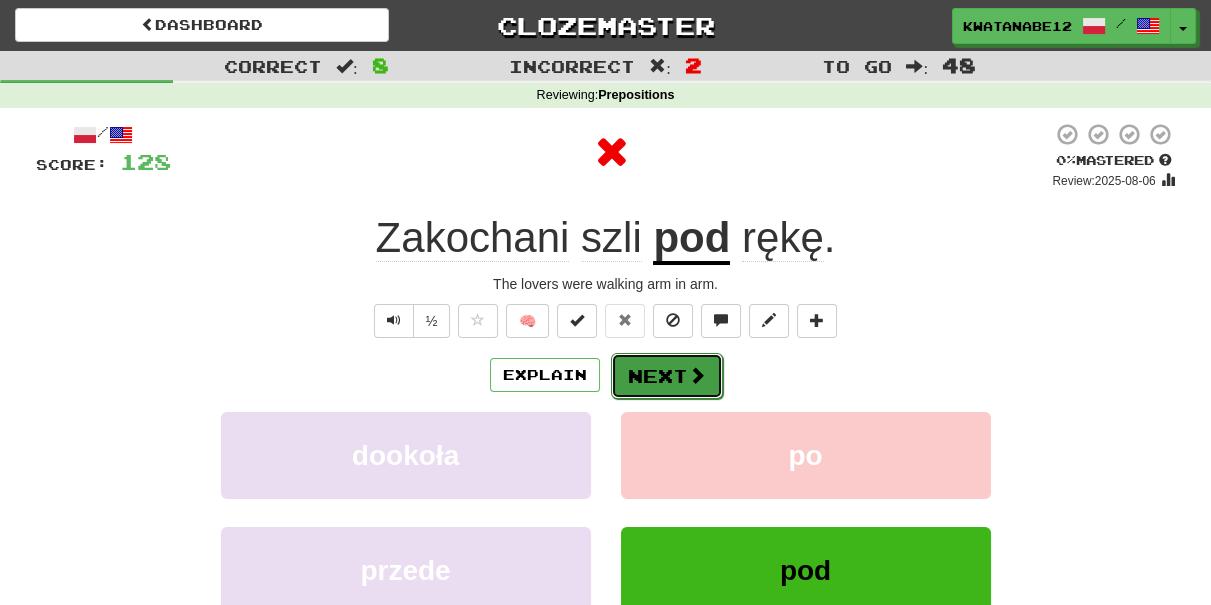 drag, startPoint x: 674, startPoint y: 372, endPoint x: 658, endPoint y: 356, distance: 22.627417 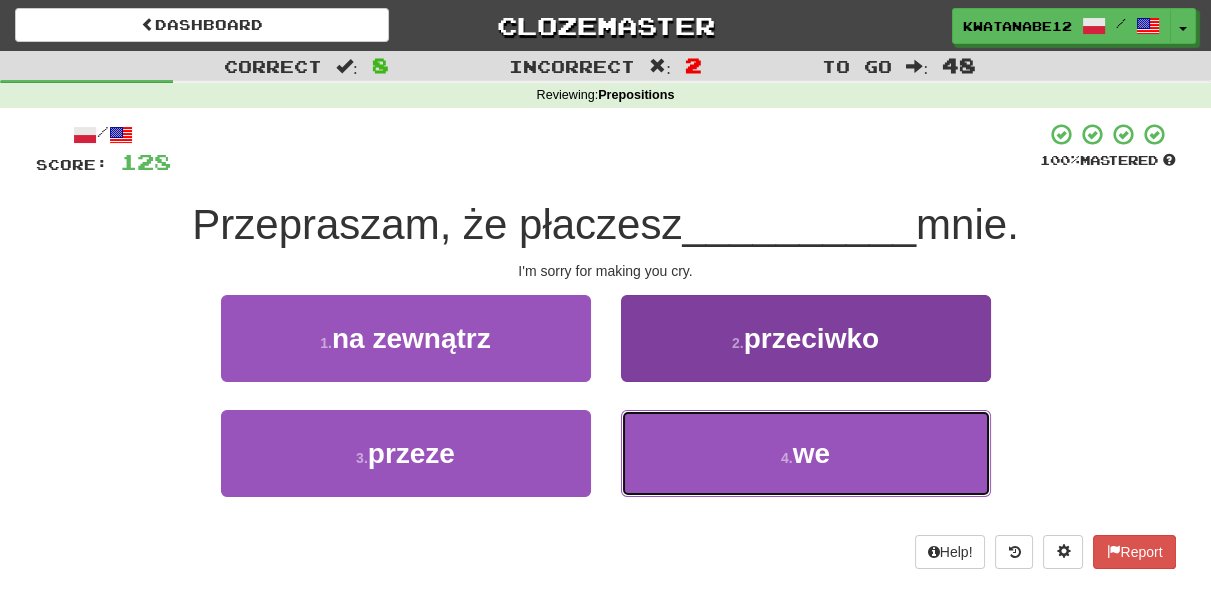 click on "4 .  we" at bounding box center [806, 453] 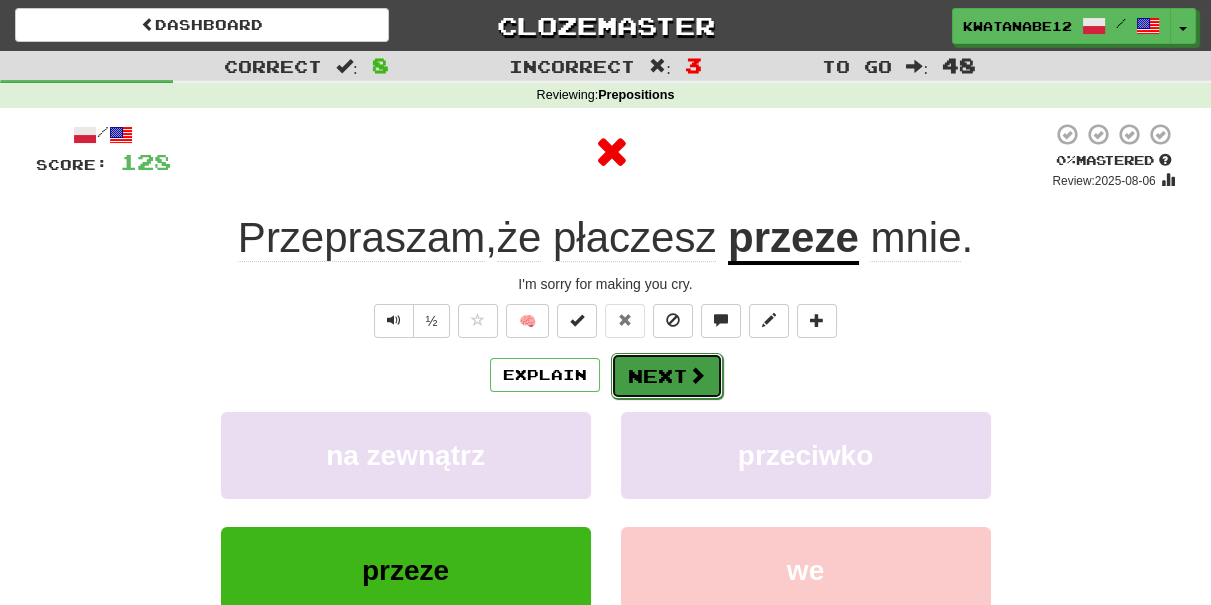 click on "Next" at bounding box center [667, 376] 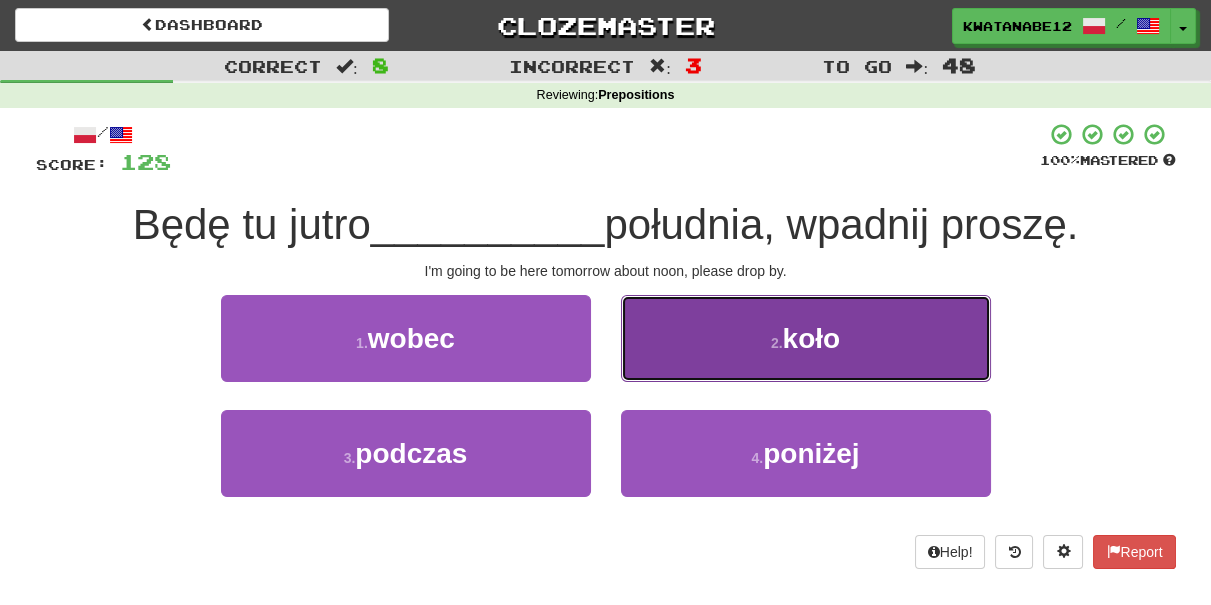 click on "2 .  koło" at bounding box center [806, 338] 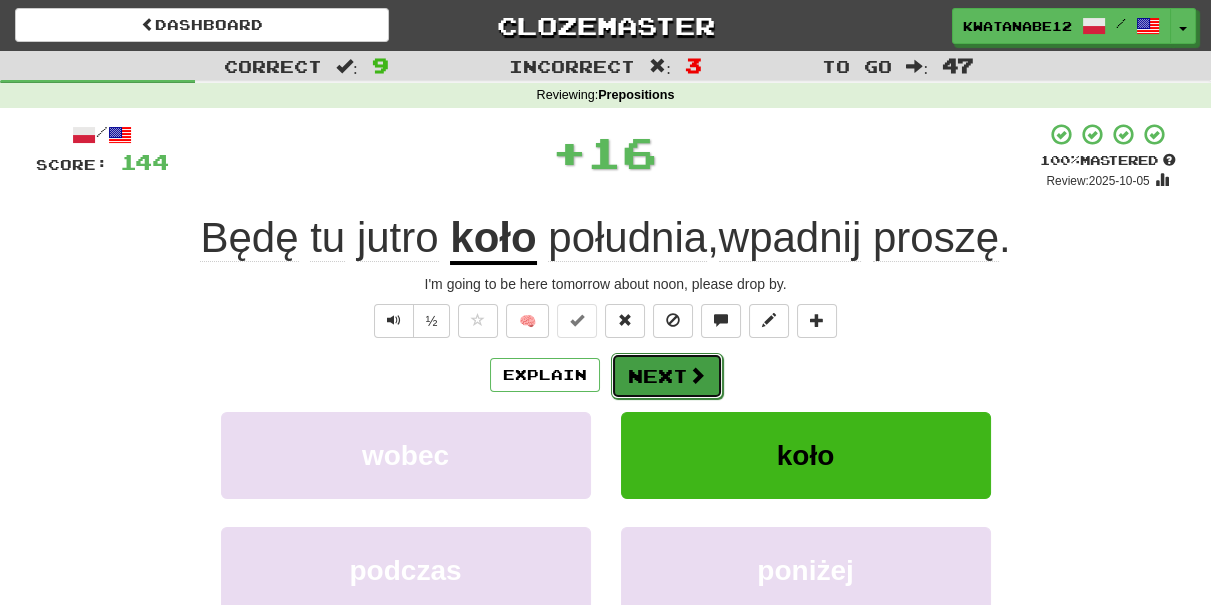 click on "Next" at bounding box center (667, 376) 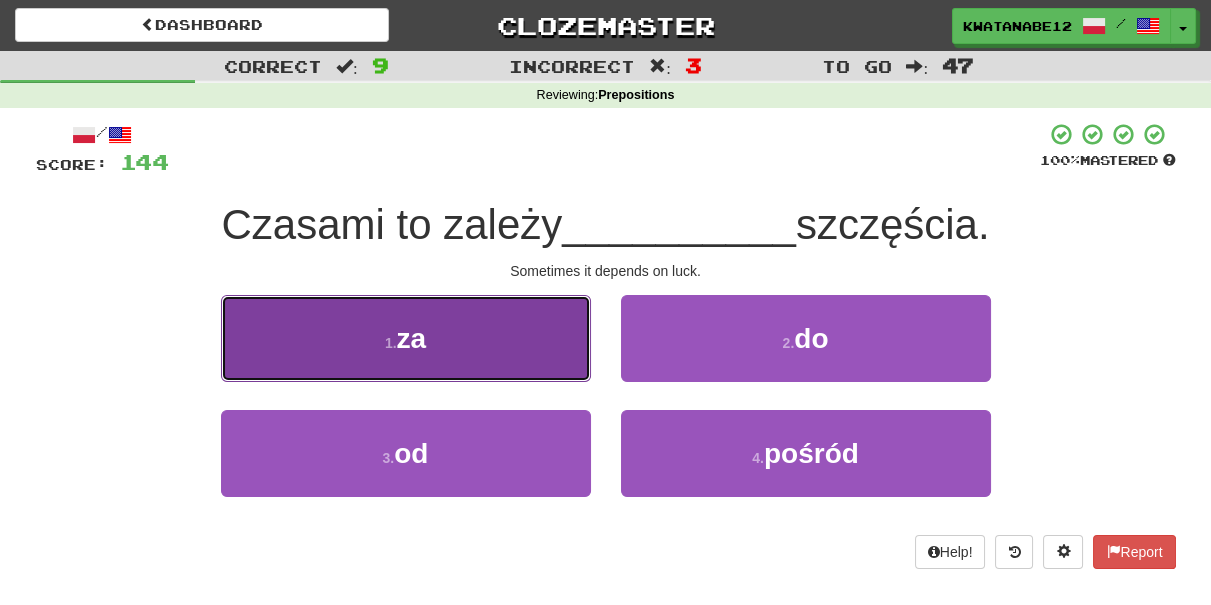 click on "1 .  za" at bounding box center [406, 338] 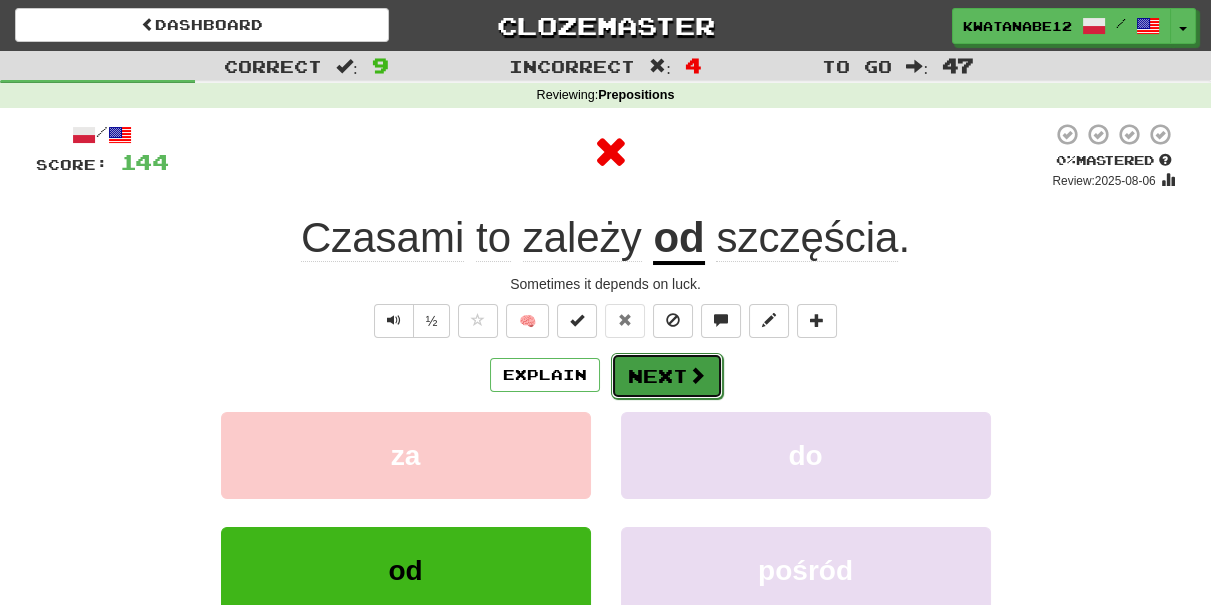click on "Next" at bounding box center (667, 376) 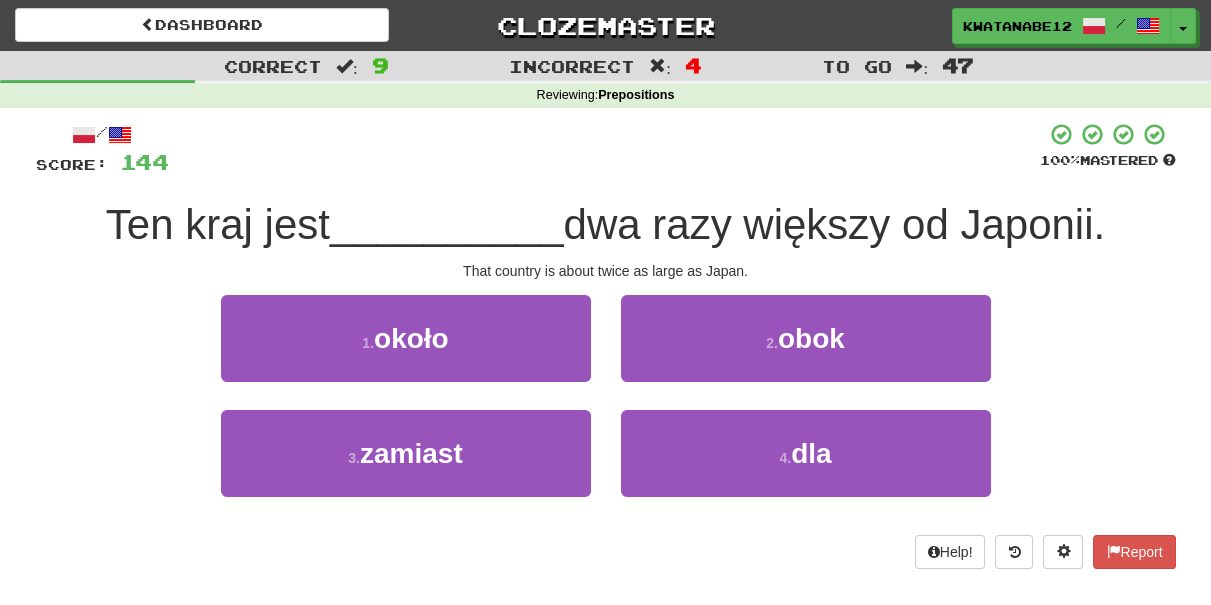click on "1 .  około" at bounding box center [406, 352] 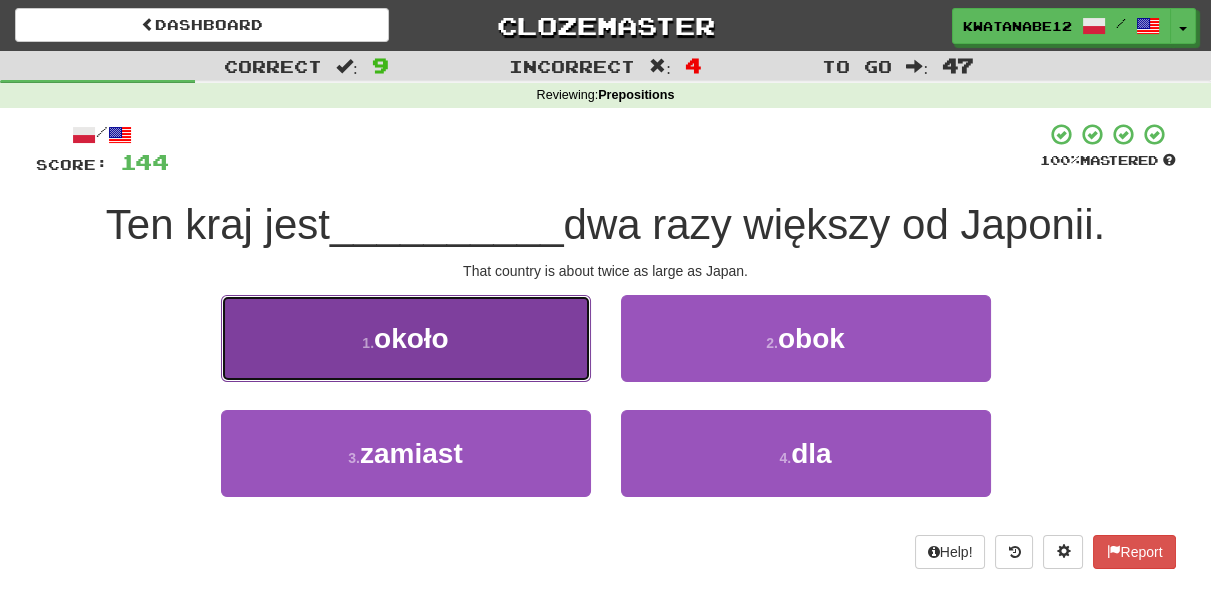 click on "1 .  około" at bounding box center (406, 338) 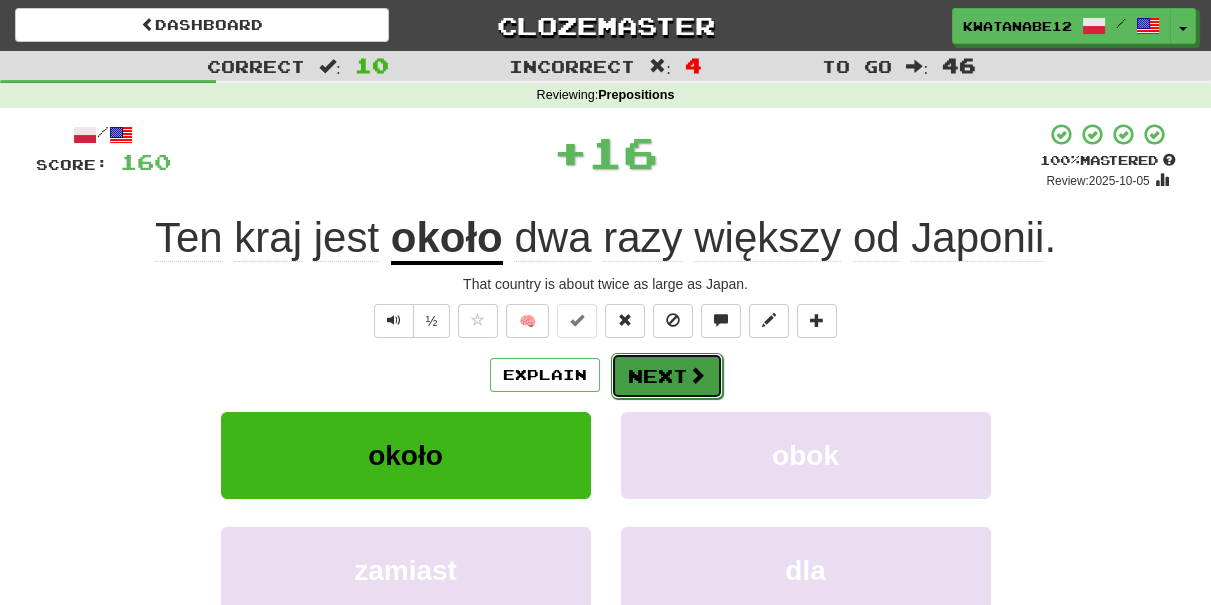 drag, startPoint x: 613, startPoint y: 365, endPoint x: 629, endPoint y: 370, distance: 16.763054 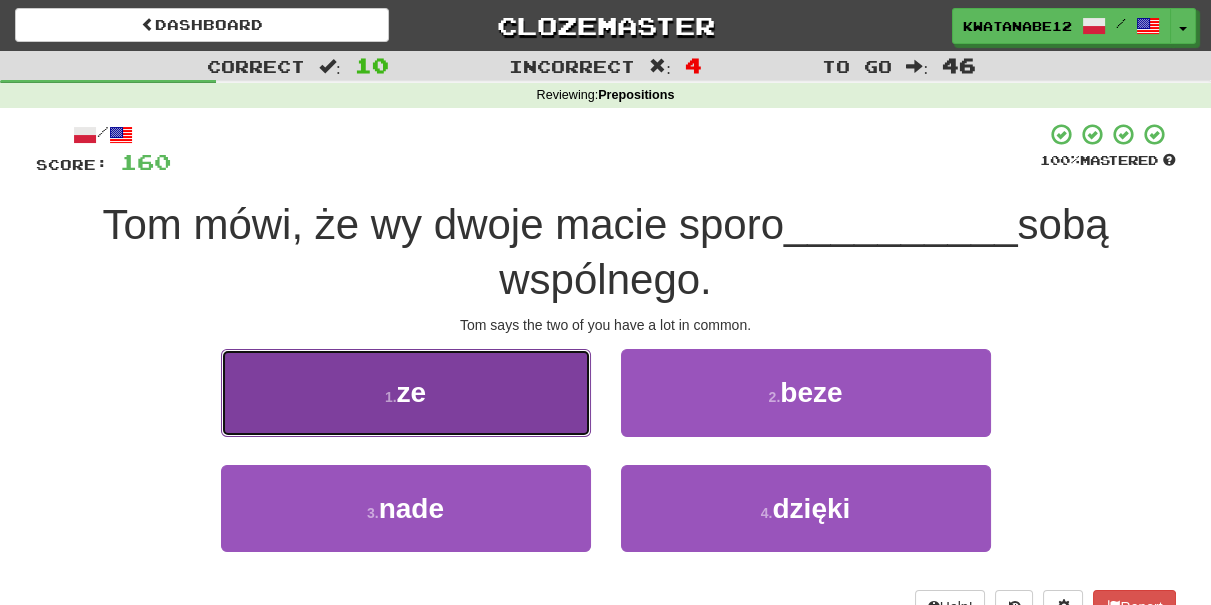 drag, startPoint x: 525, startPoint y: 389, endPoint x: 586, endPoint y: 397, distance: 61.522354 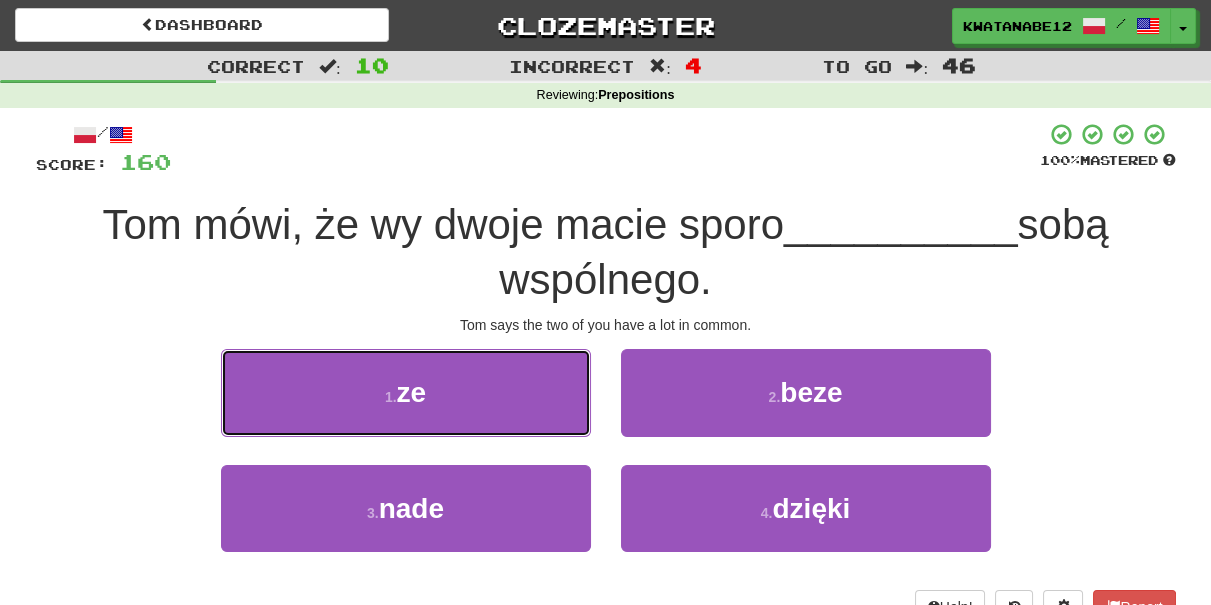 click on "1 .  ze" at bounding box center (406, 392) 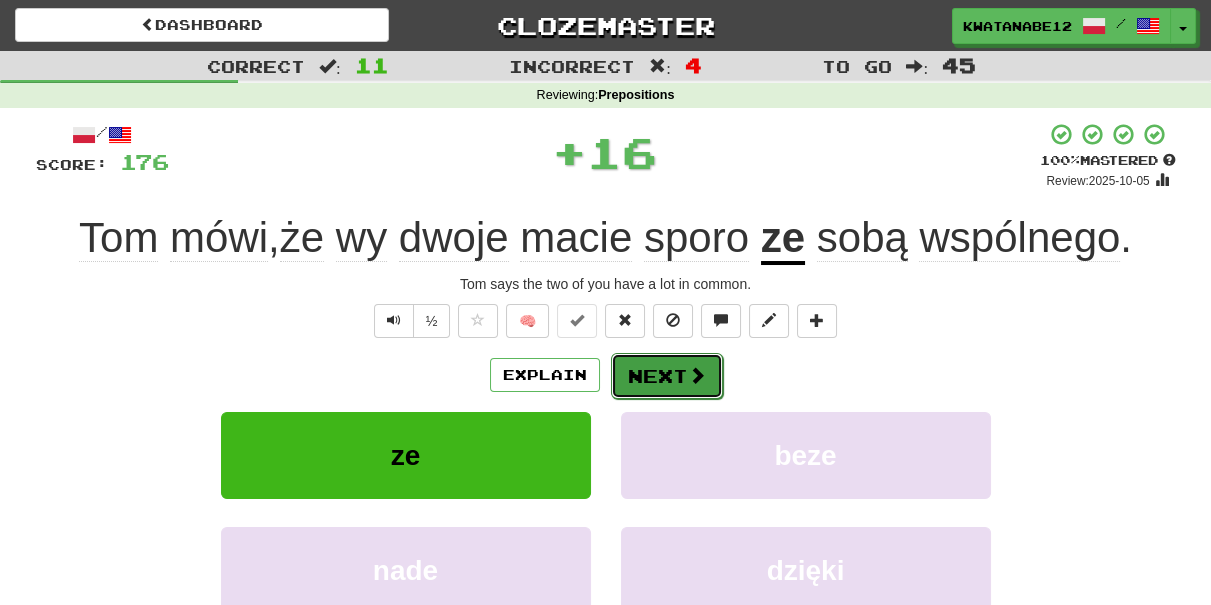 click on "Next" at bounding box center (667, 376) 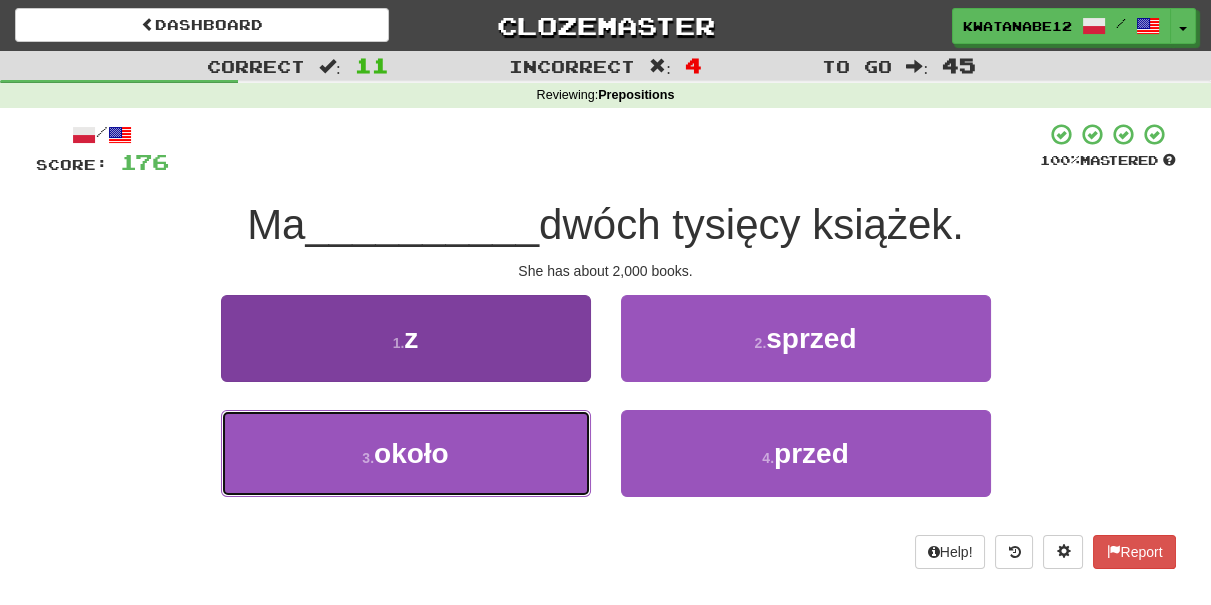 drag, startPoint x: 437, startPoint y: 425, endPoint x: 526, endPoint y: 419, distance: 89.20202 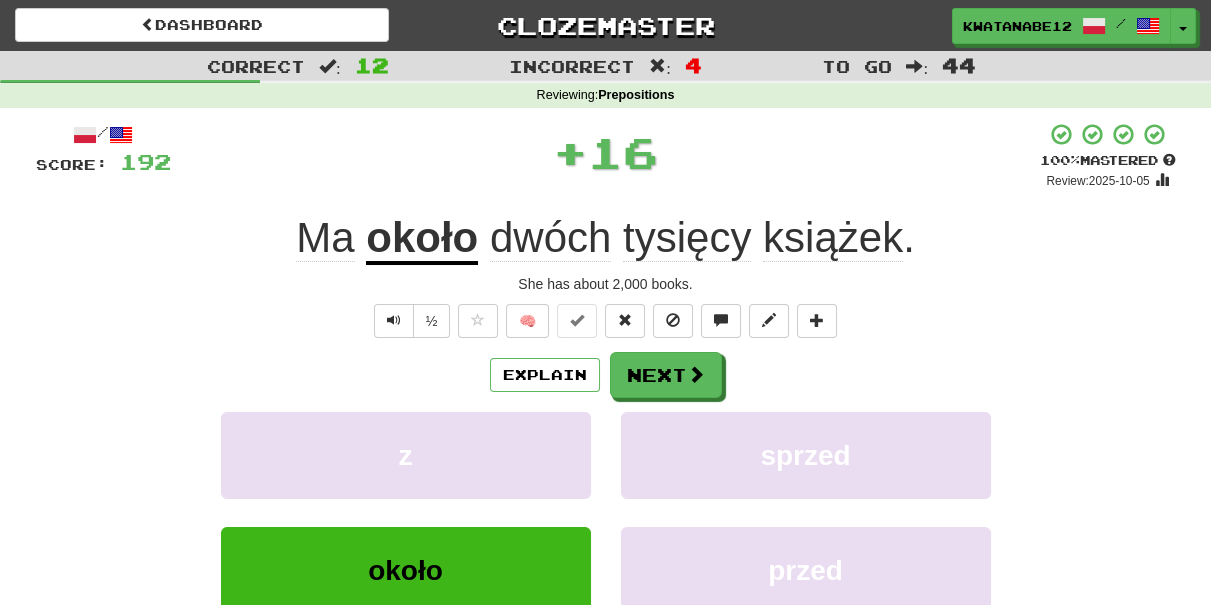 click on "/  Score:   192 + 16 100 %  Mastered Review:  2025-10-05 Ma   około   dwóch   tysięcy   książek . She has about 2,000 books. ½ 🧠 Explain Next z sprzed około przed Learn more: z sprzed około przed  Help!  Report Sentence Source" at bounding box center (606, 435) 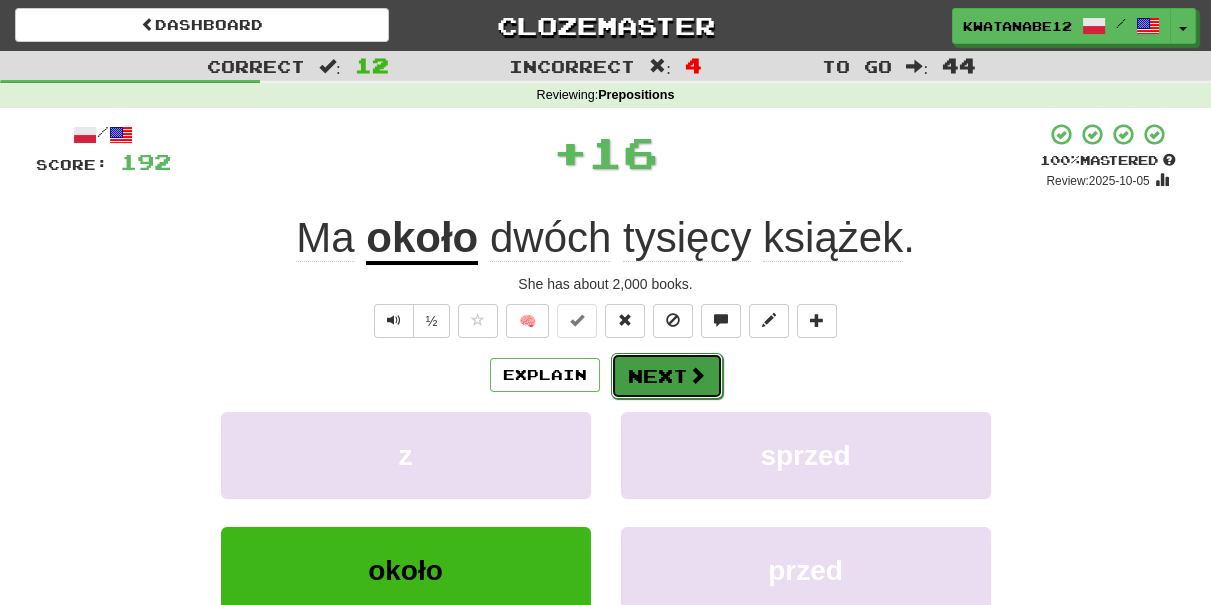click at bounding box center (697, 375) 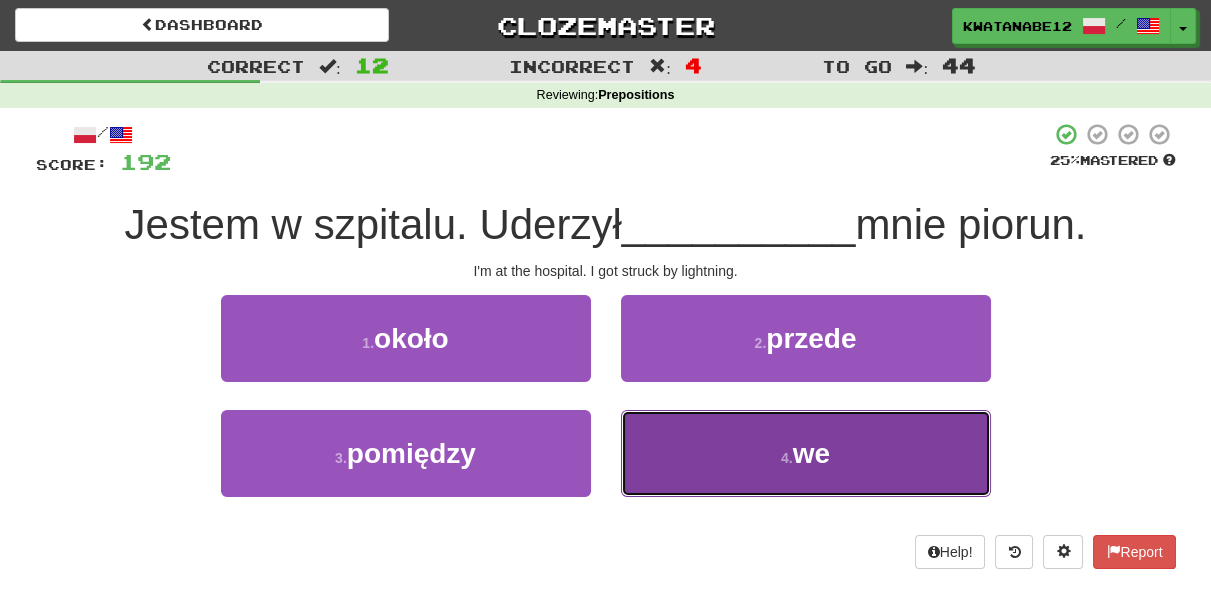 click on "4 .  we" at bounding box center [806, 453] 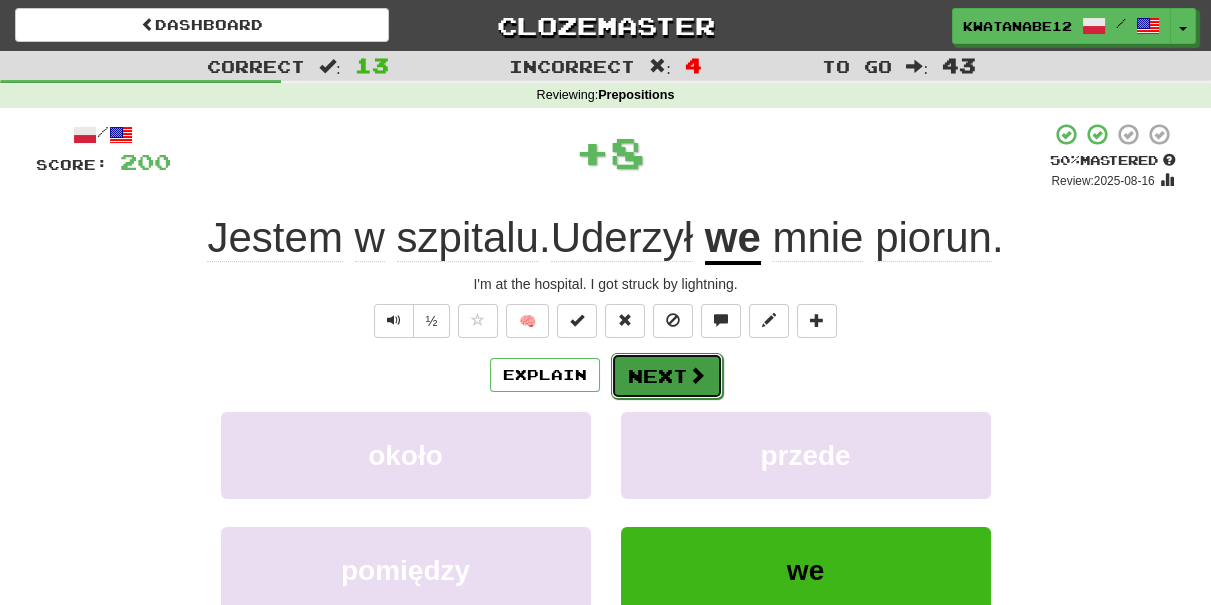 click on "Next" at bounding box center (667, 376) 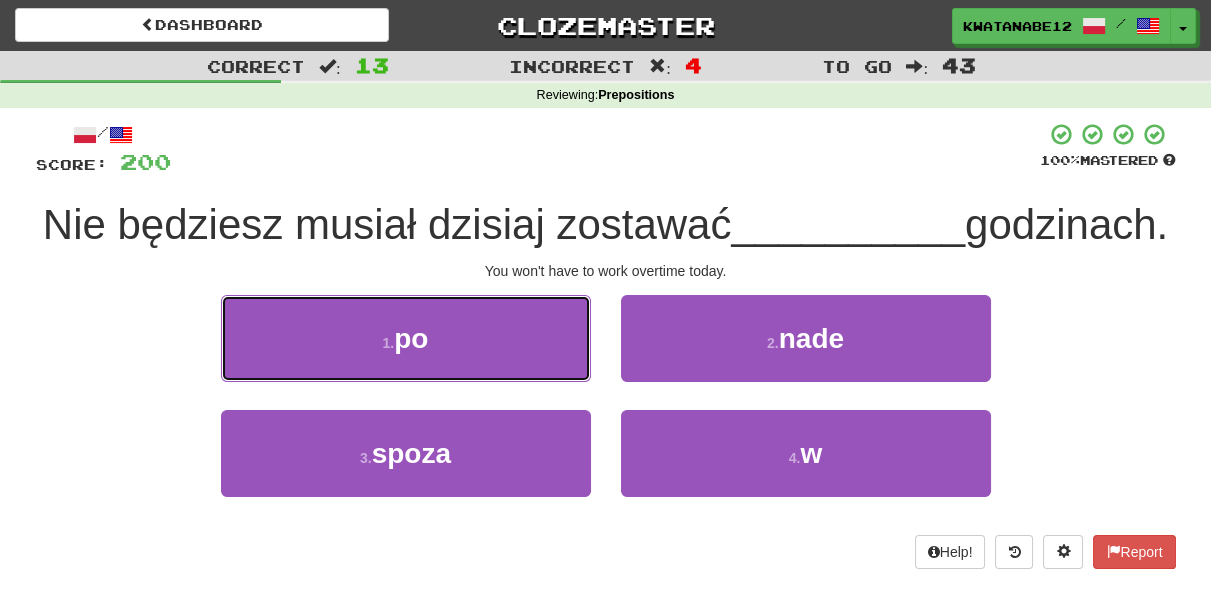 drag, startPoint x: 545, startPoint y: 399, endPoint x: 576, endPoint y: 398, distance: 31.016125 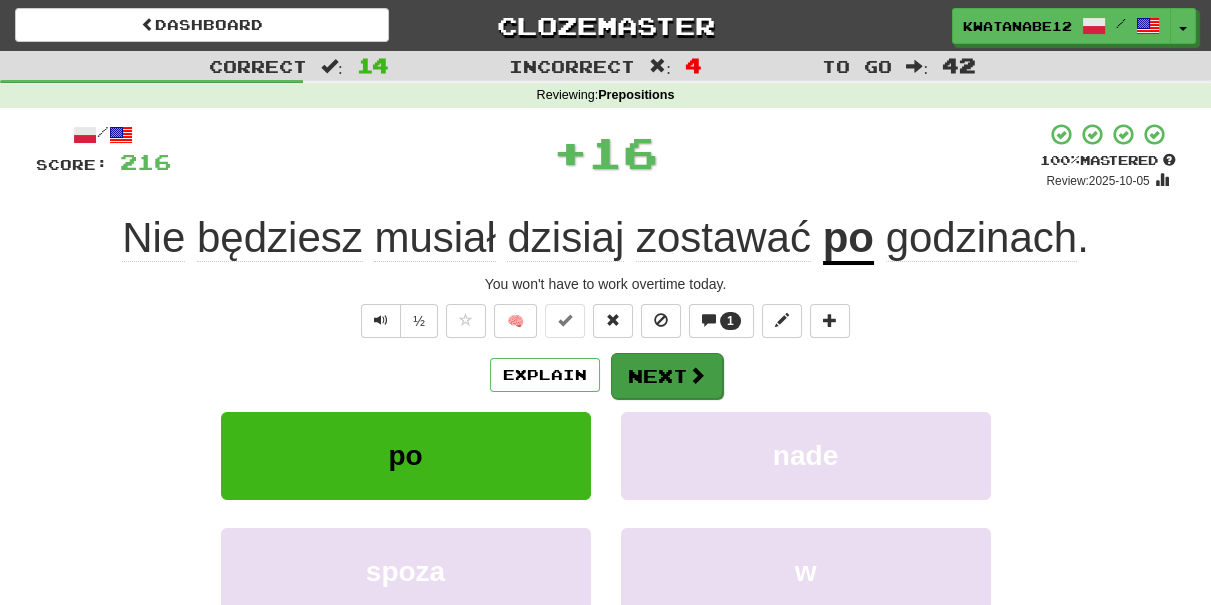 click on "Explain Next po nade spoza w Learn more: po nade spoza w" at bounding box center (606, 512) 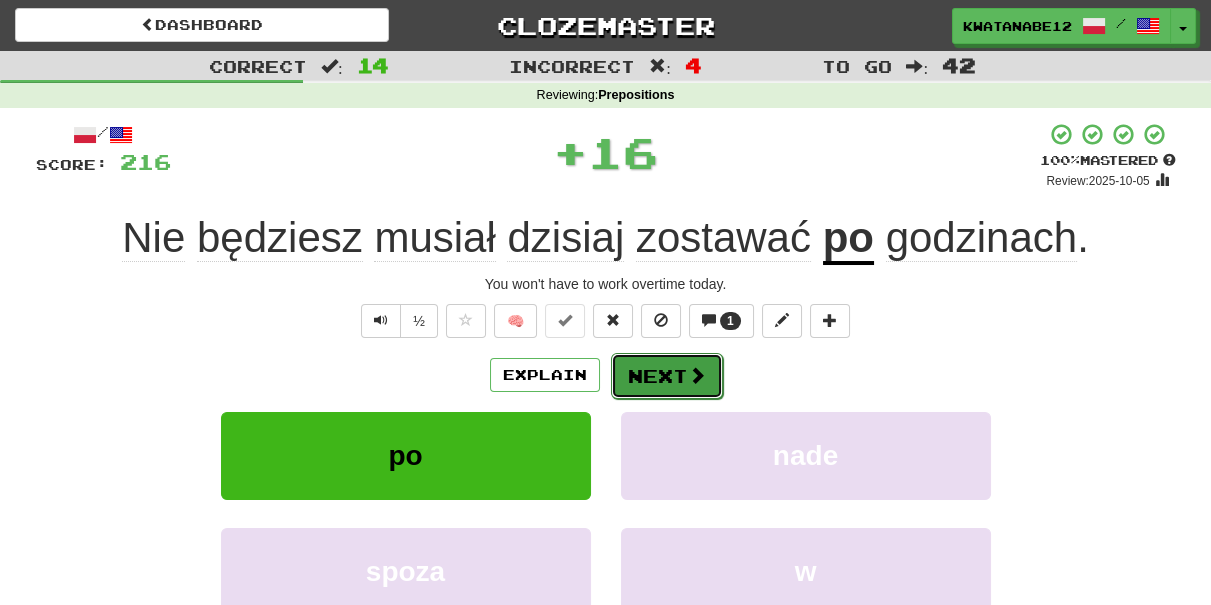click on "Next" at bounding box center (667, 376) 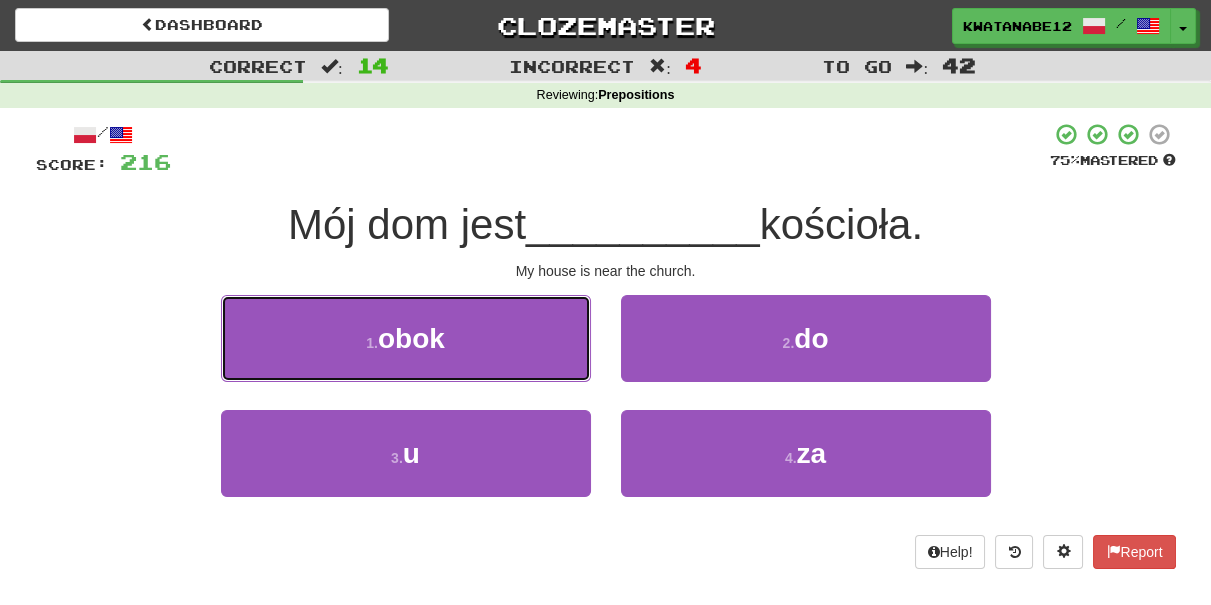 drag, startPoint x: 531, startPoint y: 327, endPoint x: 555, endPoint y: 331, distance: 24.33105 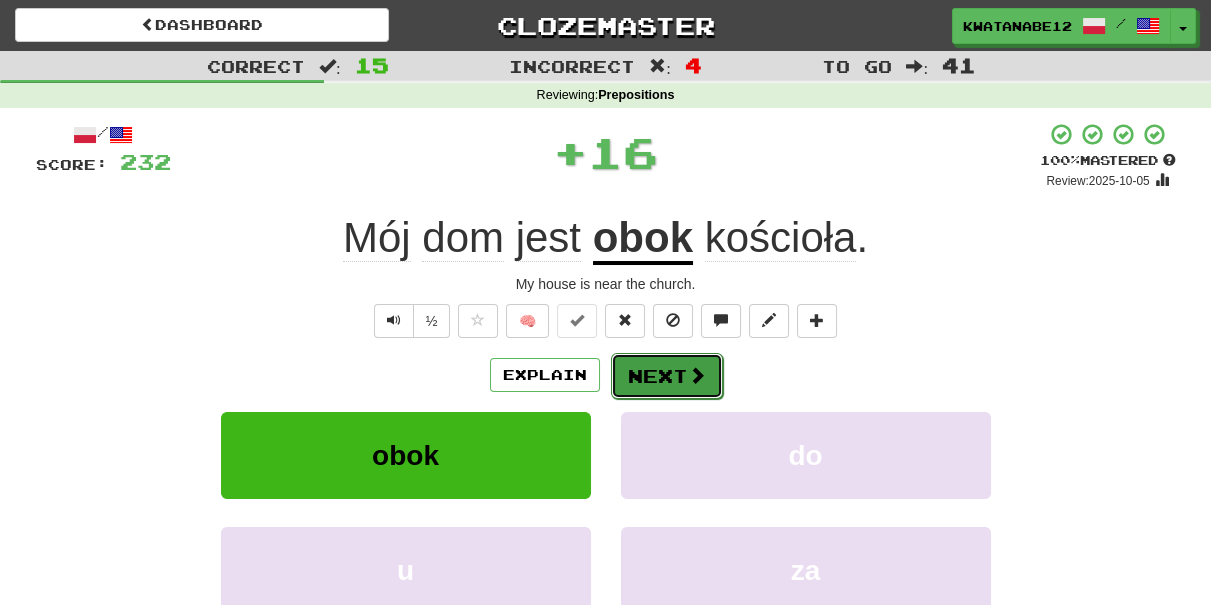 click on "Next" at bounding box center [667, 376] 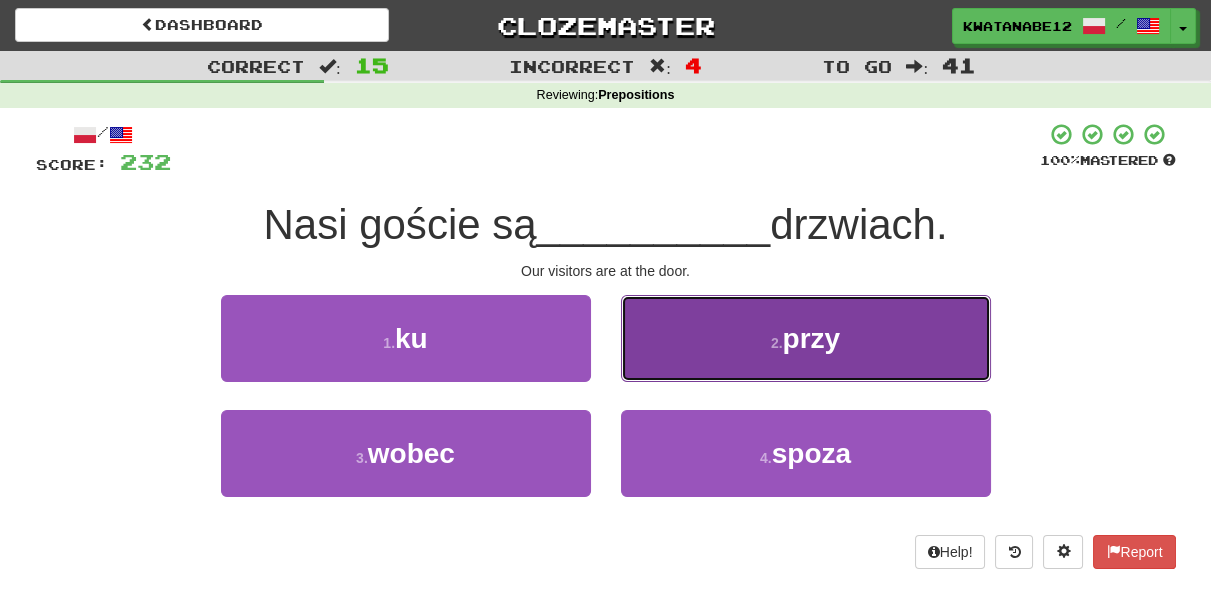 click on "2 .  przy" at bounding box center [806, 338] 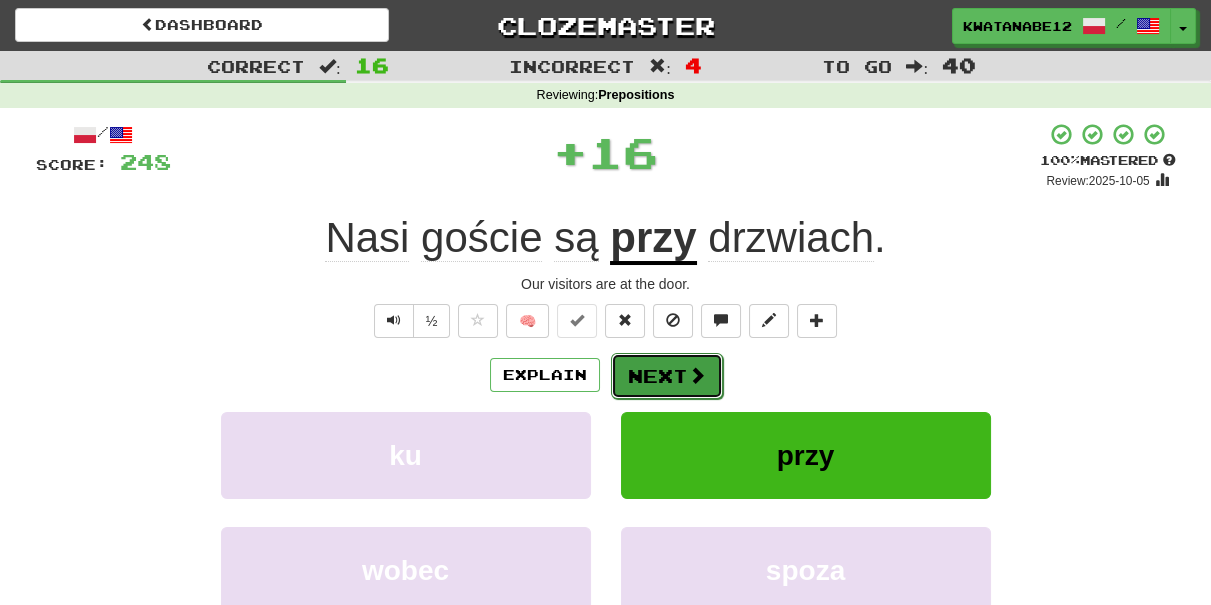 click on "Next" at bounding box center [667, 376] 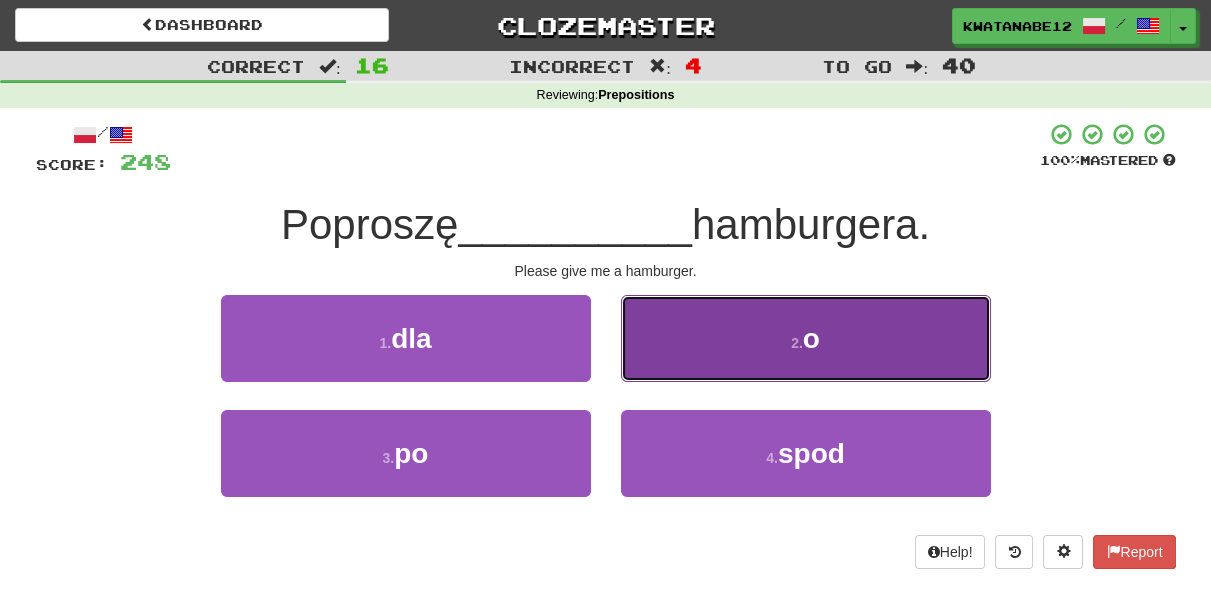 click on "2 .  o" at bounding box center [806, 338] 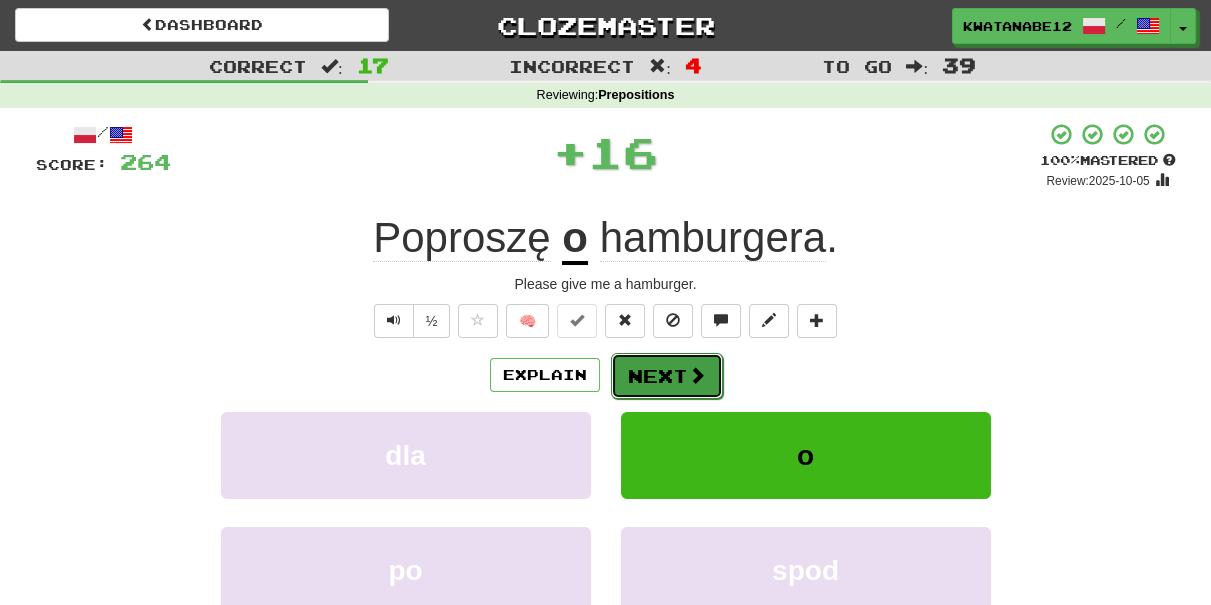 click on "Next" at bounding box center (667, 376) 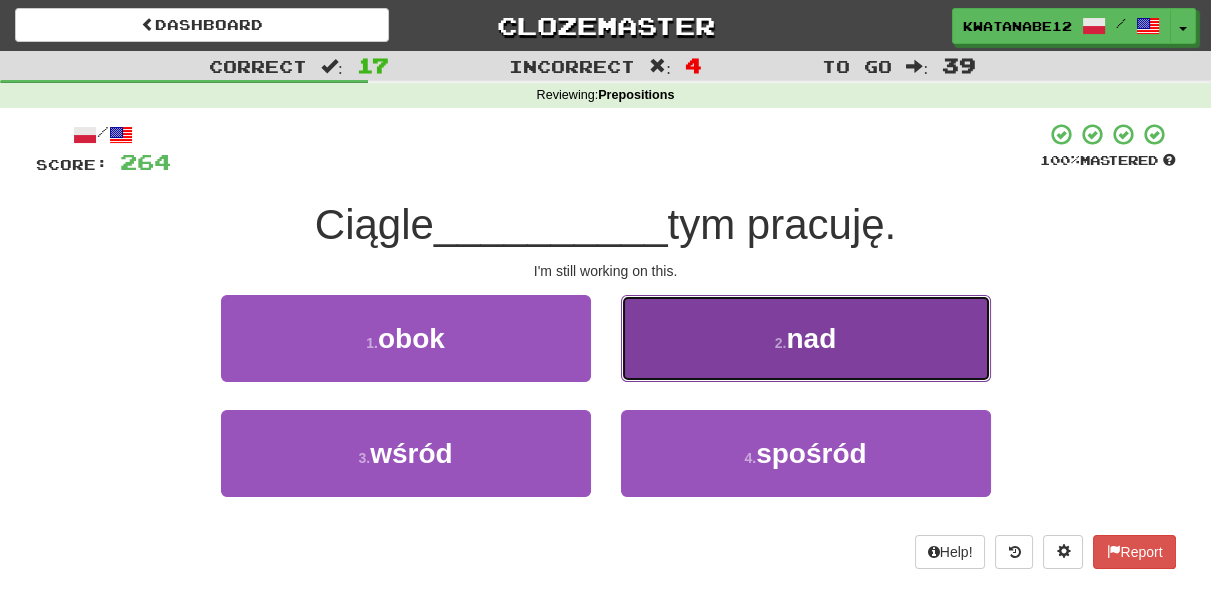 click on "2 .  nad" at bounding box center [806, 338] 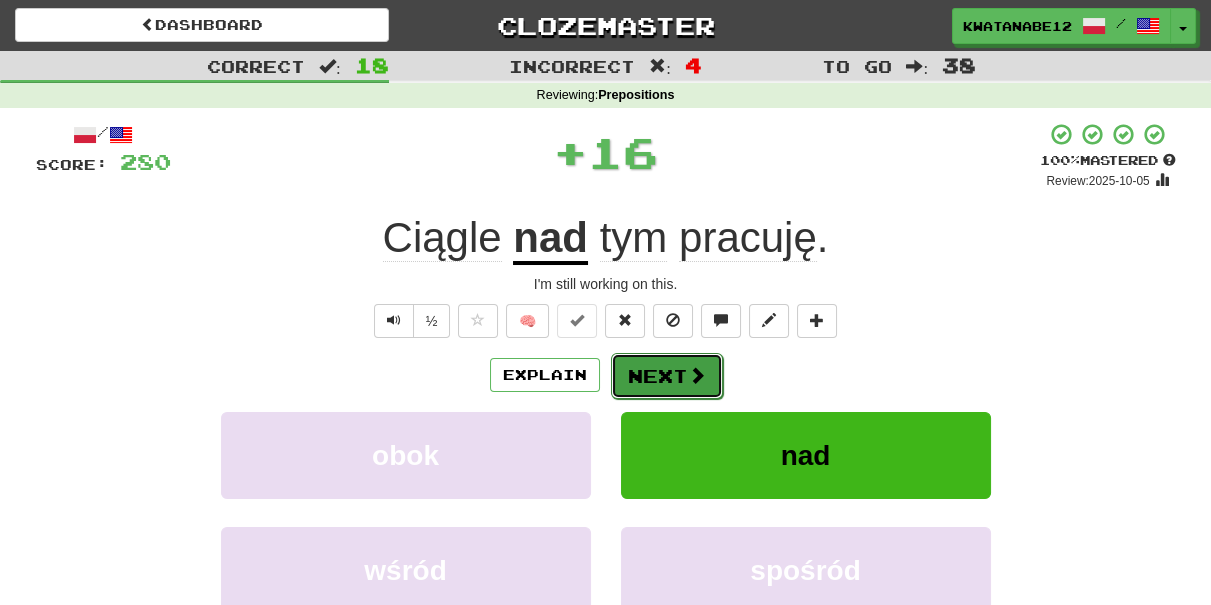 click on "Next" at bounding box center [667, 376] 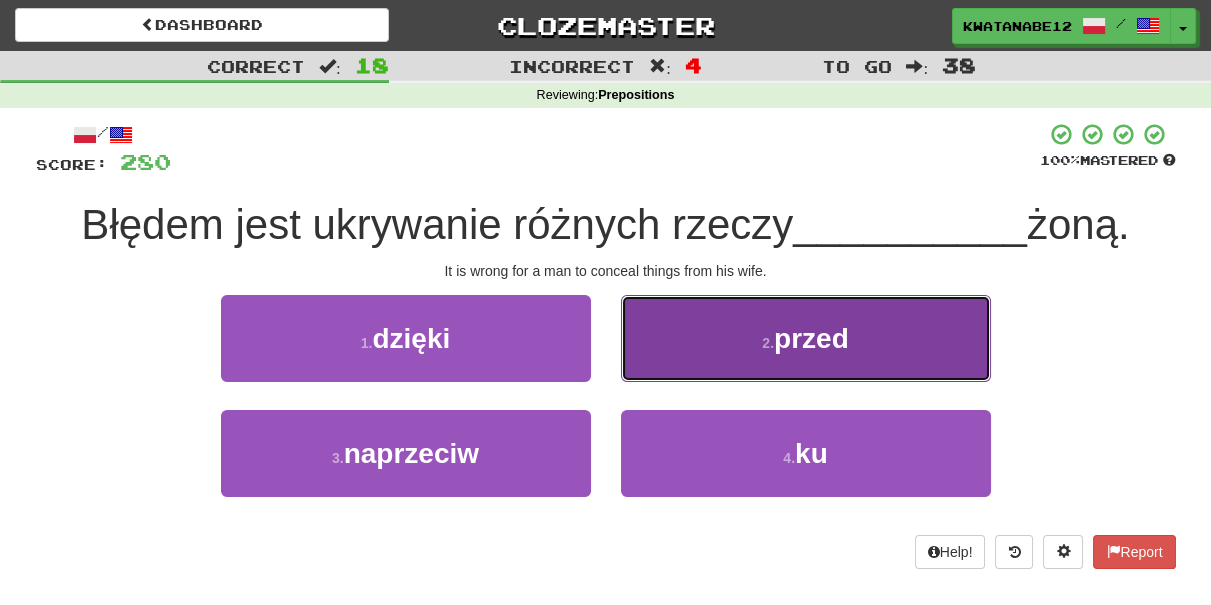 click on "2 .  przed" at bounding box center [806, 338] 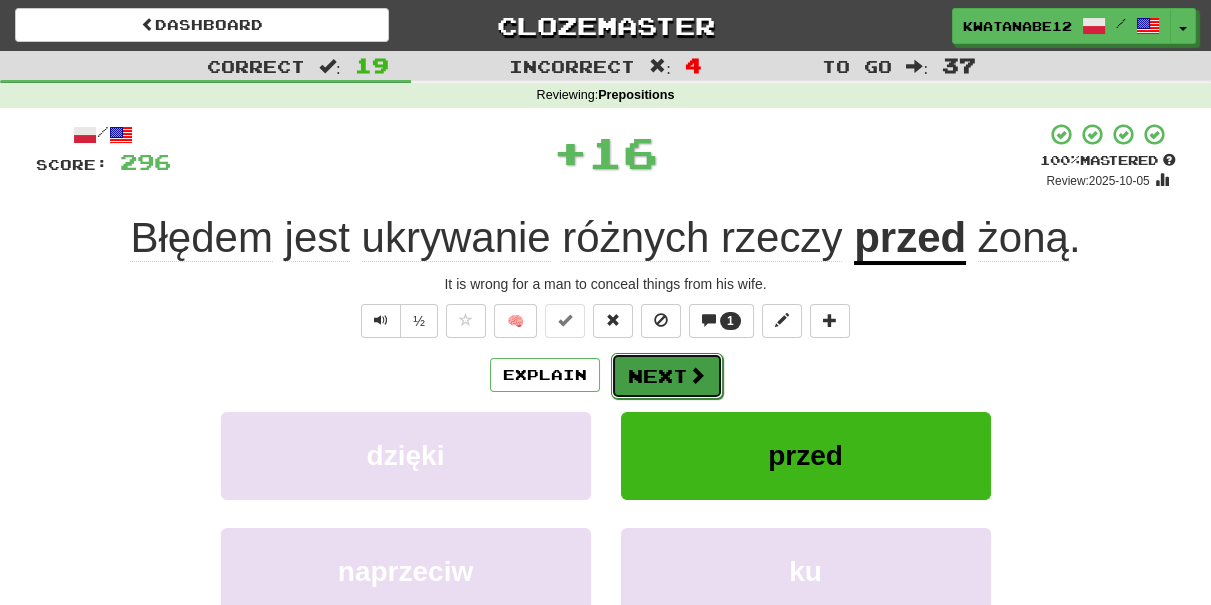 drag, startPoint x: 693, startPoint y: 365, endPoint x: 683, endPoint y: 364, distance: 10.049875 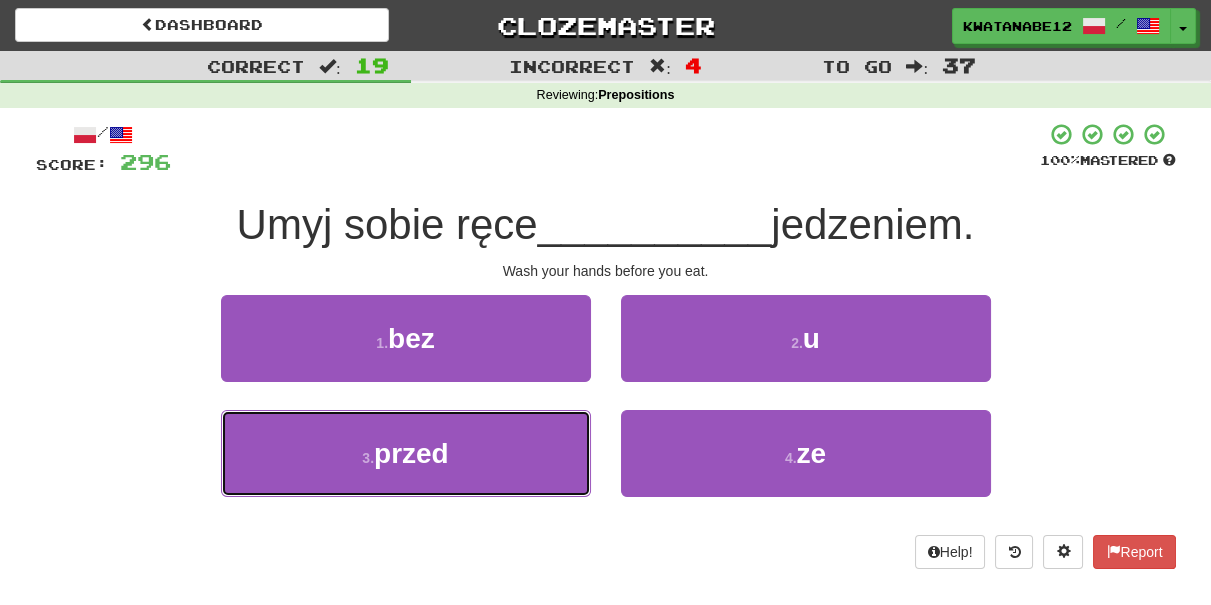 drag, startPoint x: 499, startPoint y: 439, endPoint x: 621, endPoint y: 387, distance: 132.61975 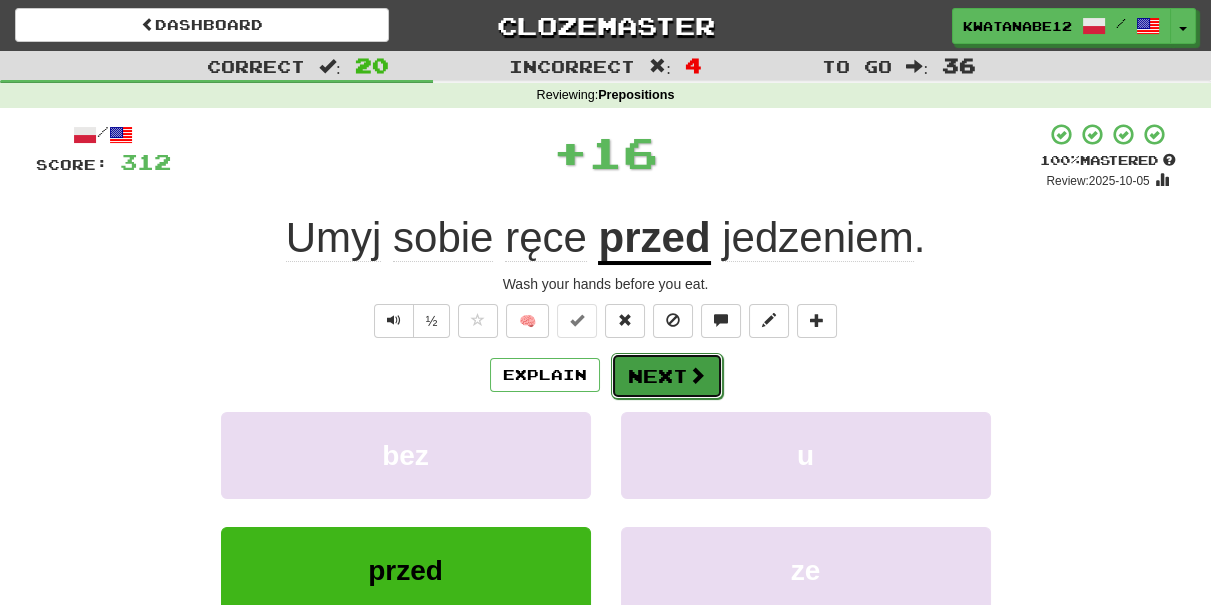 drag, startPoint x: 621, startPoint y: 360, endPoint x: 640, endPoint y: 360, distance: 19 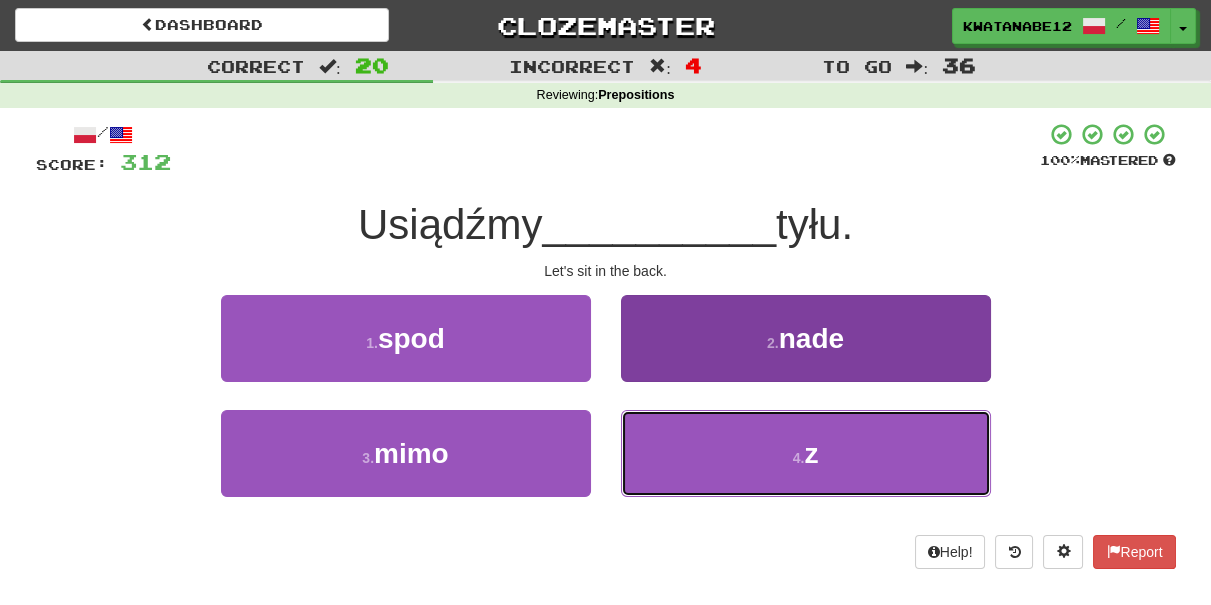 click on "4 .  z" at bounding box center (806, 453) 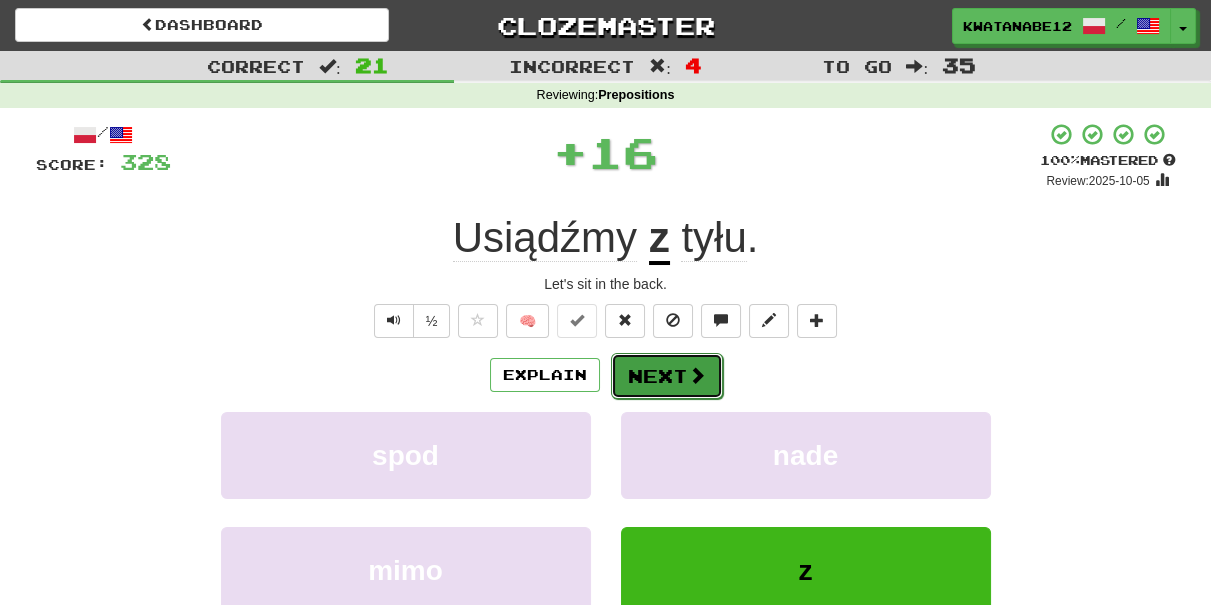 click on "Next" at bounding box center [667, 376] 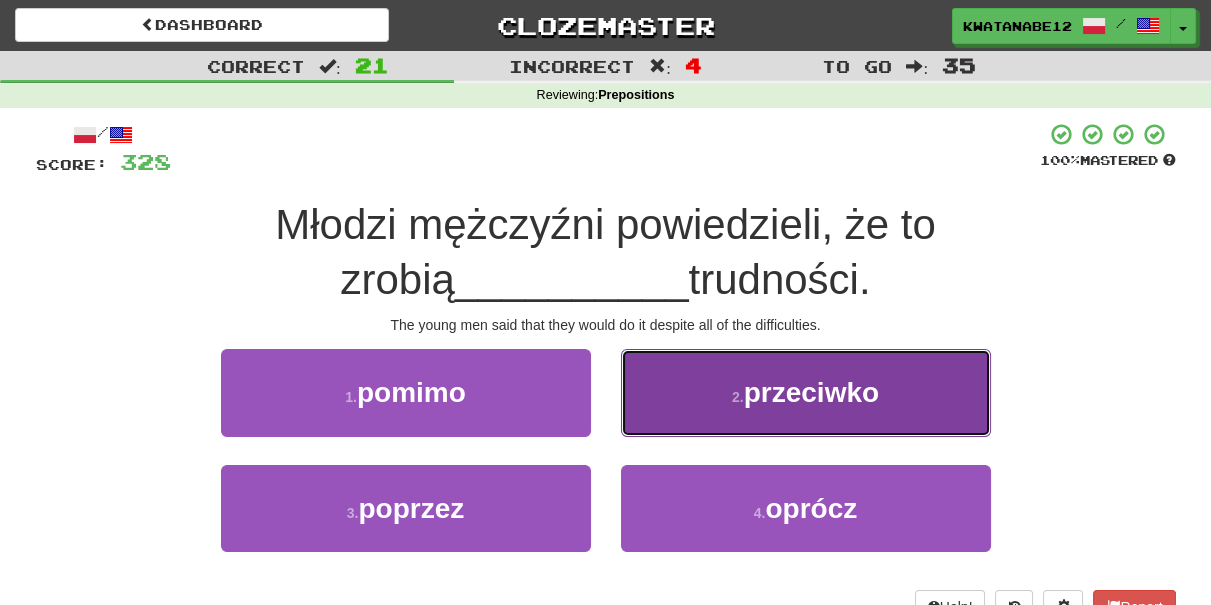 click on "2 .  przeciwko" at bounding box center (806, 392) 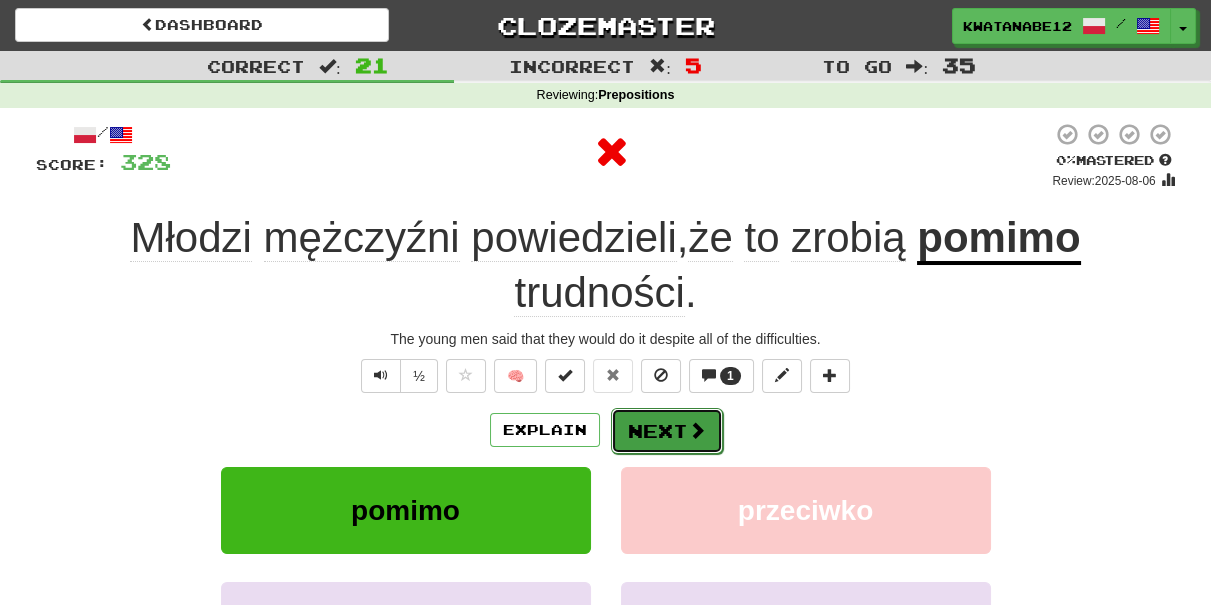 click on "Next" at bounding box center (667, 431) 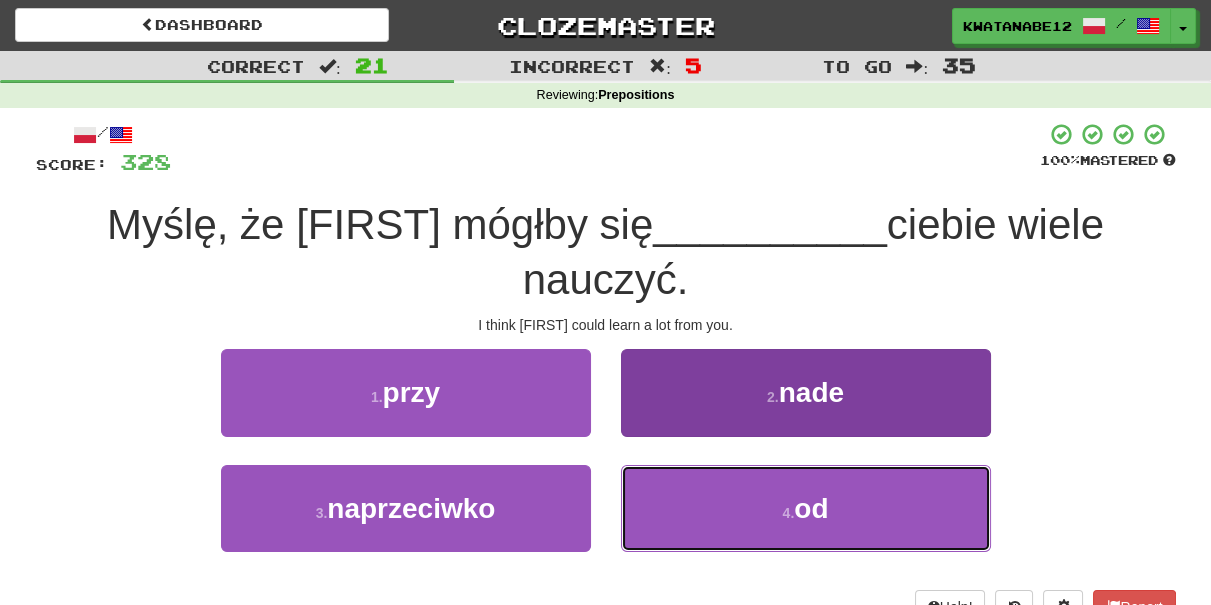 drag, startPoint x: 690, startPoint y: 445, endPoint x: 678, endPoint y: 413, distance: 34.176014 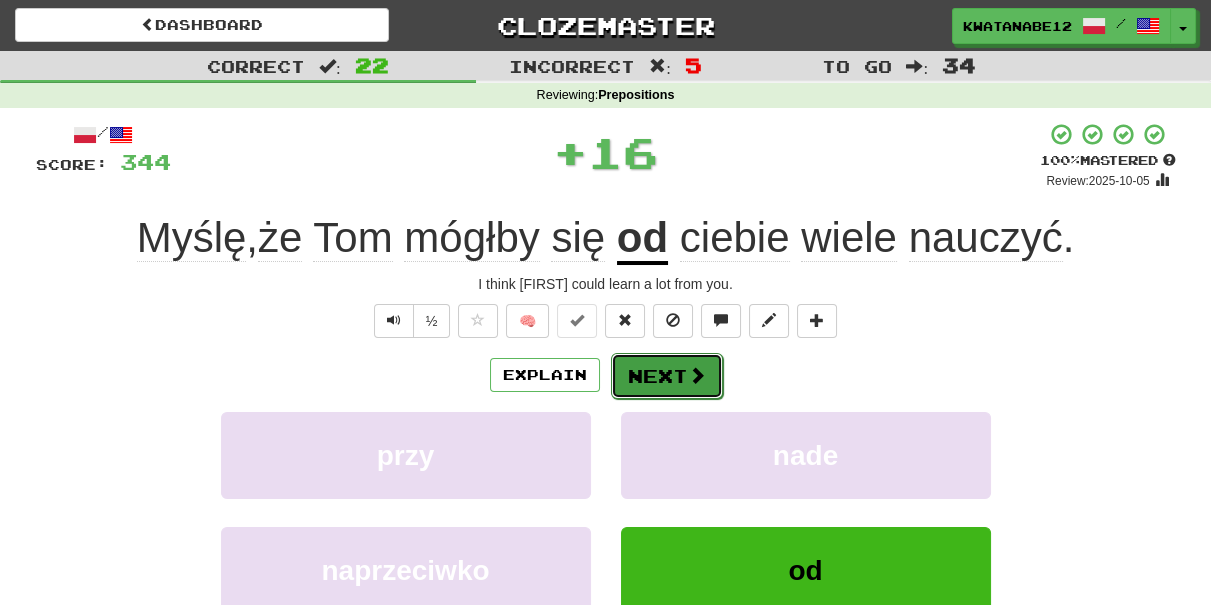 drag, startPoint x: 653, startPoint y: 376, endPoint x: 617, endPoint y: 252, distance: 129.1201 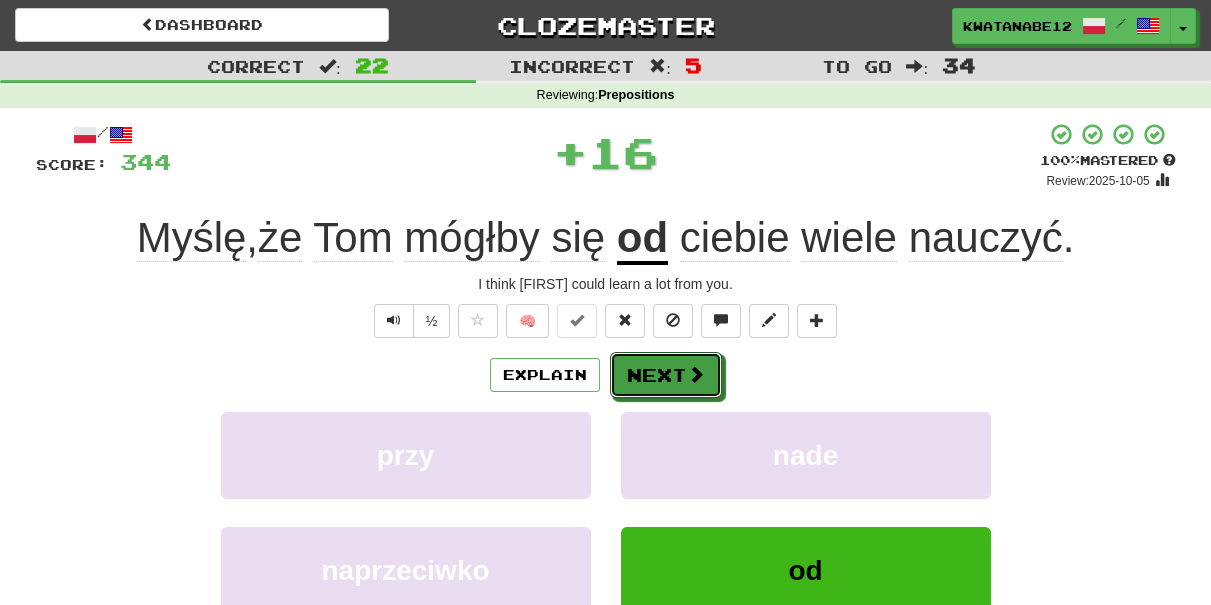 click on "Next" at bounding box center (666, 375) 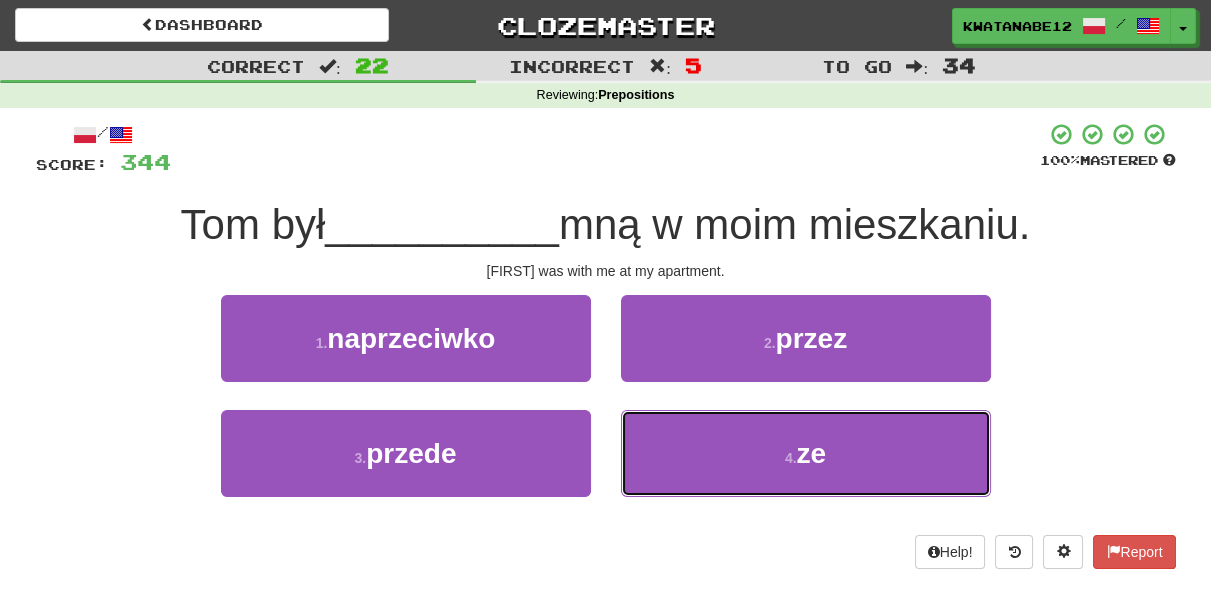 drag, startPoint x: 699, startPoint y: 466, endPoint x: 678, endPoint y: 402, distance: 67.357254 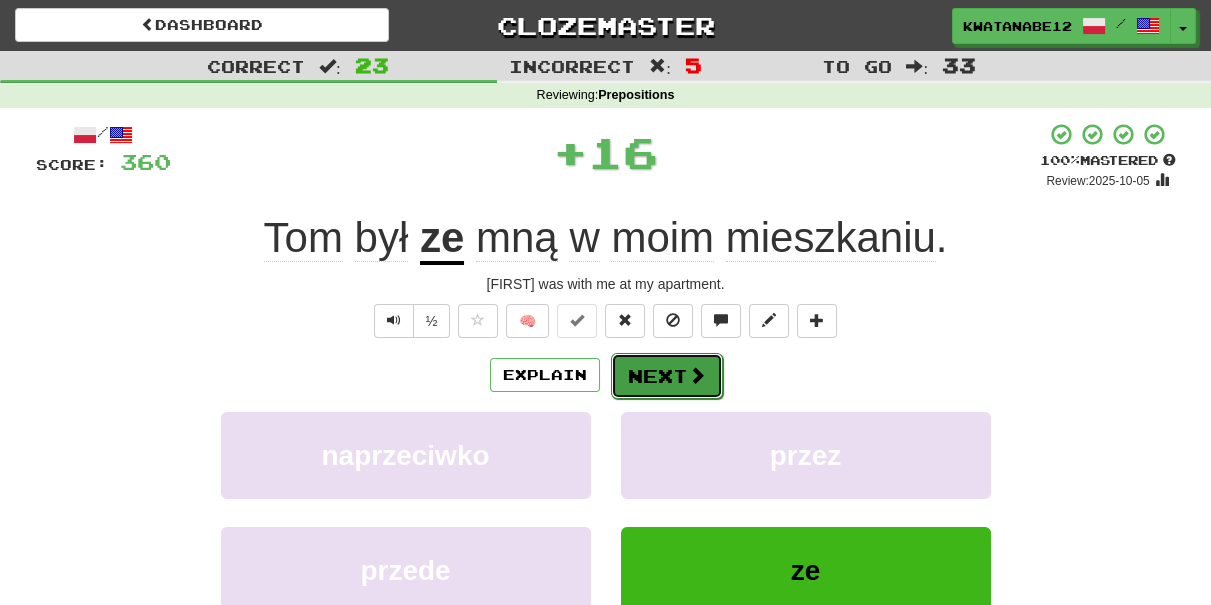 click on "Next" at bounding box center (667, 376) 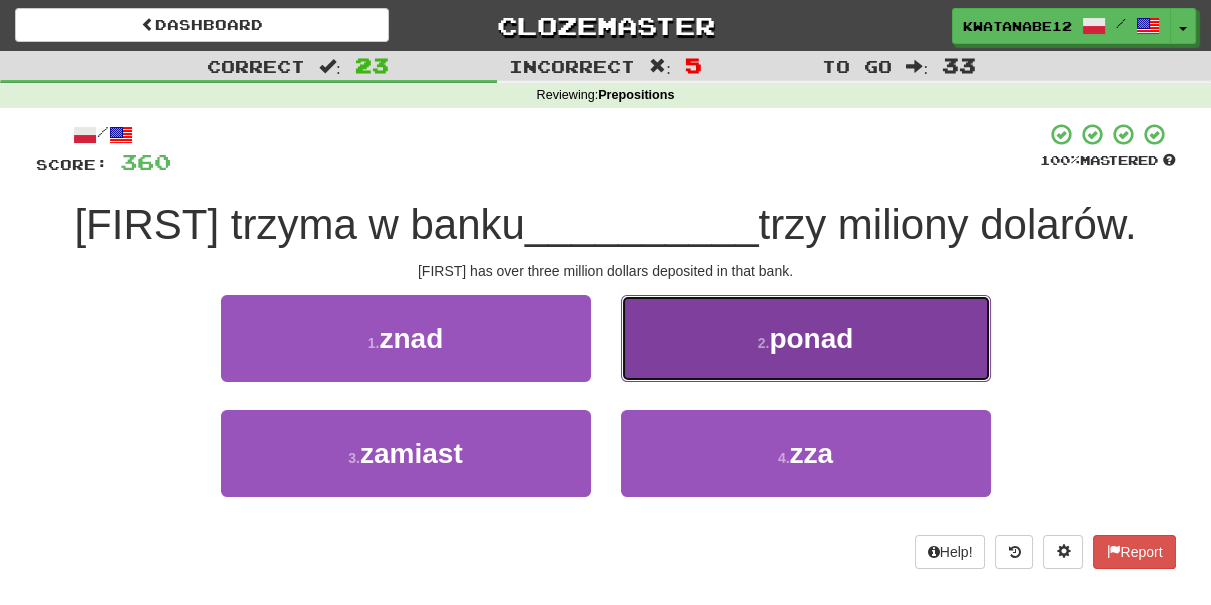 drag, startPoint x: 698, startPoint y: 353, endPoint x: 688, endPoint y: 361, distance: 12.806249 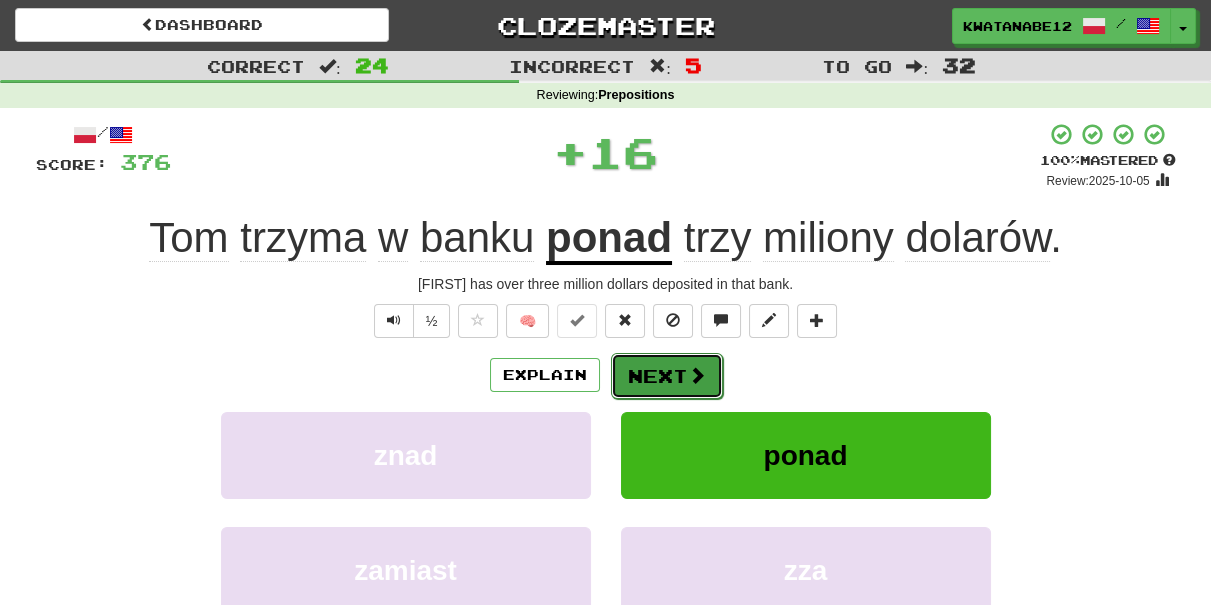 click on "Next" at bounding box center [667, 376] 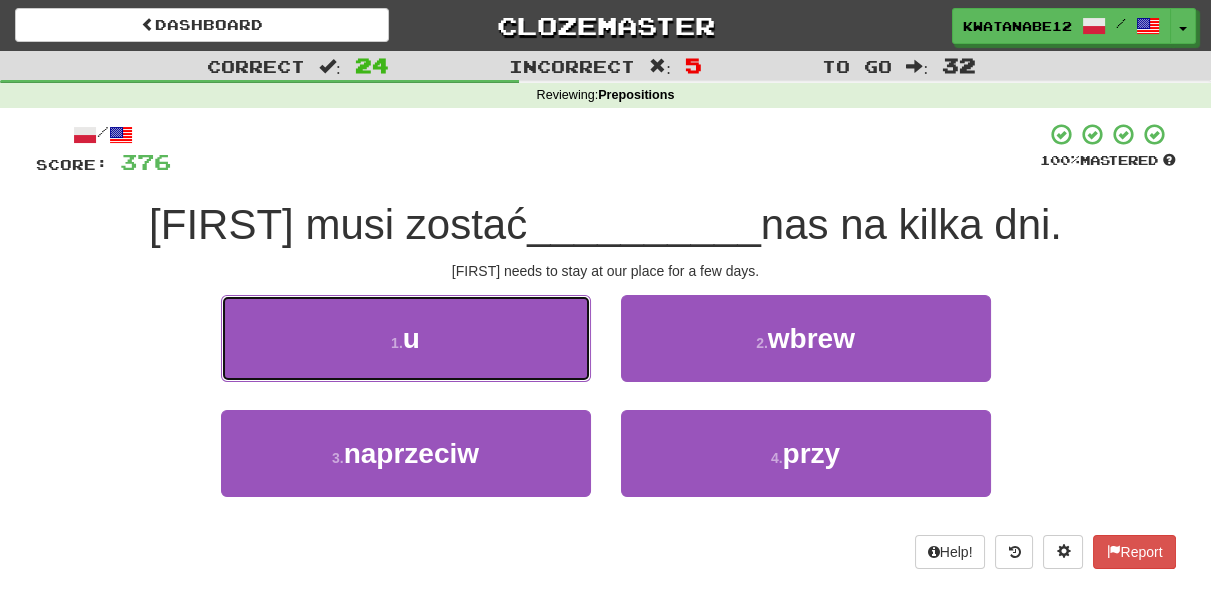 drag, startPoint x: 507, startPoint y: 348, endPoint x: 533, endPoint y: 350, distance: 26.076809 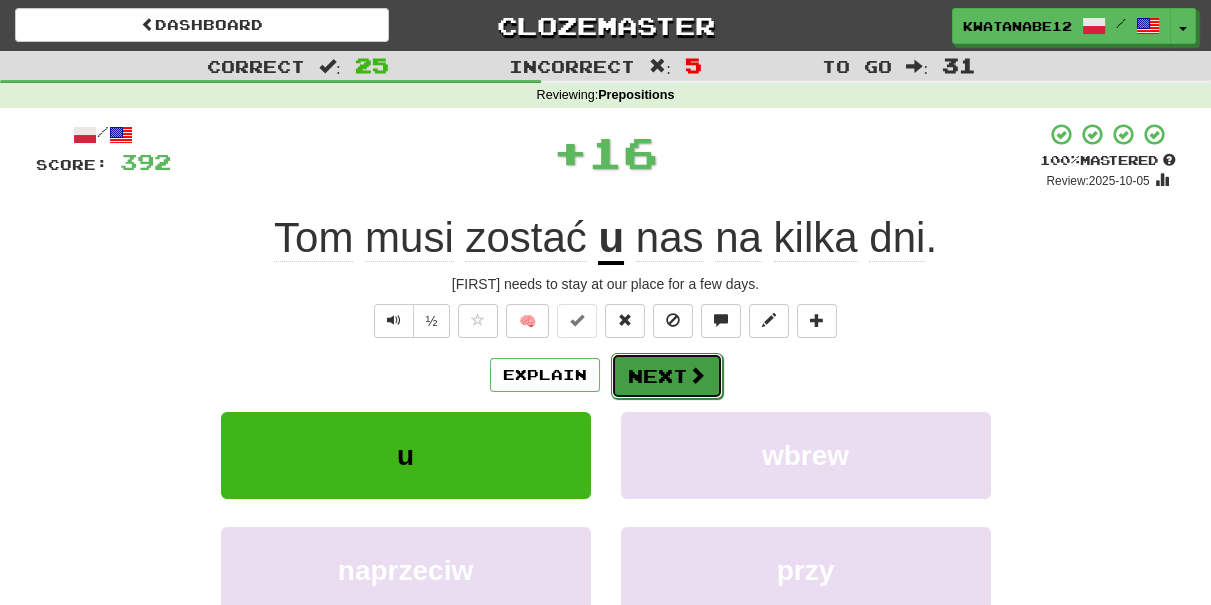 click on "Next" at bounding box center [667, 376] 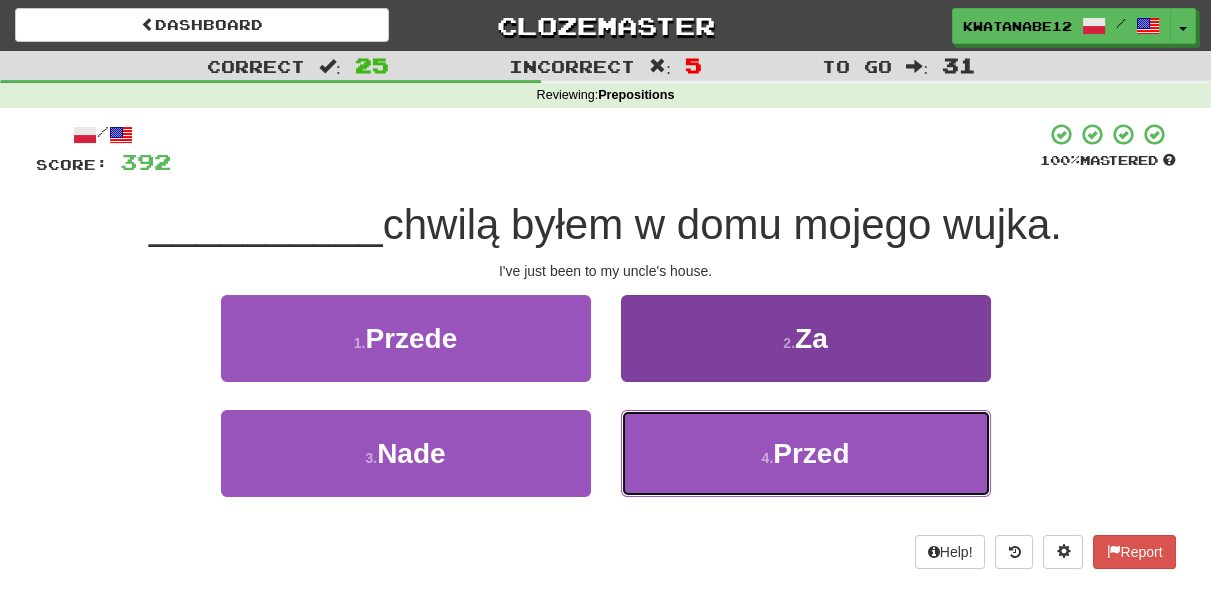 drag, startPoint x: 665, startPoint y: 444, endPoint x: 668, endPoint y: 420, distance: 24.186773 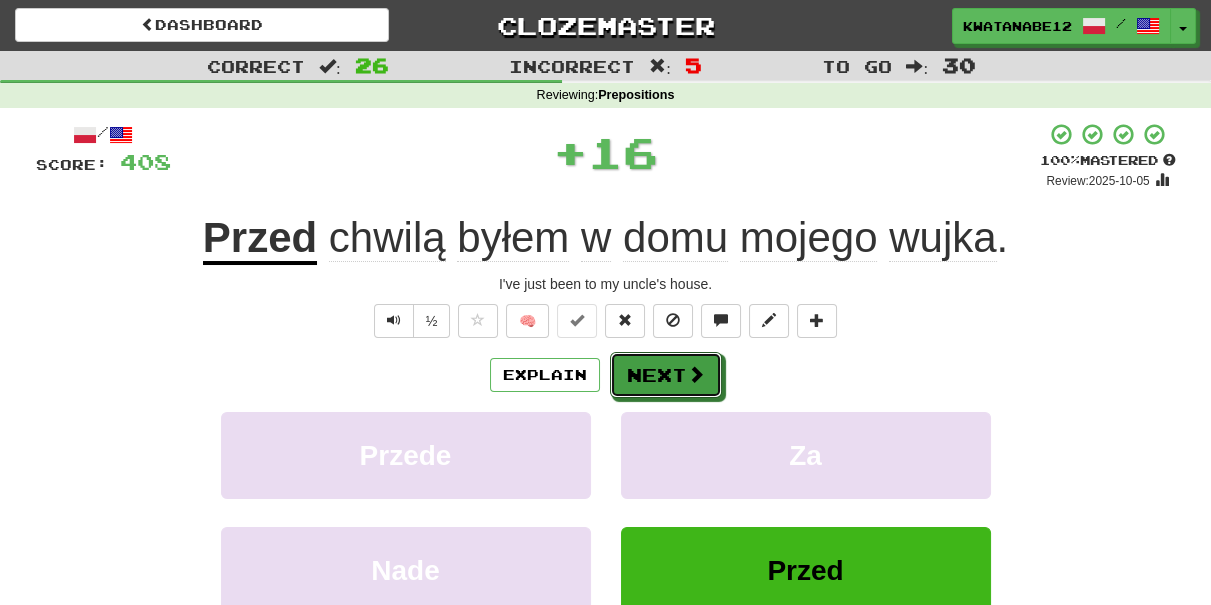 drag, startPoint x: 653, startPoint y: 367, endPoint x: 619, endPoint y: 269, distance: 103.73042 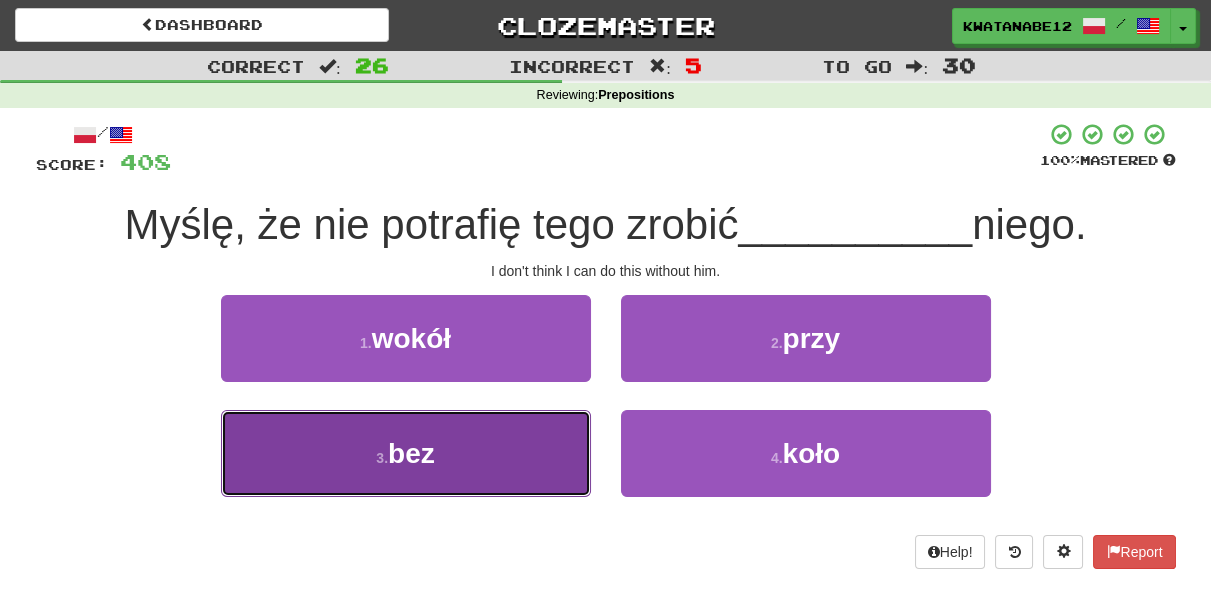 click on "3 .  bez" at bounding box center [406, 453] 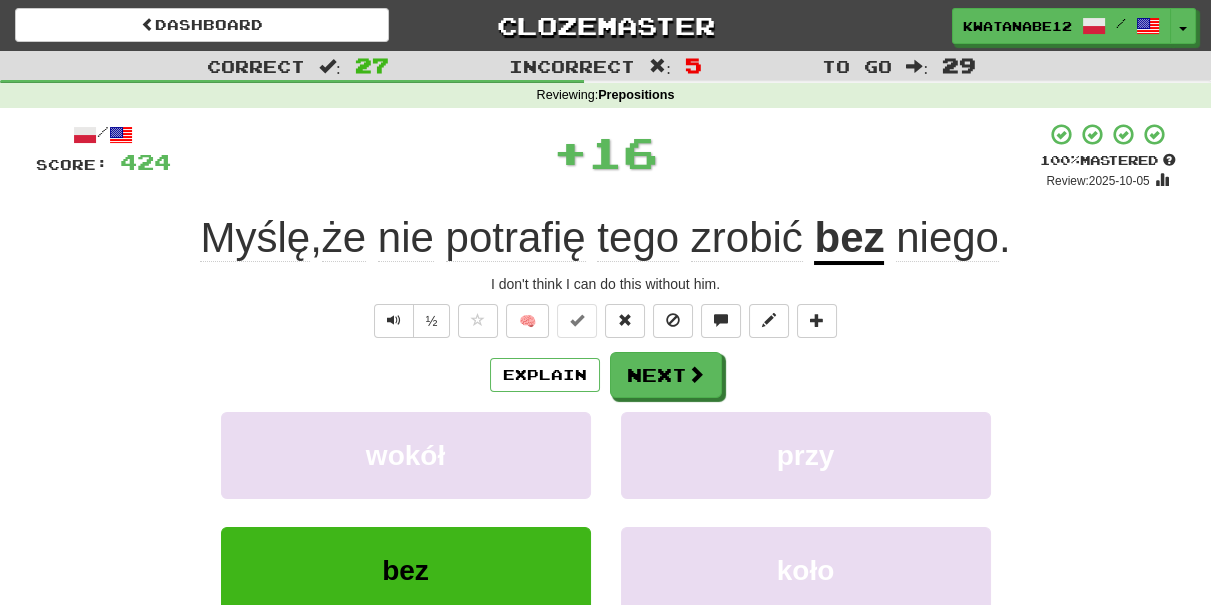 click on "/  Score:   424 + 16 100 %  Mastered Review:  2025-10-05 Myślę ,  że   nie   potrafię   tego   zrobić   bez   niego . I don't think I can do this without him. ½ 🧠 Explain Next wokół przy bez koło Learn more: wokół przy bez koło  Help!  Report Sentence Source" at bounding box center (606, 435) 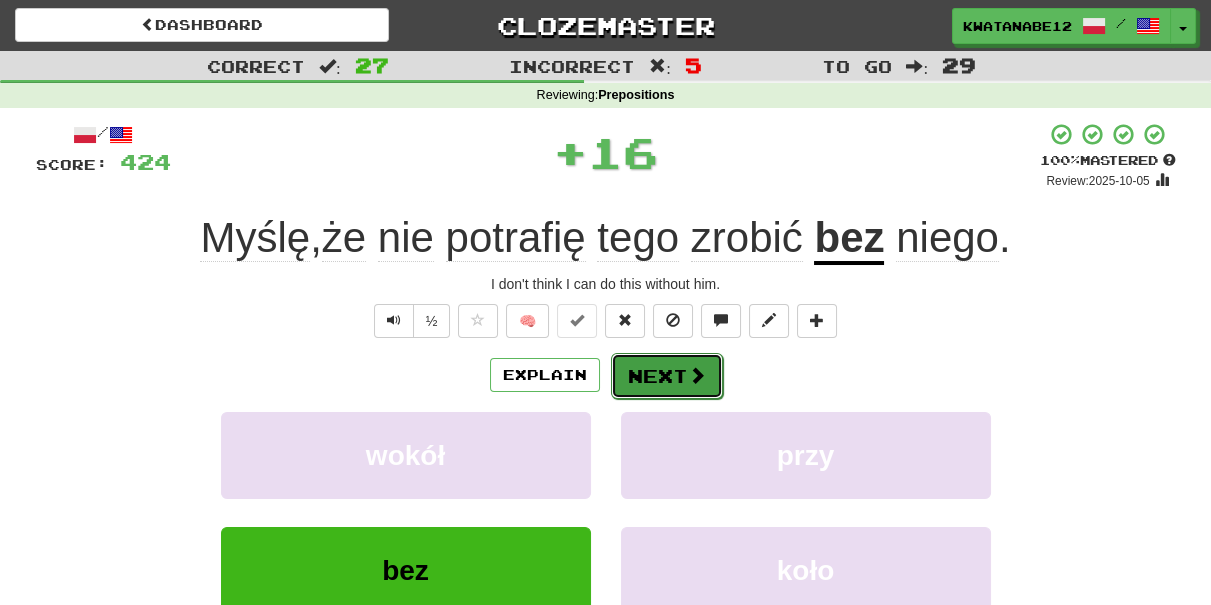 click at bounding box center [697, 375] 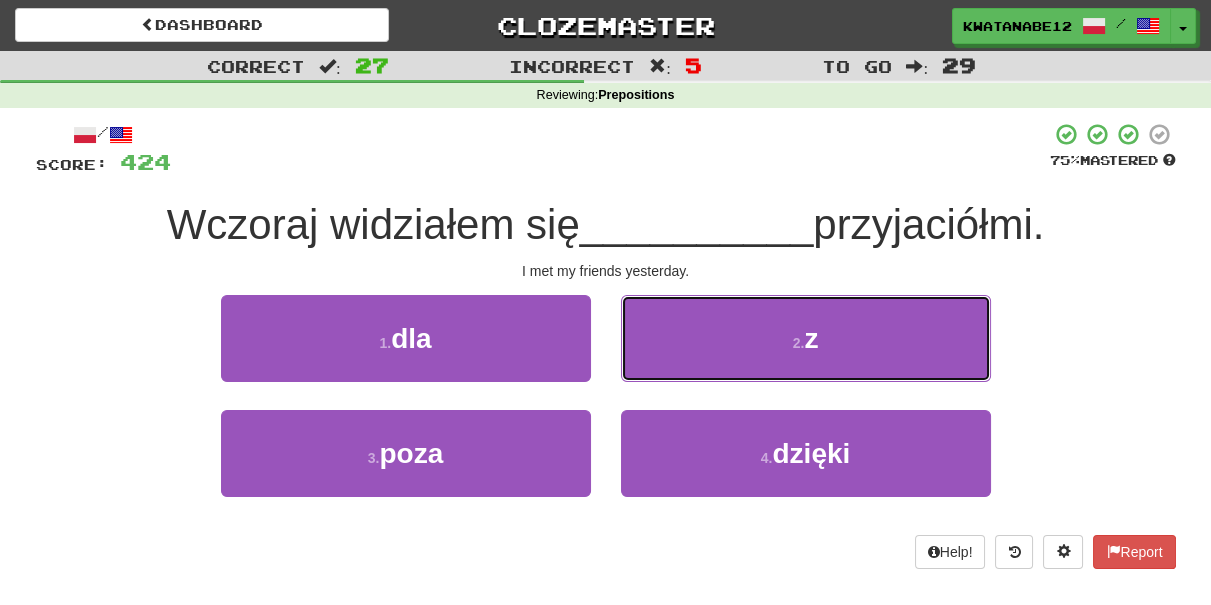 click on "2 .  z" at bounding box center [806, 338] 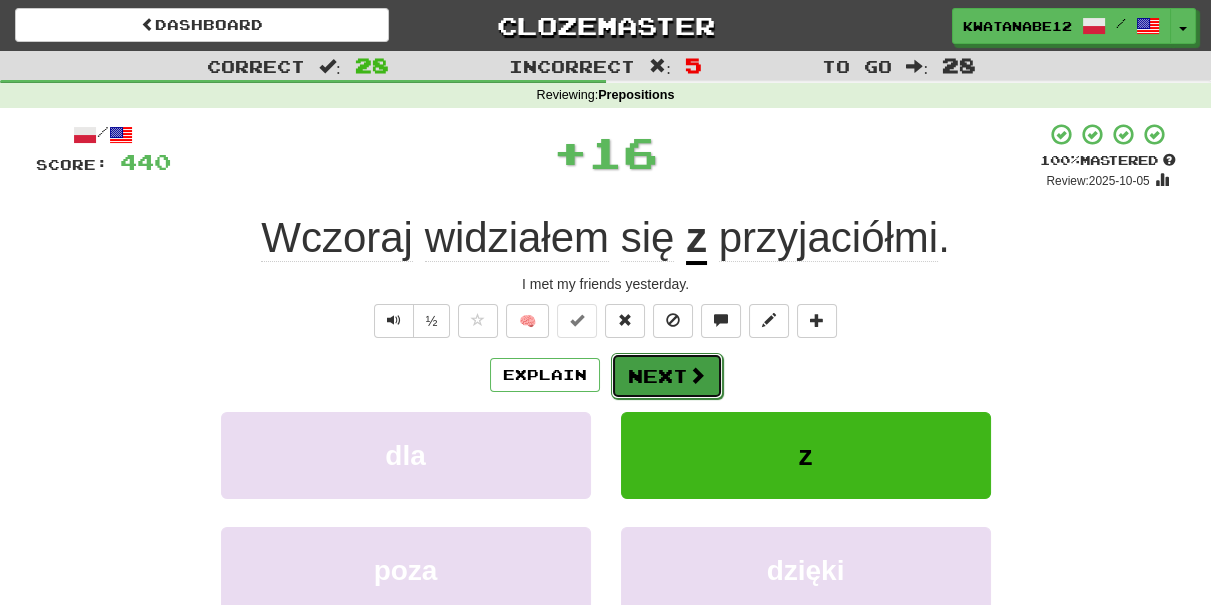 click at bounding box center [697, 375] 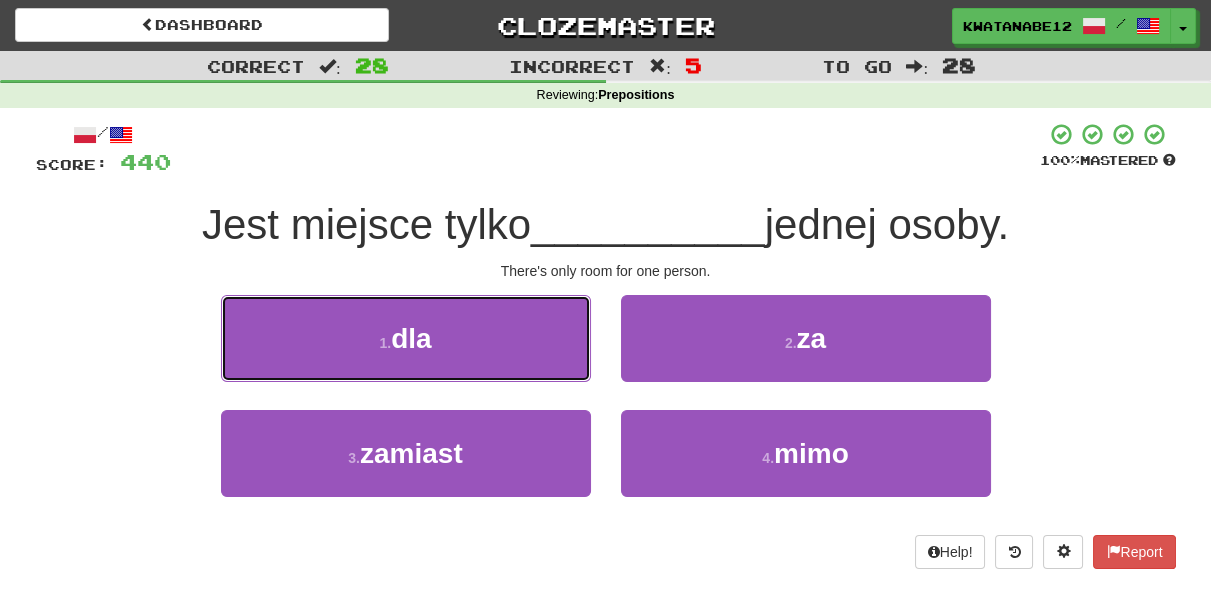 click on "1 .  dla" at bounding box center (406, 338) 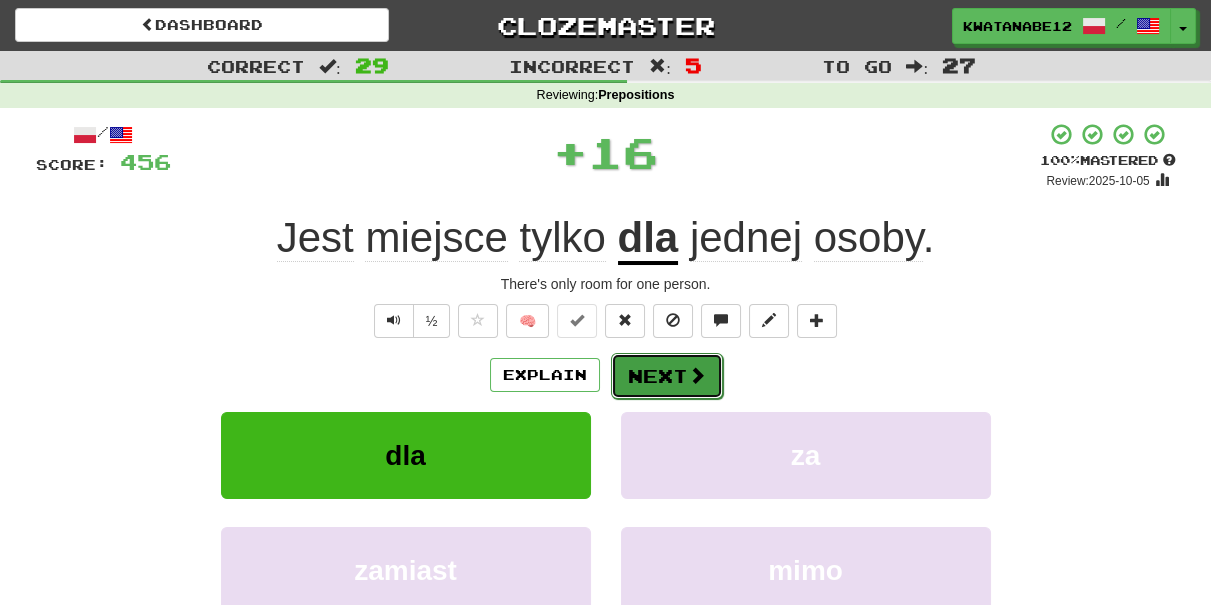 drag, startPoint x: 657, startPoint y: 353, endPoint x: 682, endPoint y: 359, distance: 25.70992 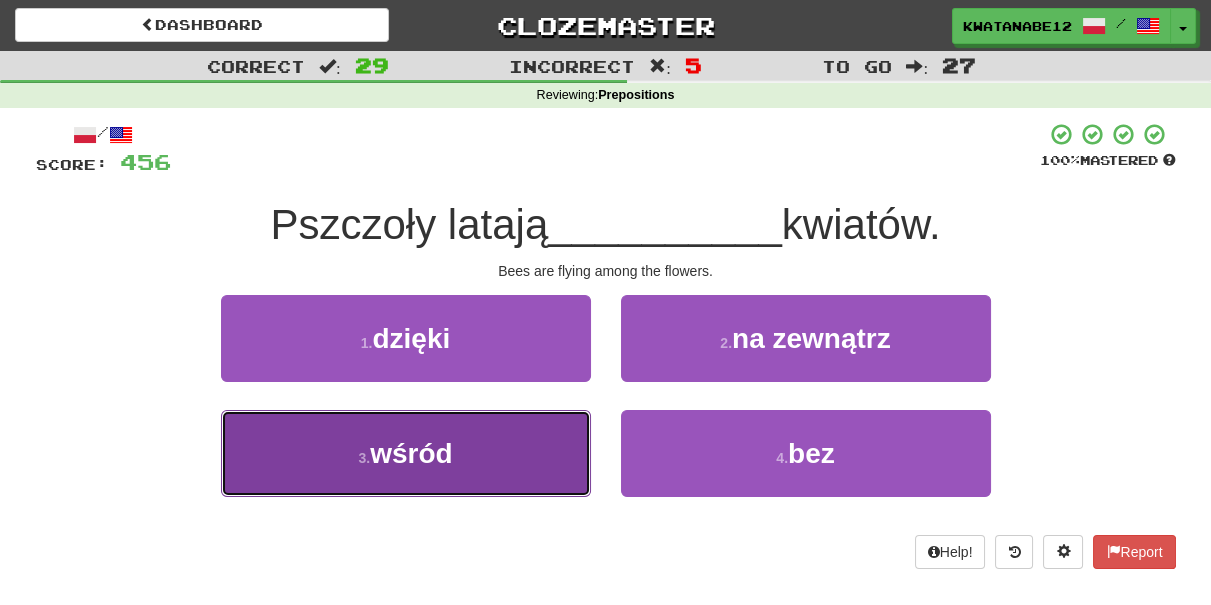 drag, startPoint x: 519, startPoint y: 452, endPoint x: 581, endPoint y: 397, distance: 82.87943 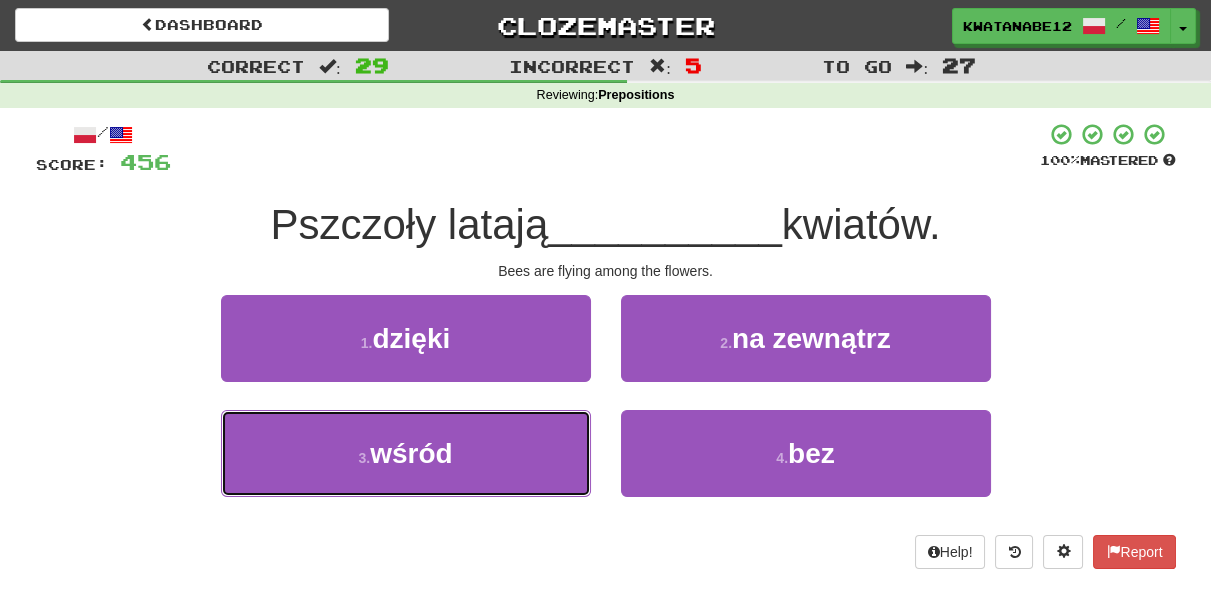 click on "3 .  wśród" at bounding box center [406, 453] 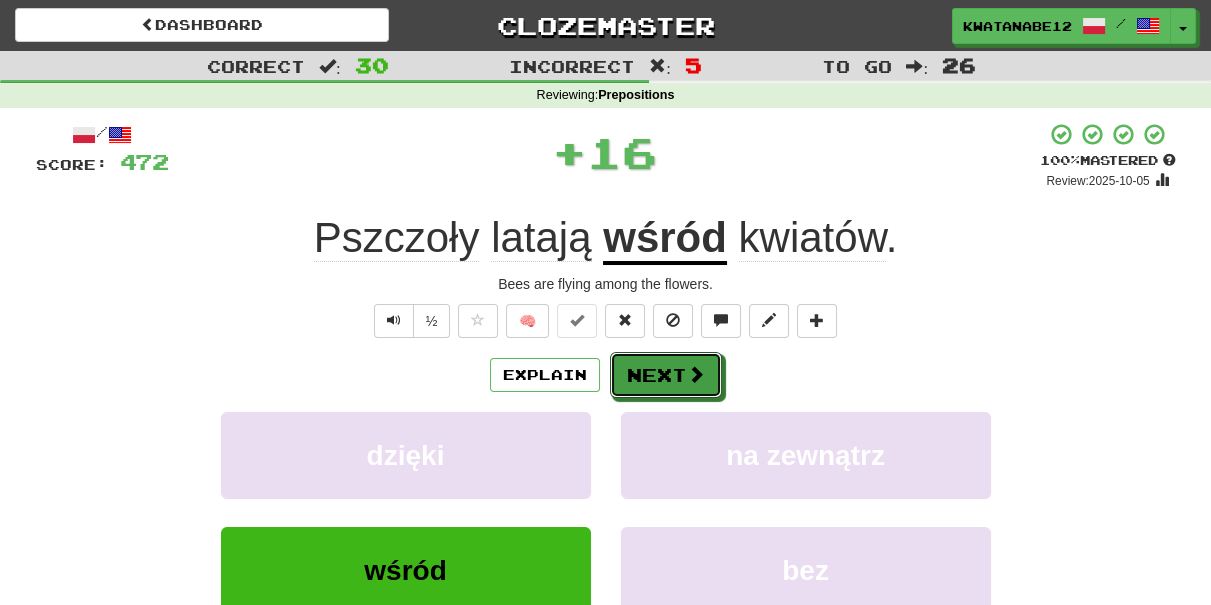 drag, startPoint x: 634, startPoint y: 375, endPoint x: 618, endPoint y: 284, distance: 92.39589 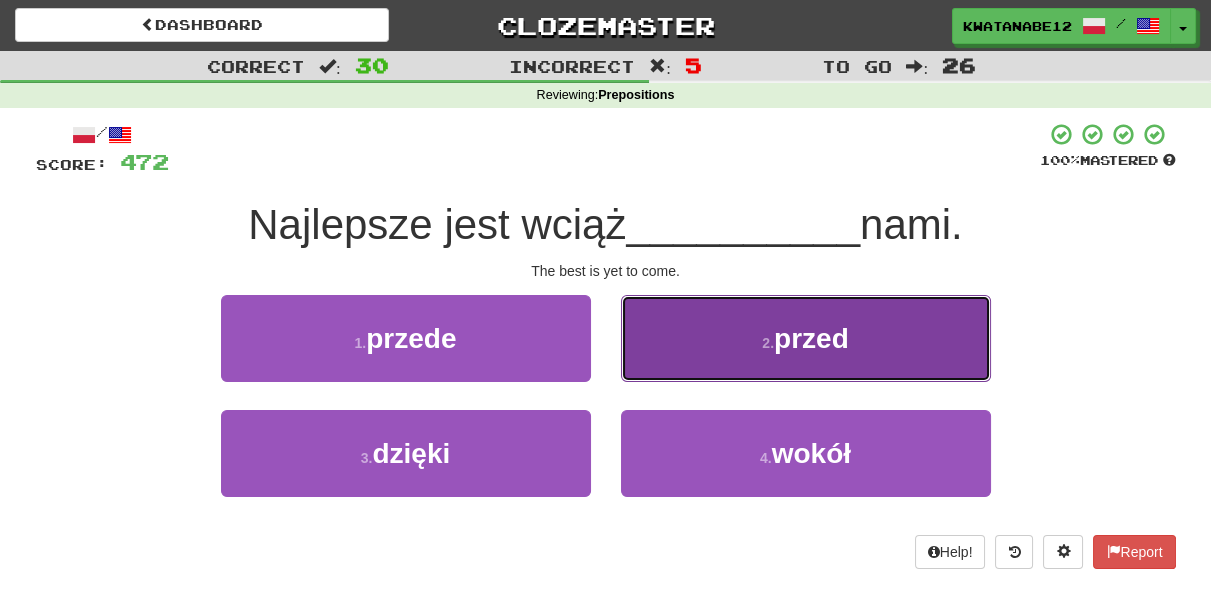 click on "2 .  przed" at bounding box center [806, 338] 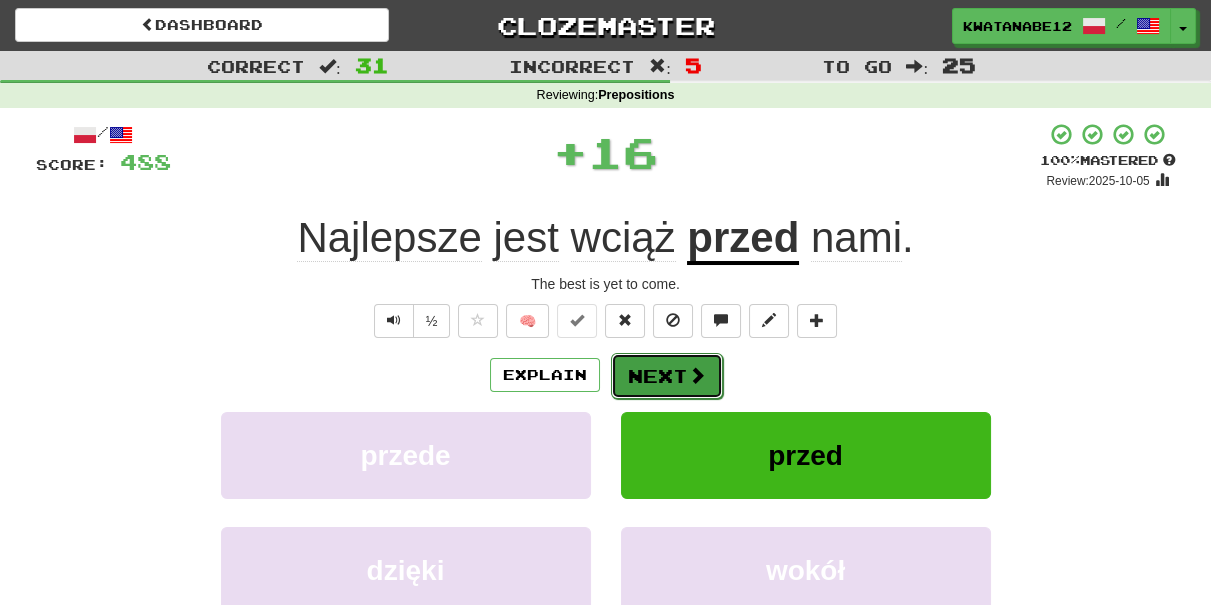click on "Next" at bounding box center [667, 376] 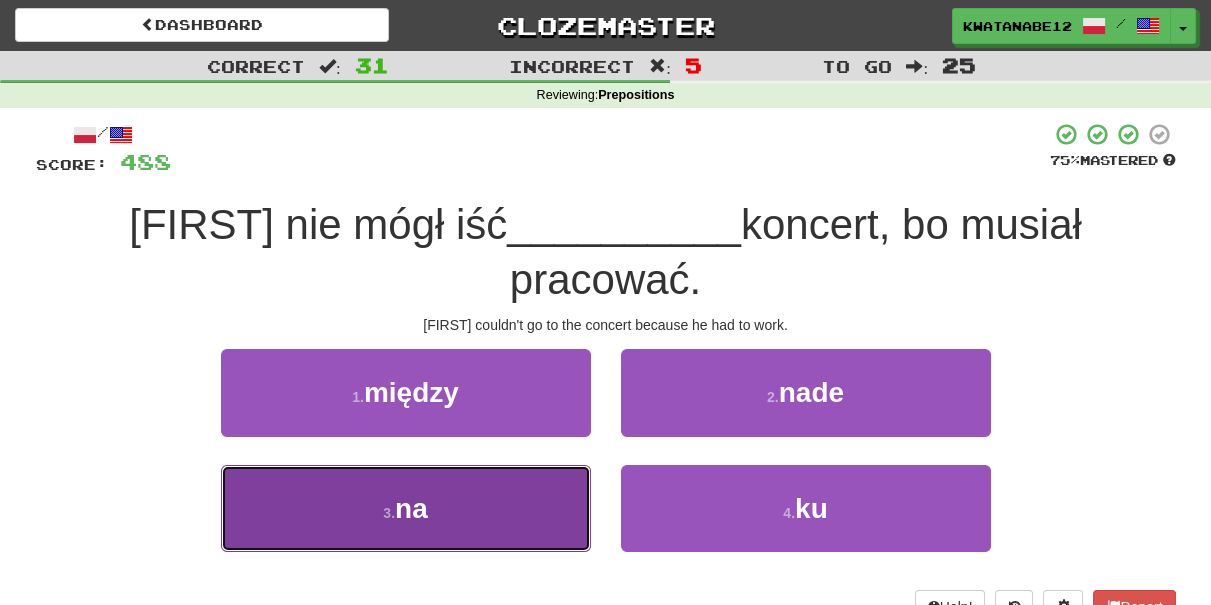 click on "3 .  na" at bounding box center (406, 508) 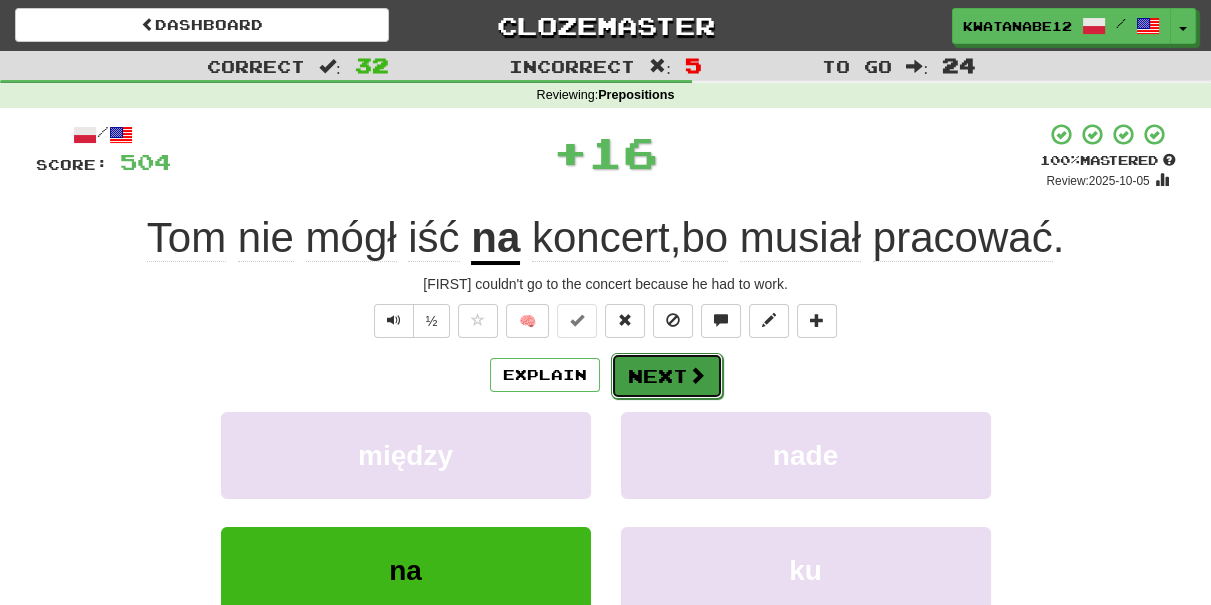 click on "Next" at bounding box center [667, 376] 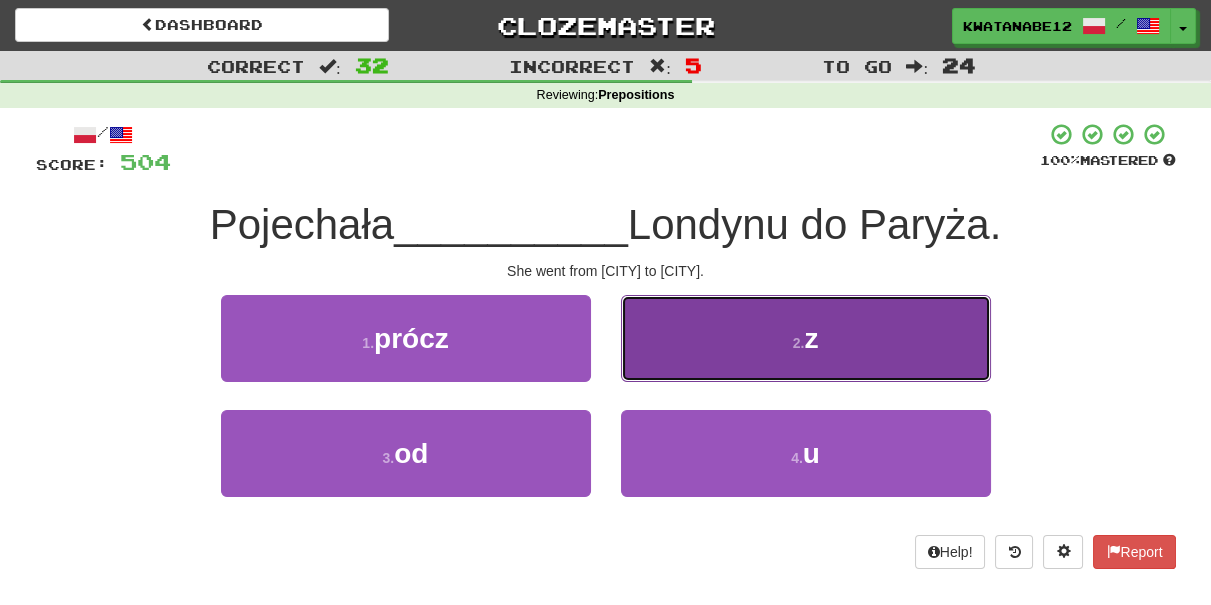 click on "2 .  z" at bounding box center (806, 338) 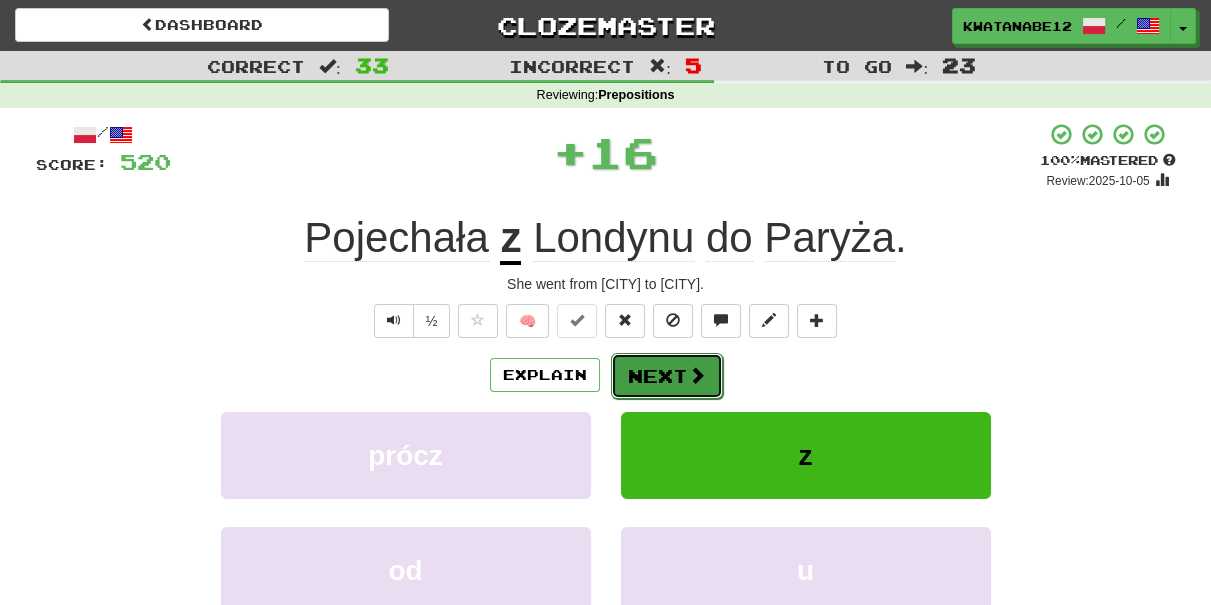 click on "Next" at bounding box center [667, 376] 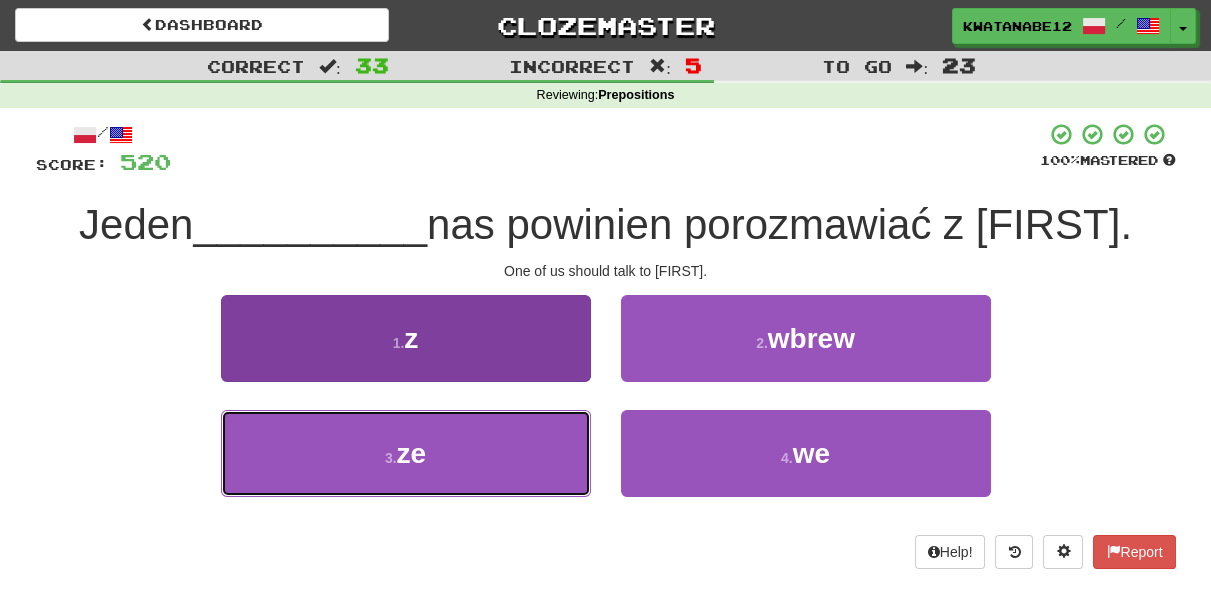 drag, startPoint x: 506, startPoint y: 455, endPoint x: 564, endPoint y: 420, distance: 67.74216 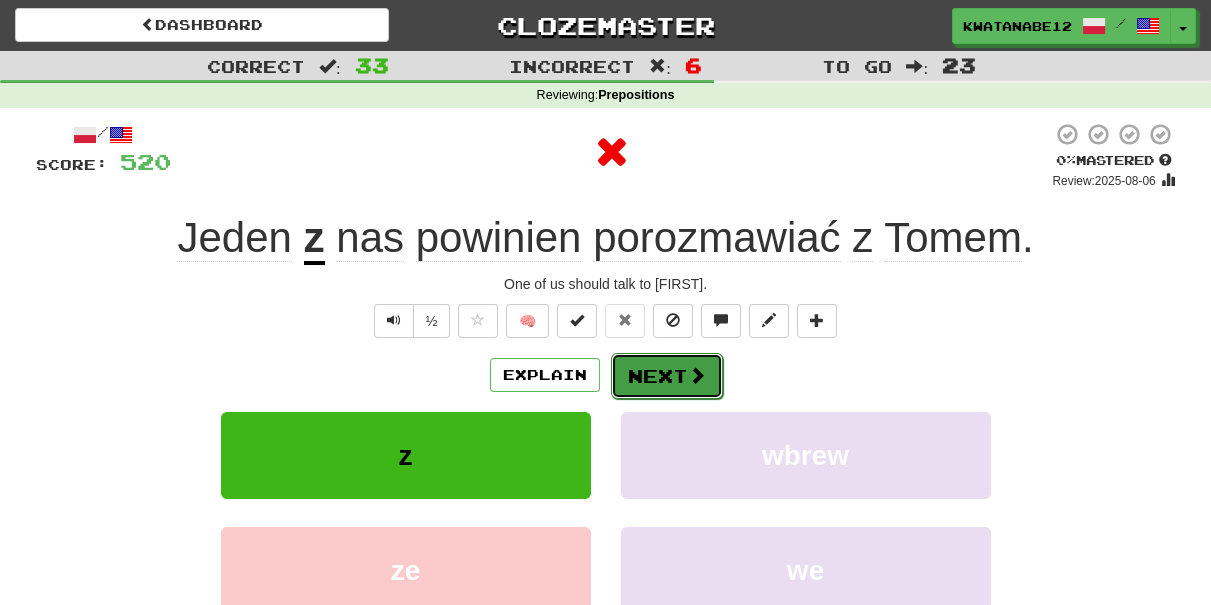 click on "Next" at bounding box center [667, 376] 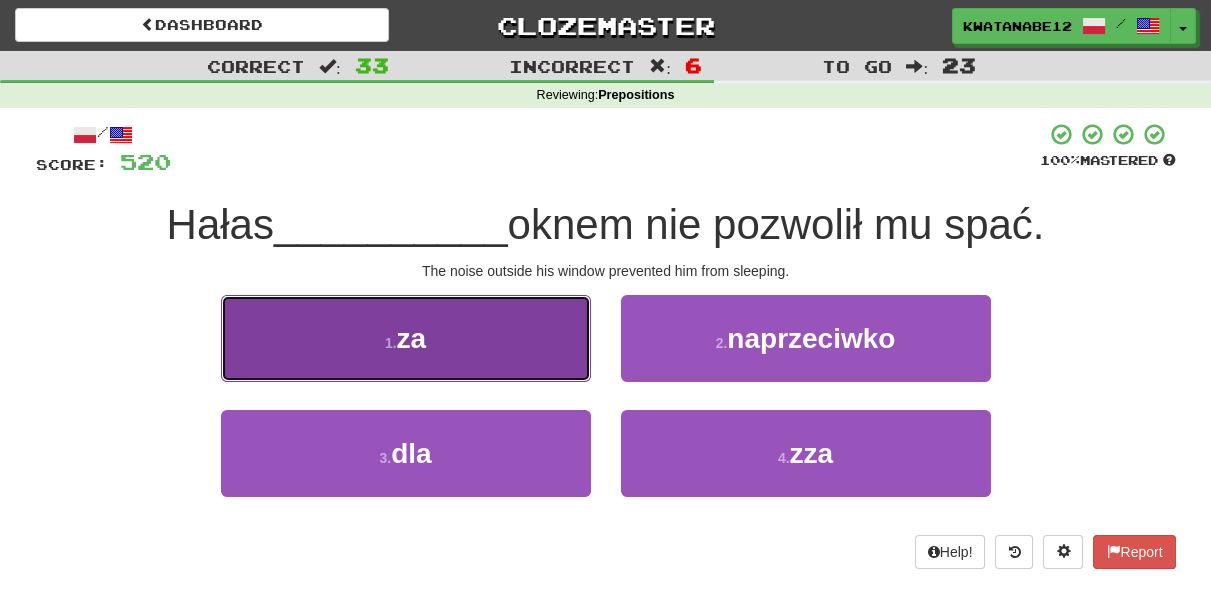 click on "1 .  za" at bounding box center (406, 338) 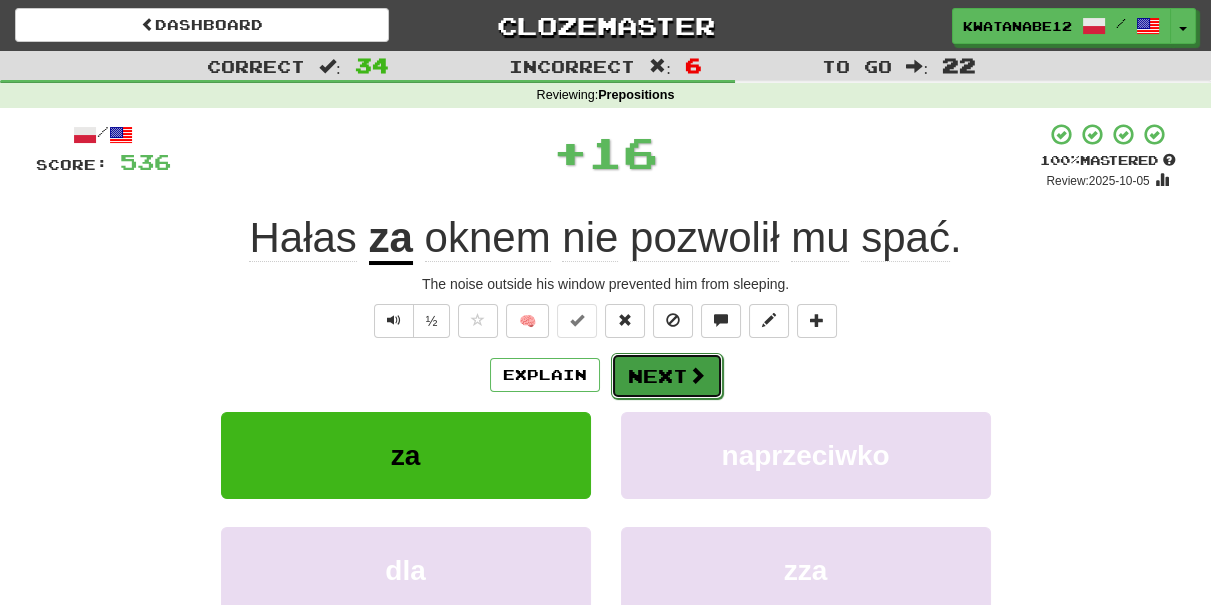 click on "Next" at bounding box center (667, 376) 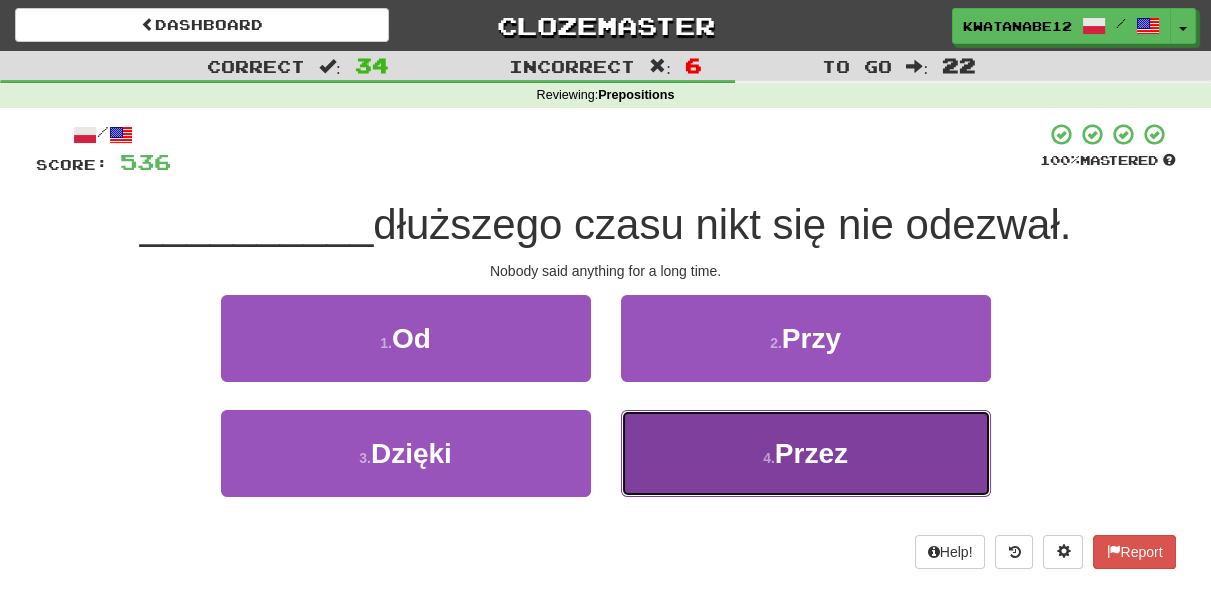 click on "4 .  Przez" at bounding box center (806, 453) 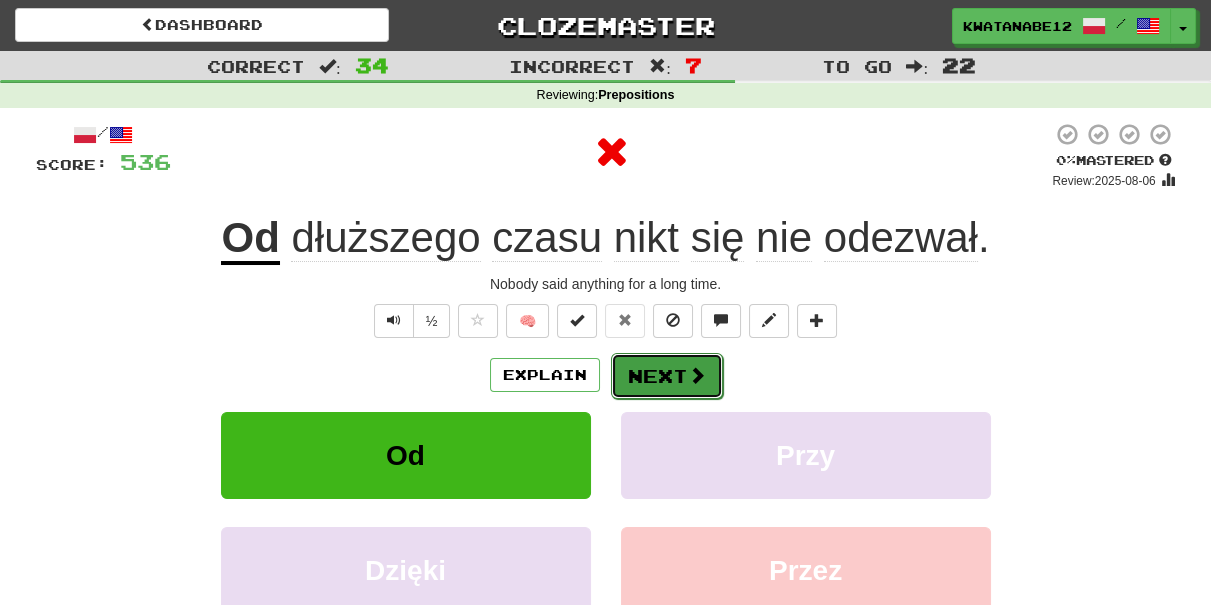 click on "Next" at bounding box center (667, 376) 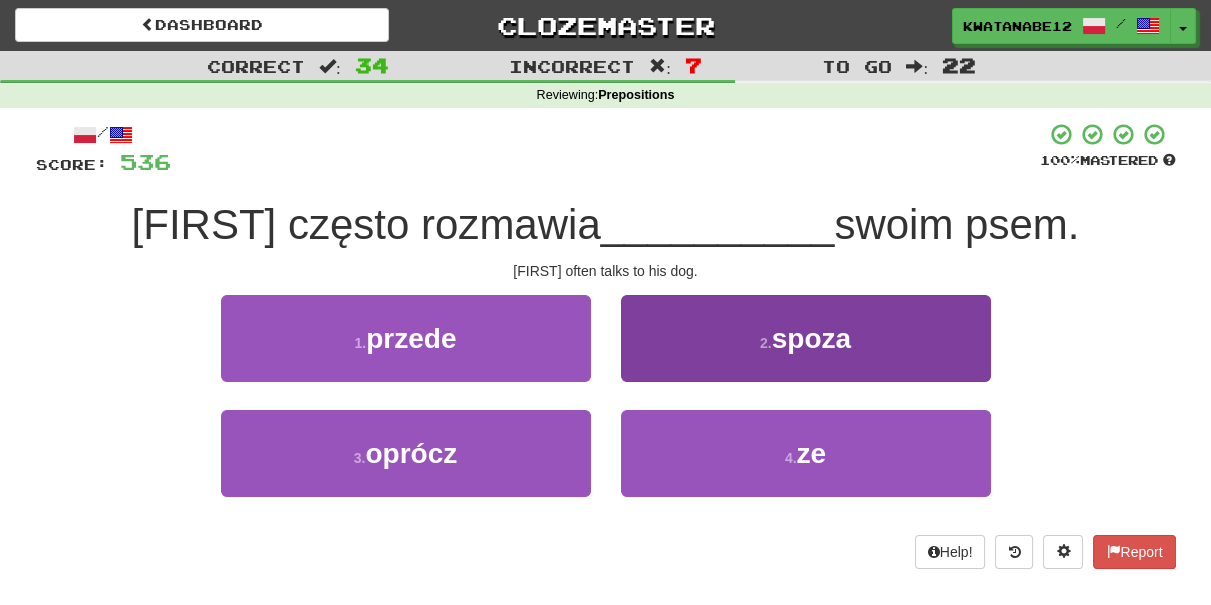 drag, startPoint x: 687, startPoint y: 410, endPoint x: 662, endPoint y: 359, distance: 56.797886 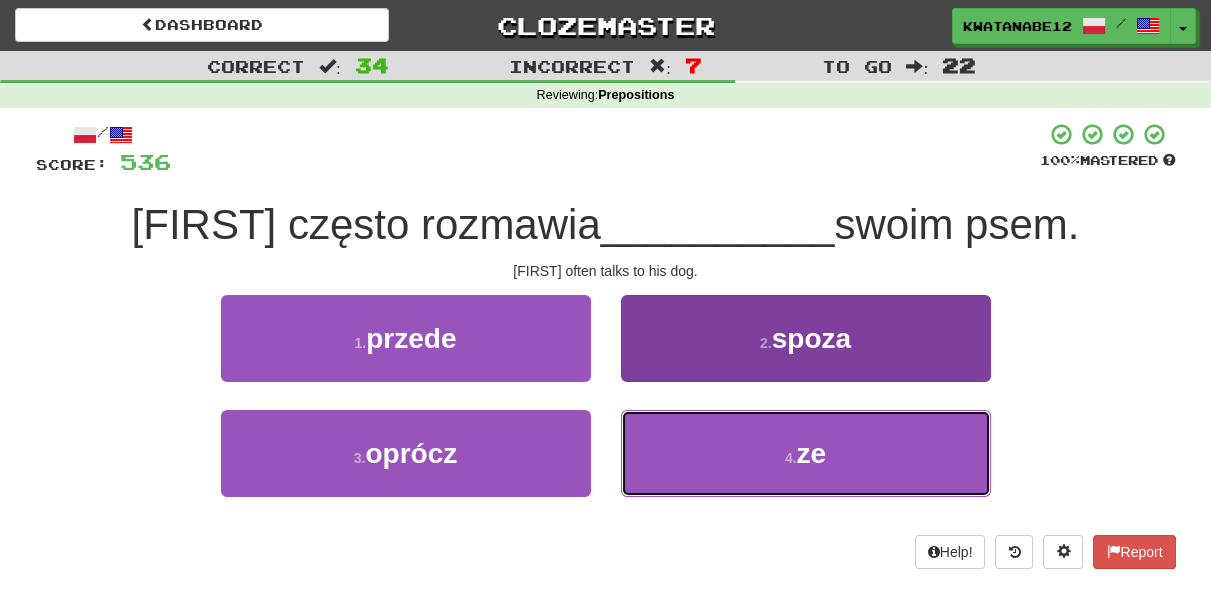 drag, startPoint x: 676, startPoint y: 442, endPoint x: 661, endPoint y: 418, distance: 28.301943 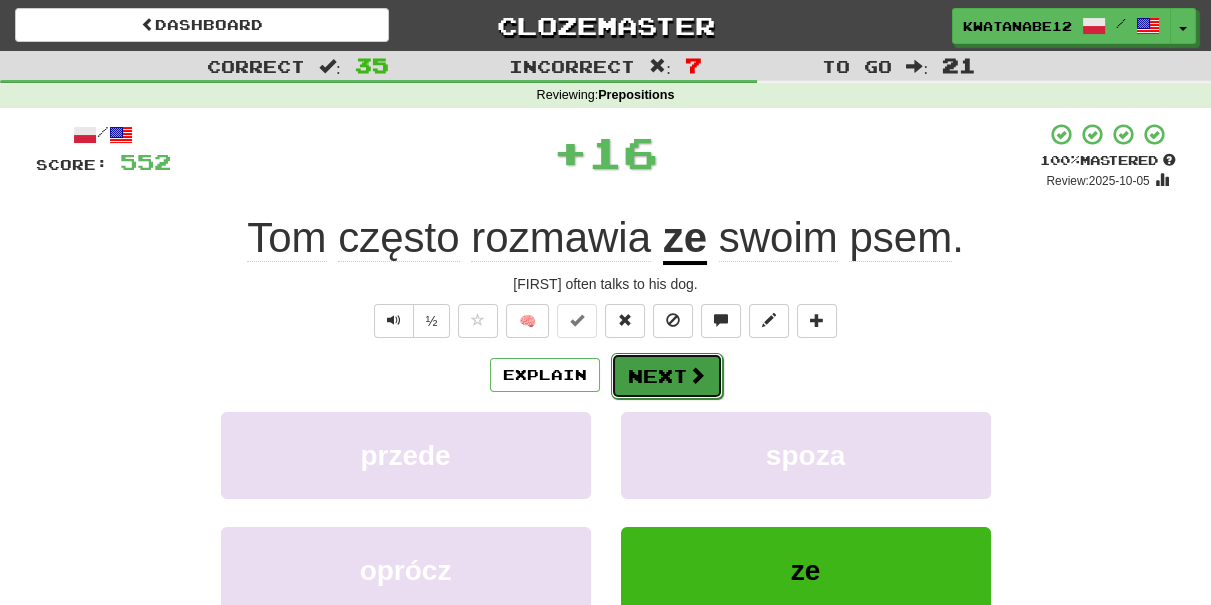 click on "Next" at bounding box center [667, 376] 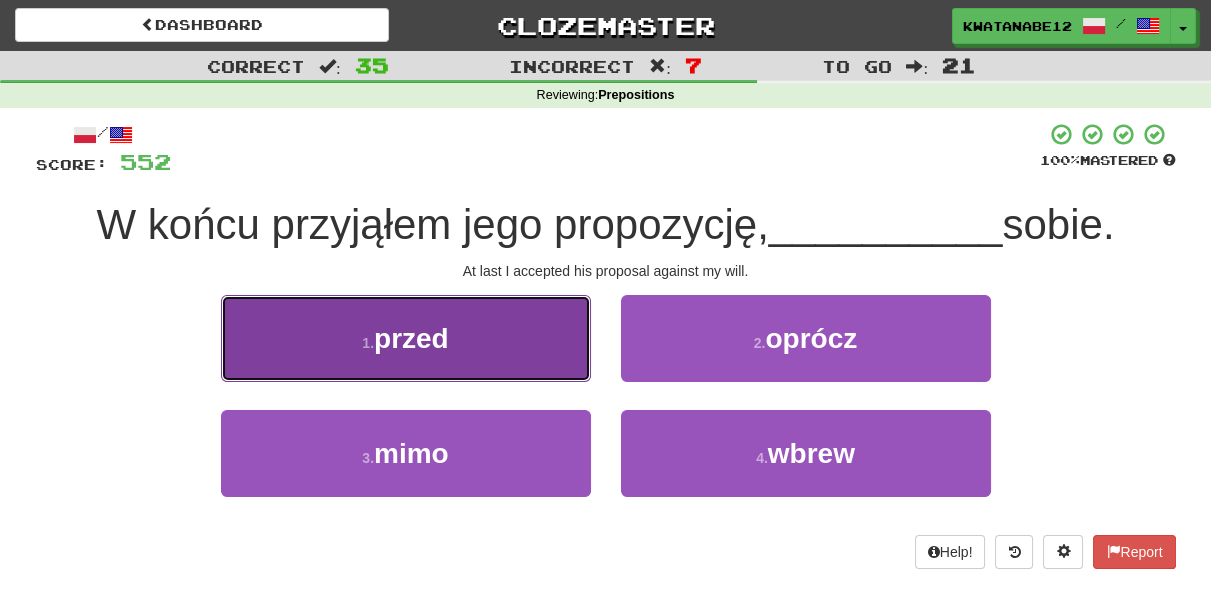 drag, startPoint x: 504, startPoint y: 349, endPoint x: 560, endPoint y: 357, distance: 56.568542 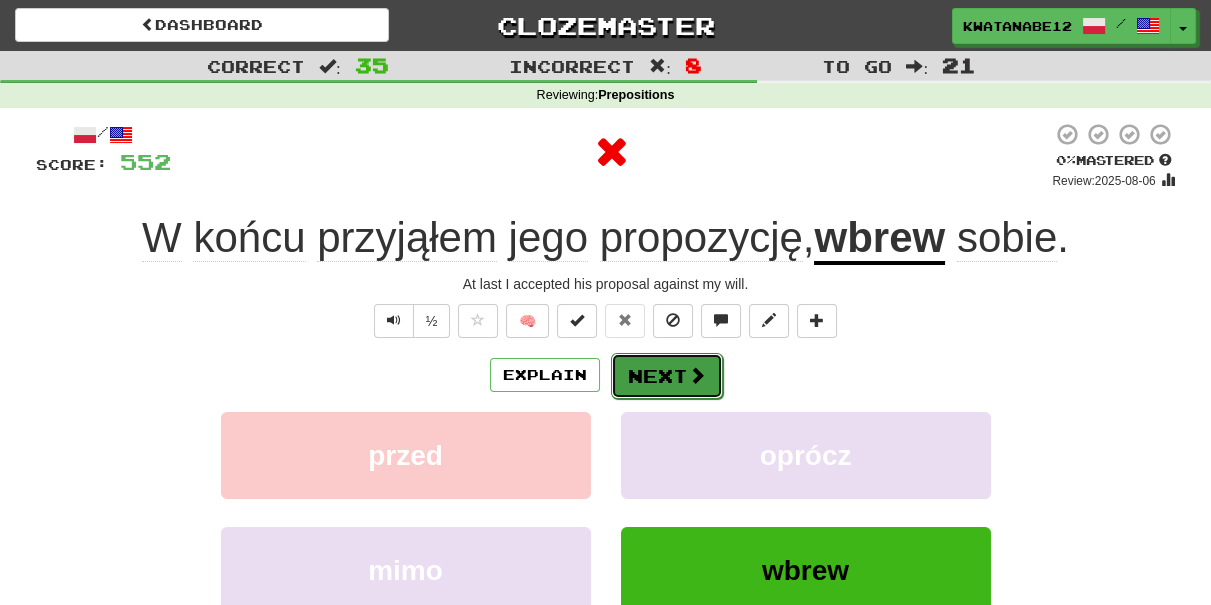 click on "Next" at bounding box center (667, 376) 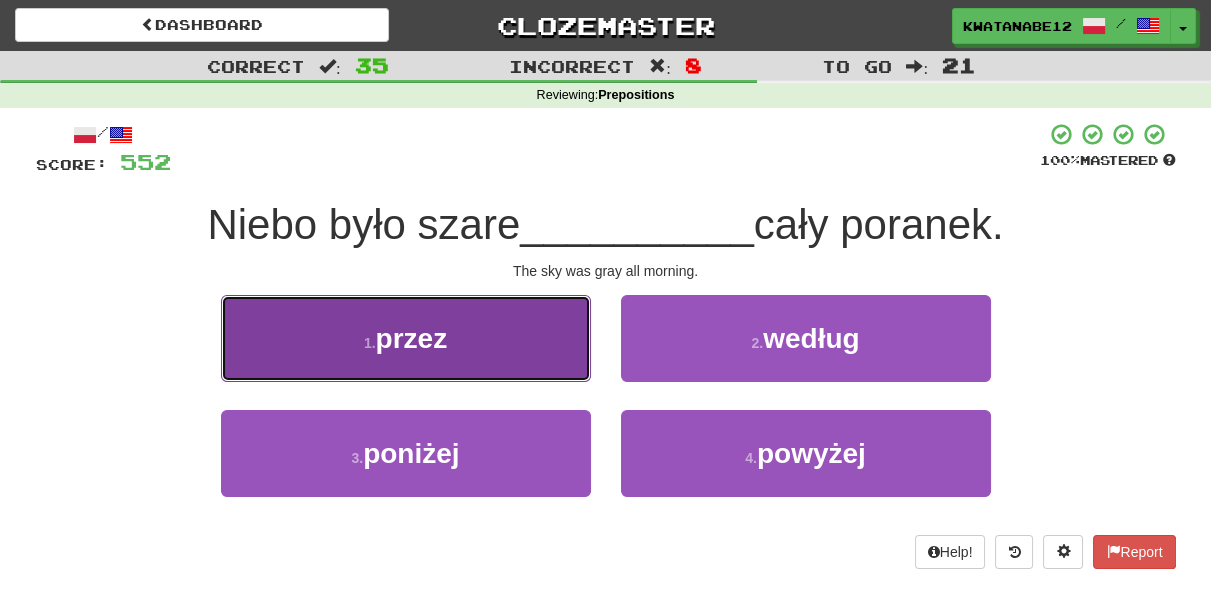 click on "1 .  przez" at bounding box center (406, 338) 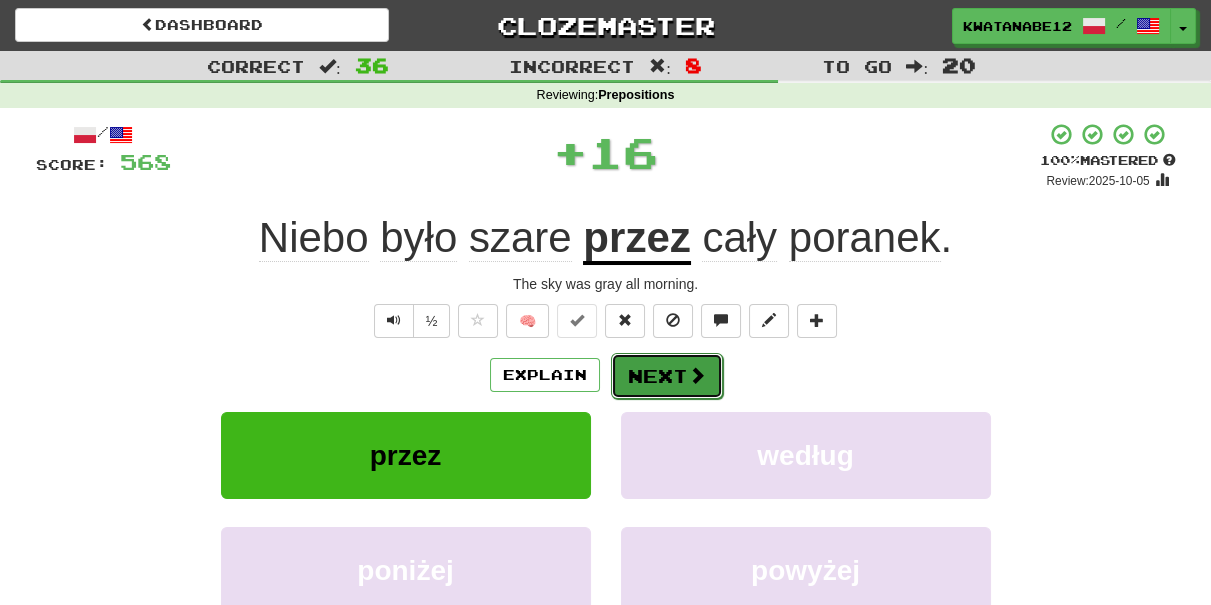 click on "Next" at bounding box center (667, 376) 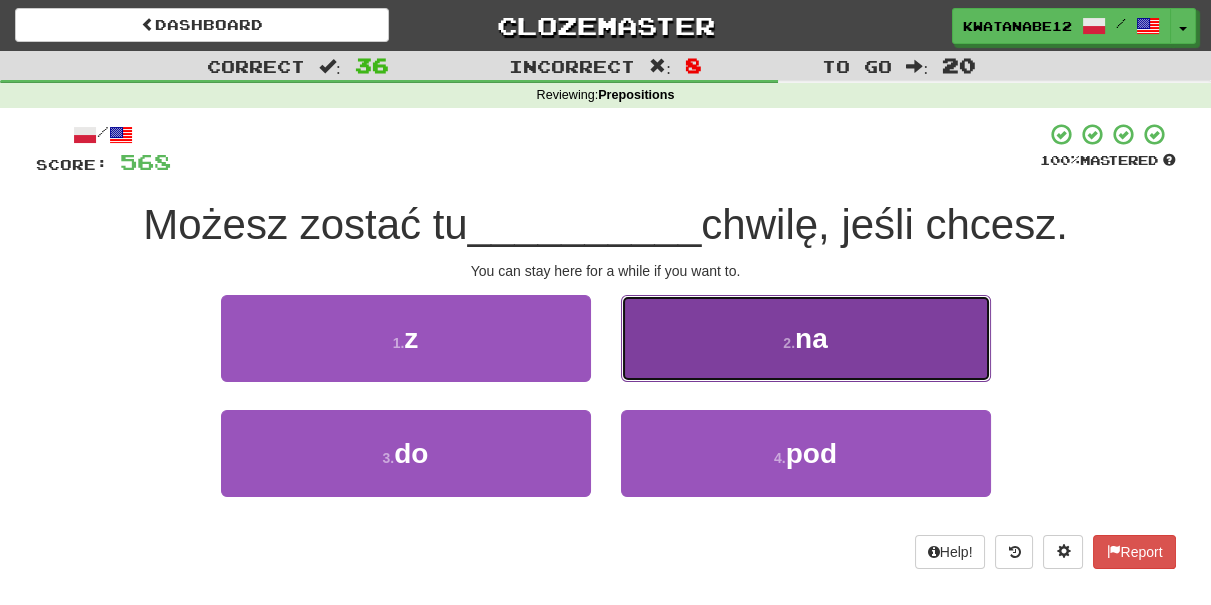 click on "2 .  na" at bounding box center (806, 338) 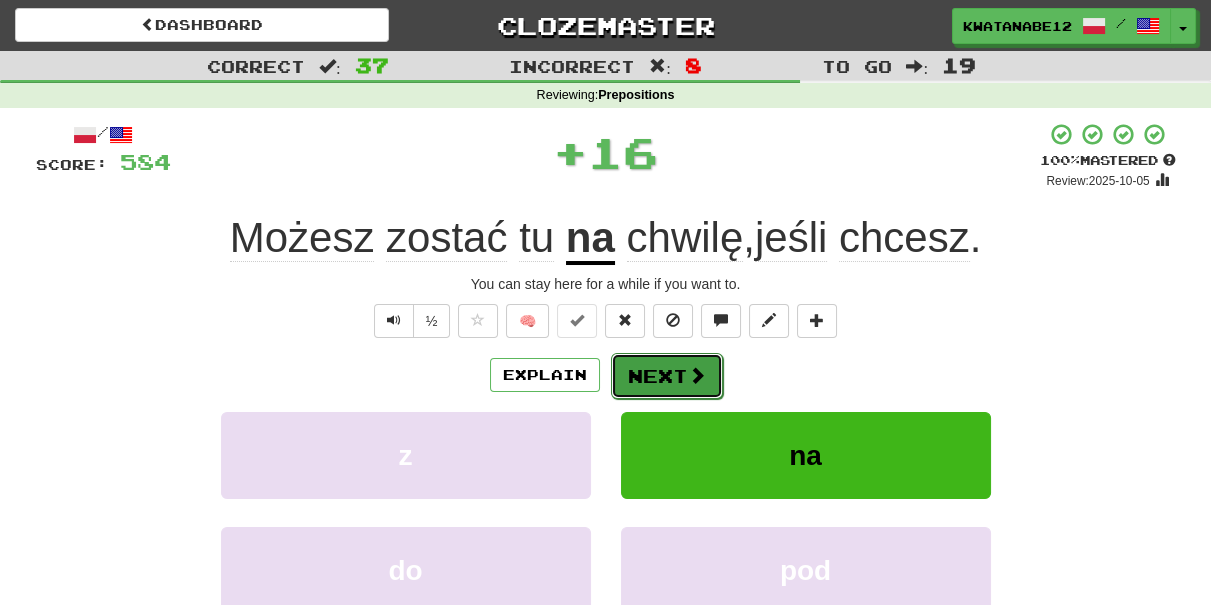 click on "Next" at bounding box center (667, 376) 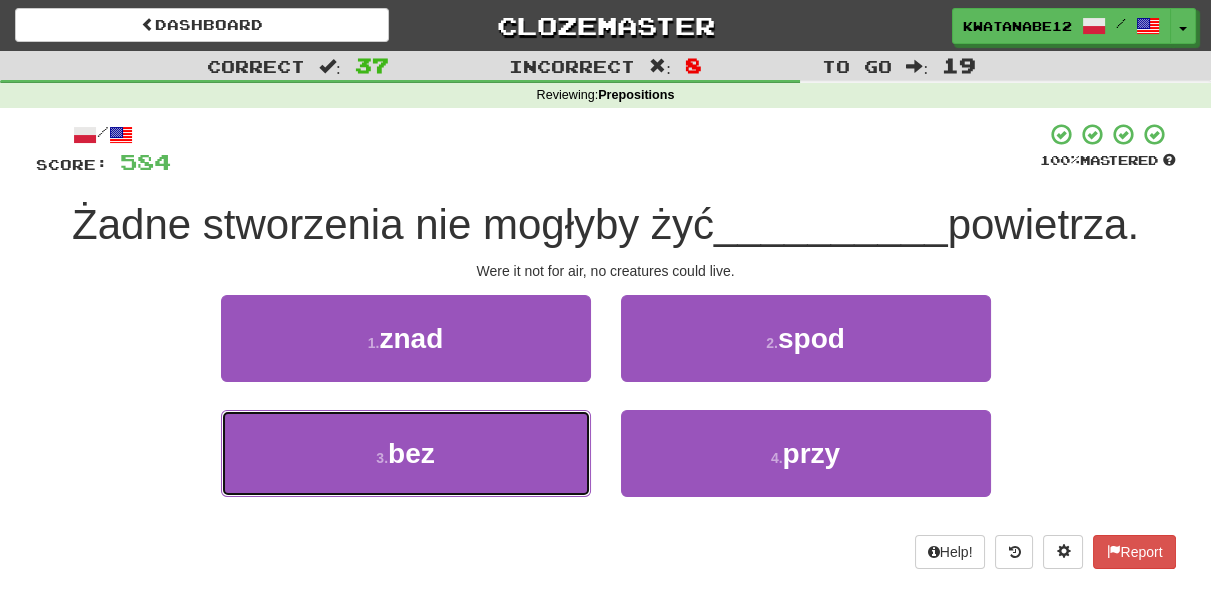 drag, startPoint x: 557, startPoint y: 433, endPoint x: 597, endPoint y: 403, distance: 50 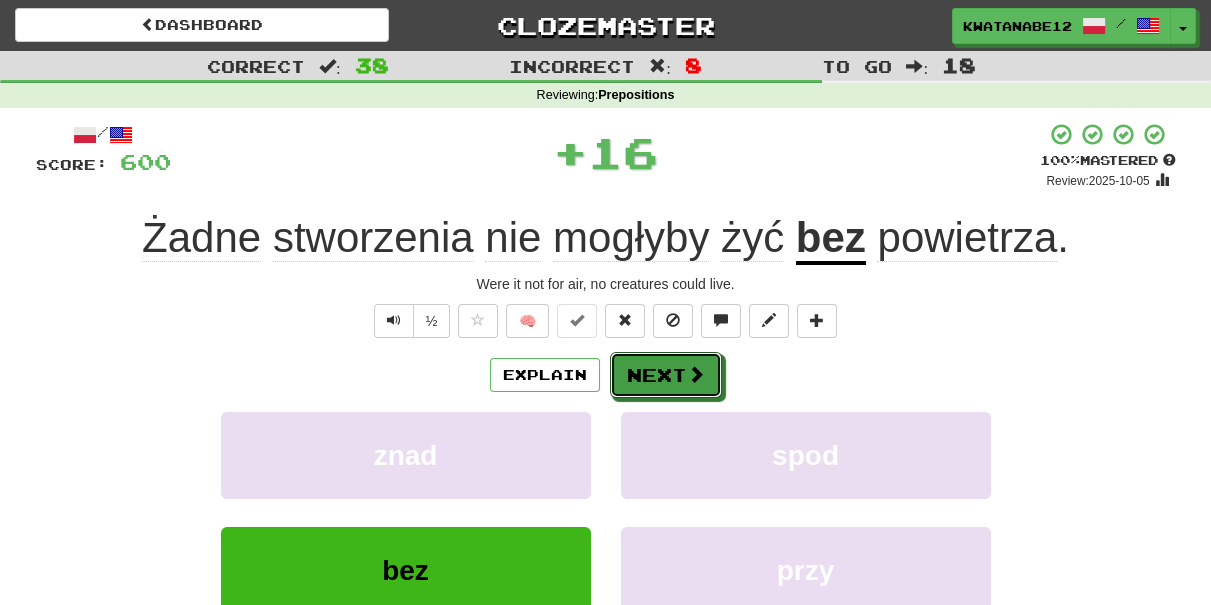 drag, startPoint x: 674, startPoint y: 367, endPoint x: 601, endPoint y: 280, distance: 113.56936 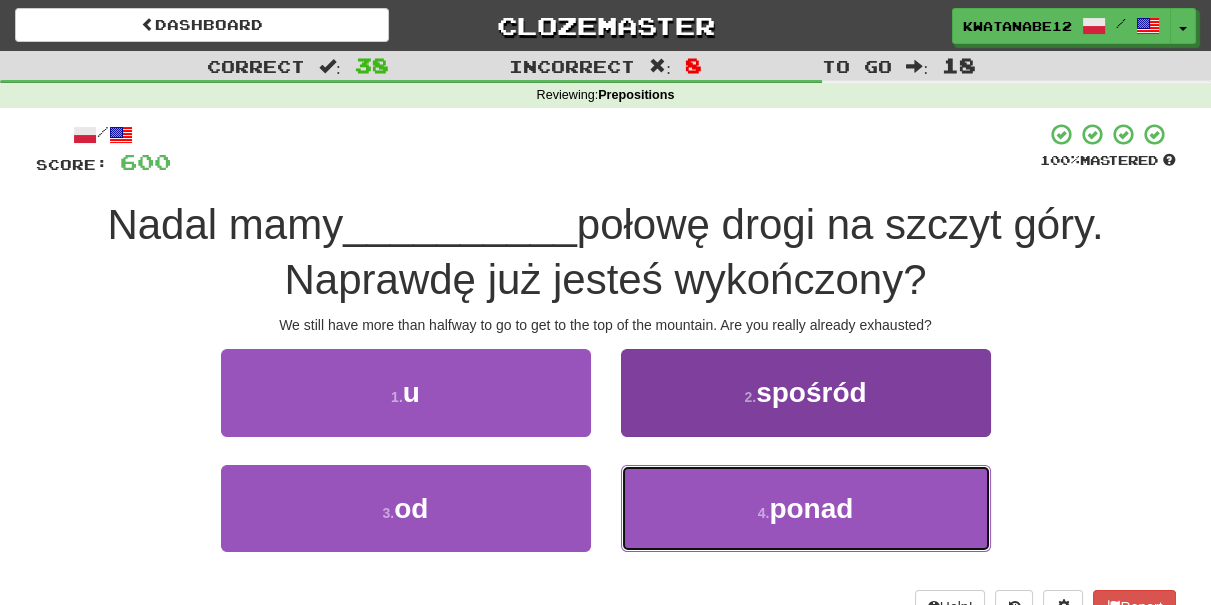 drag, startPoint x: 698, startPoint y: 516, endPoint x: 701, endPoint y: 486, distance: 30.149628 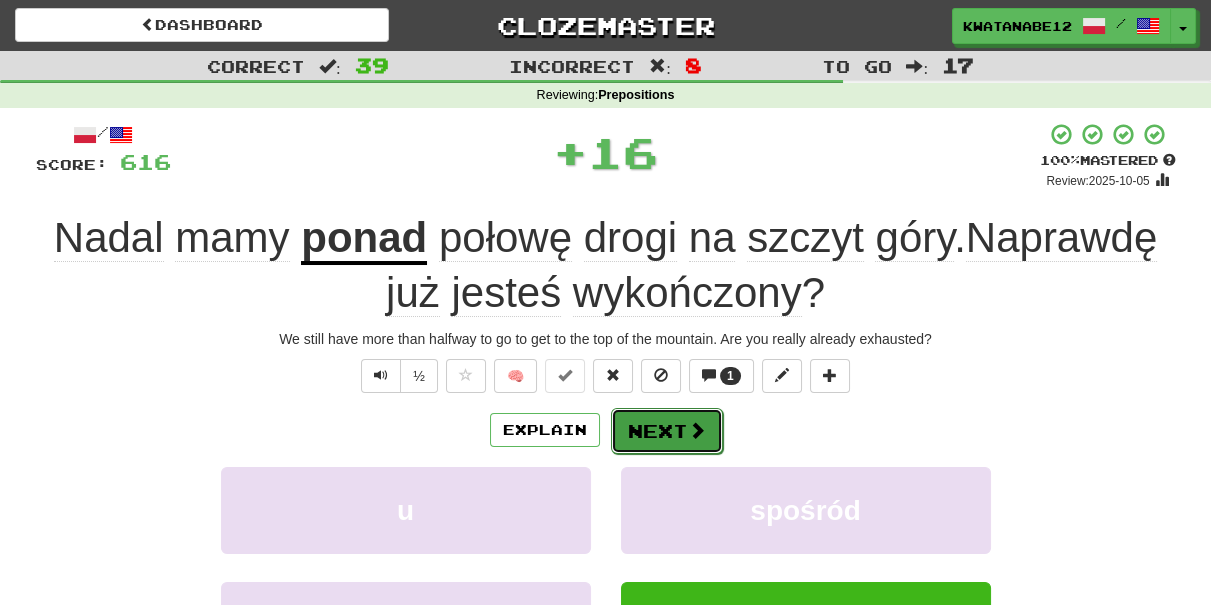 click on "Next" at bounding box center [667, 431] 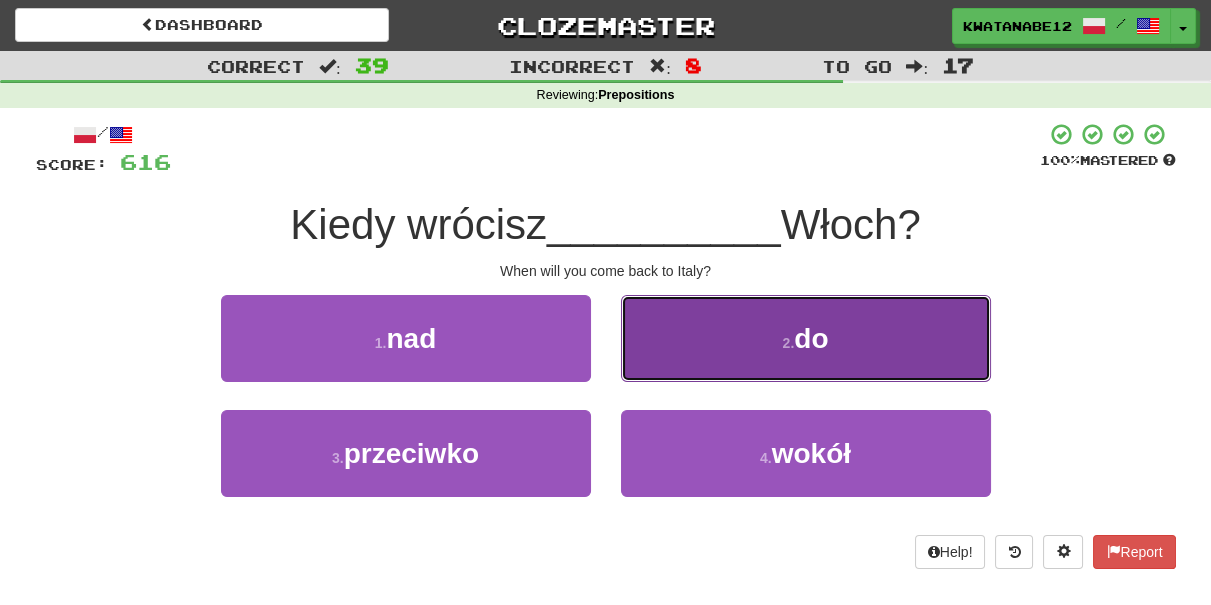 click on "2 .  do" at bounding box center (806, 338) 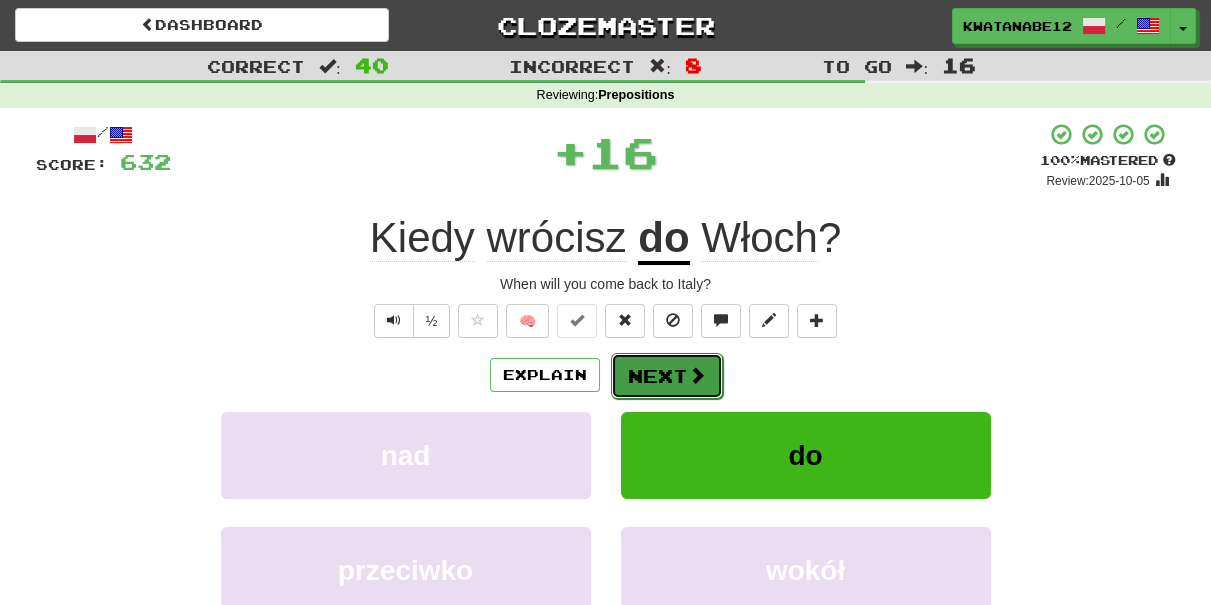 click on "Next" at bounding box center (667, 376) 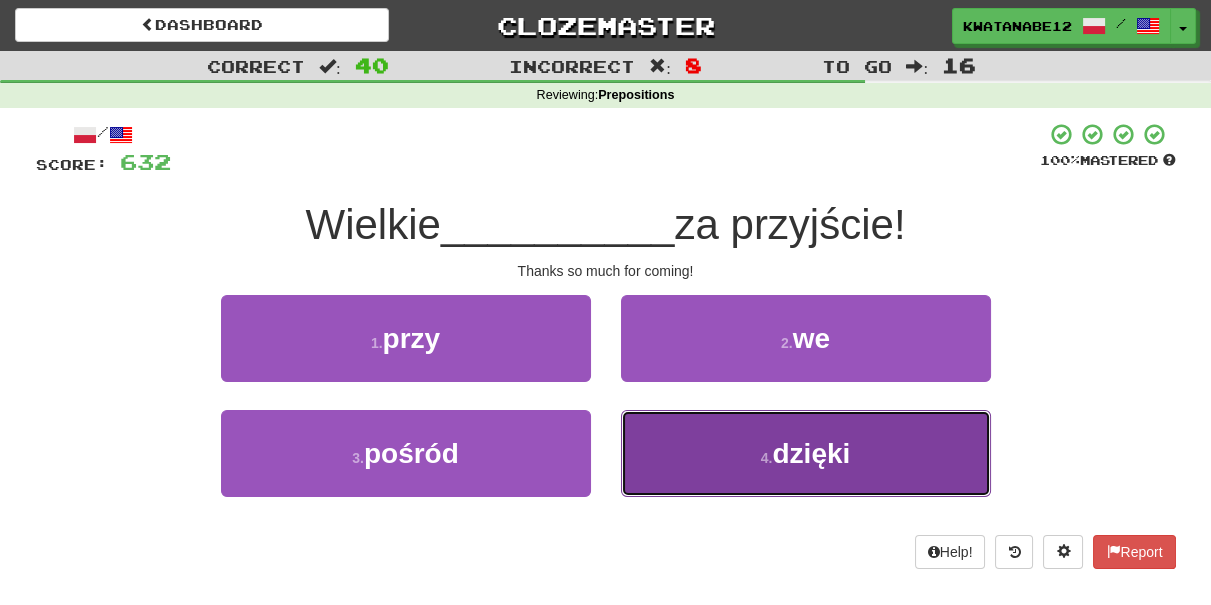 click on "4 .  dzięki" at bounding box center (806, 453) 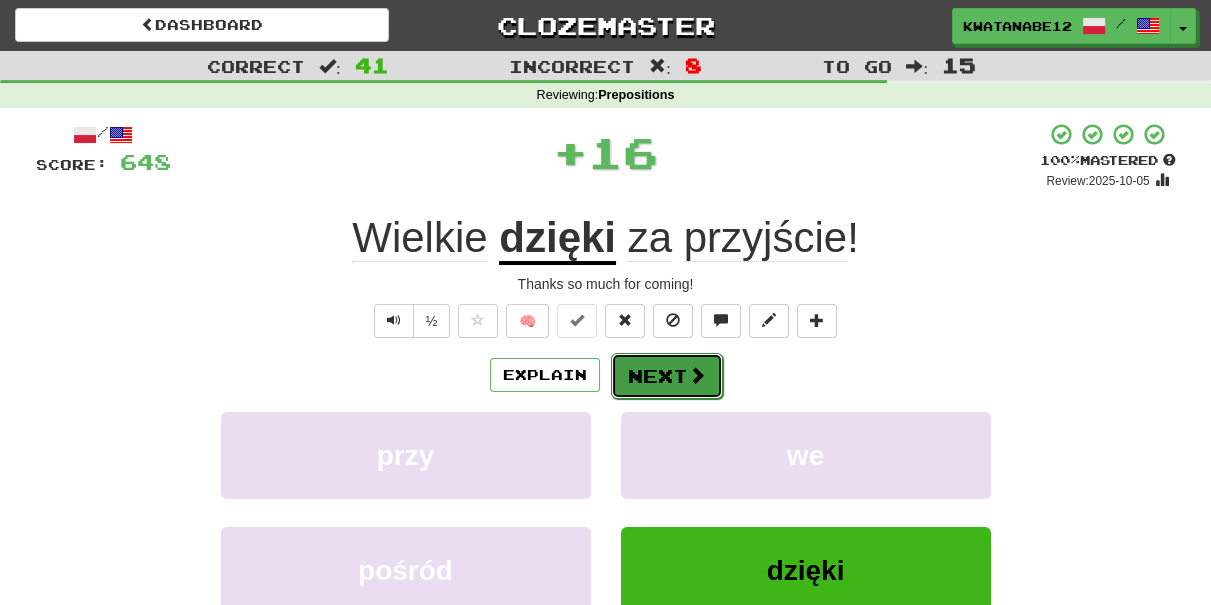 click on "Next" at bounding box center (667, 376) 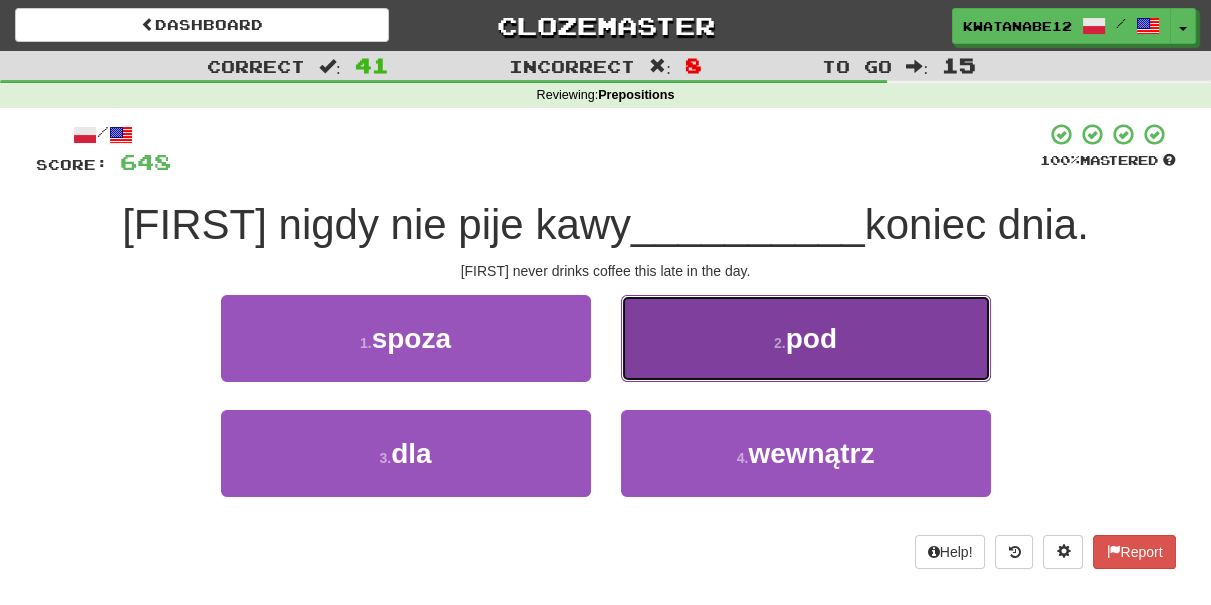 click on "2 .  pod" at bounding box center (806, 338) 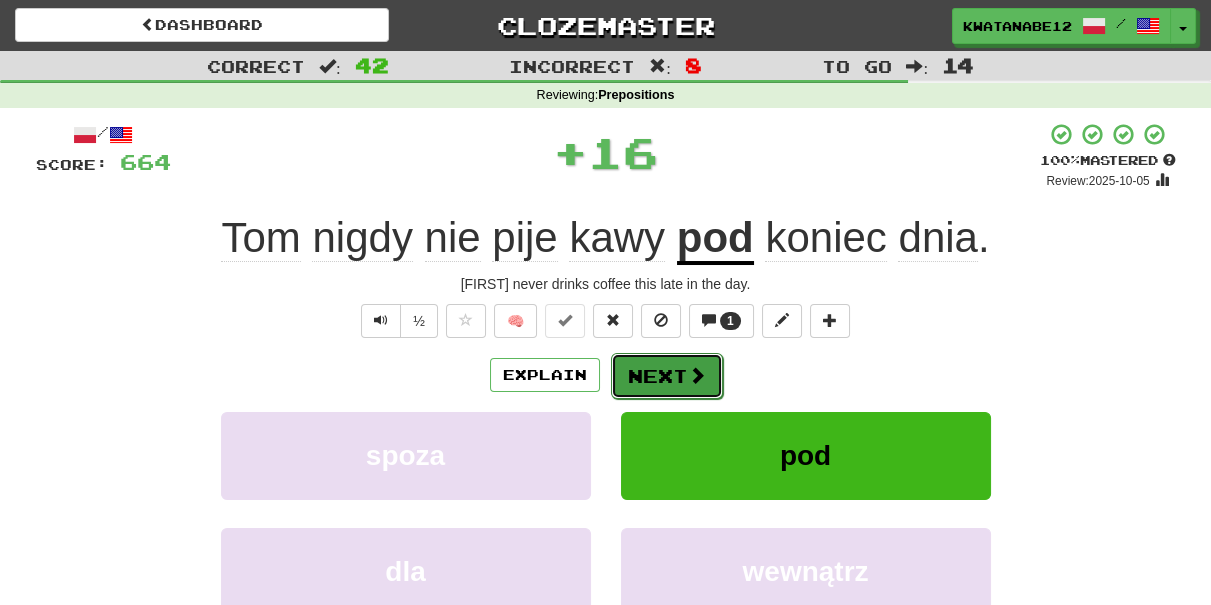 click on "Next" at bounding box center [667, 376] 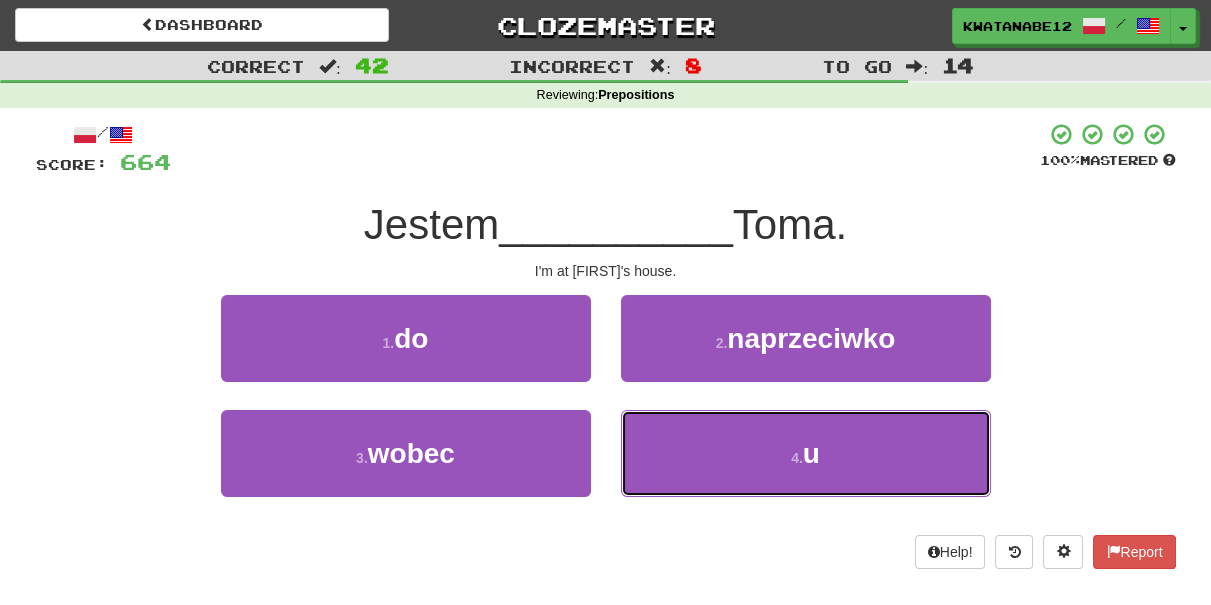 drag, startPoint x: 688, startPoint y: 438, endPoint x: 669, endPoint y: 408, distance: 35.510563 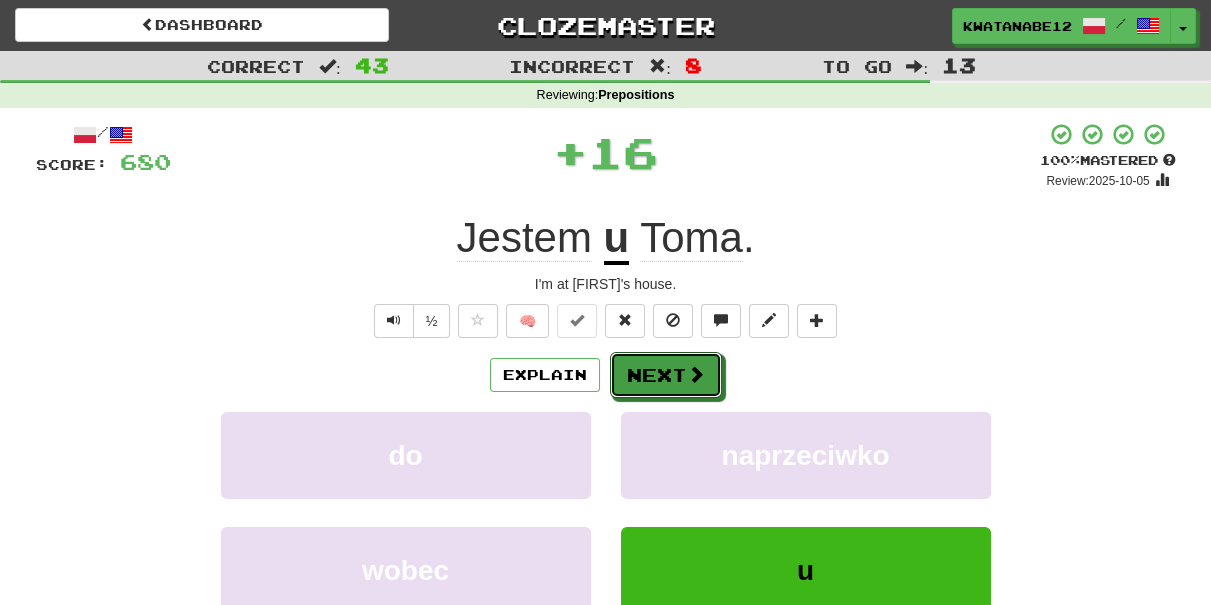 click on "Next" at bounding box center (666, 375) 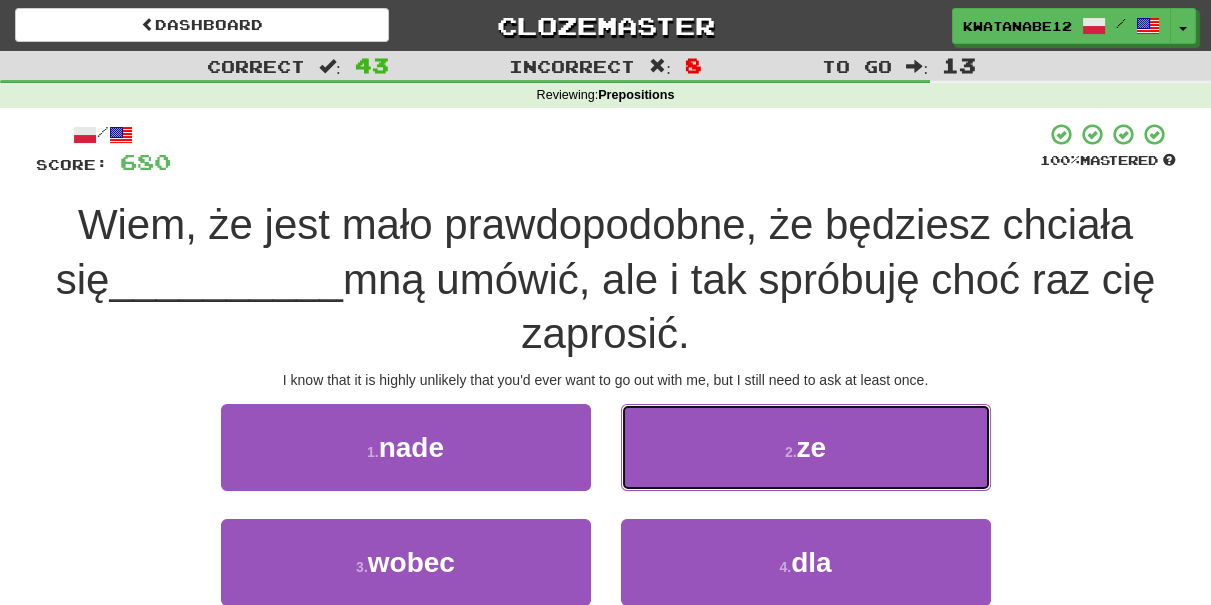 click on "2 .  ze" at bounding box center (806, 447) 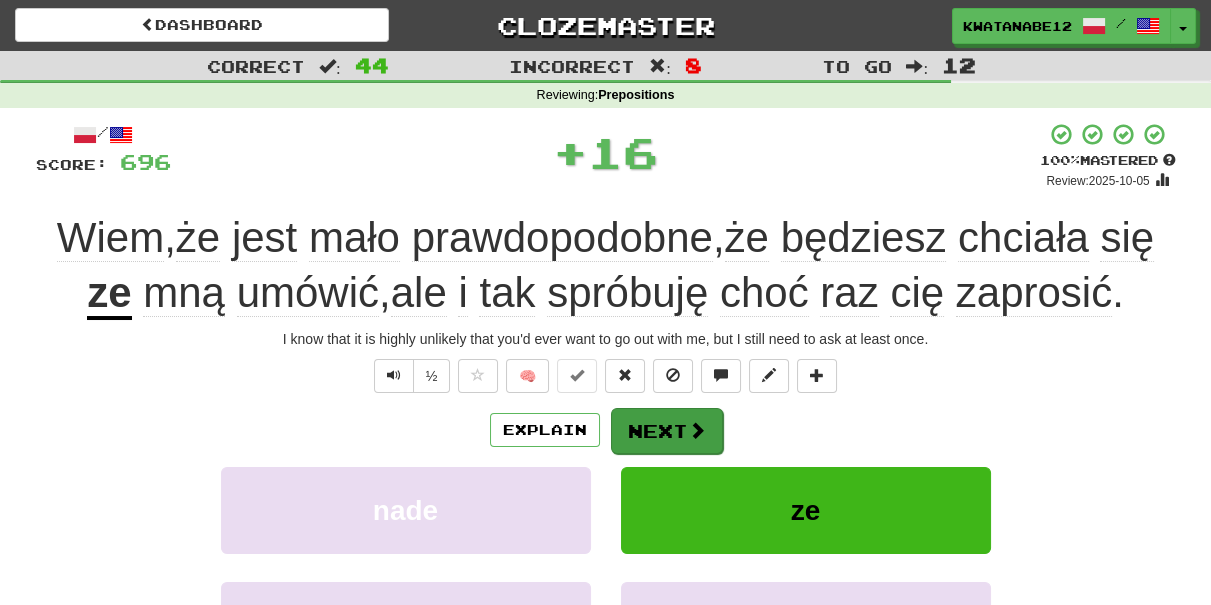 click on "Explain Next nade ze wobec dla Learn more: nade ze wobec dla" at bounding box center (606, 567) 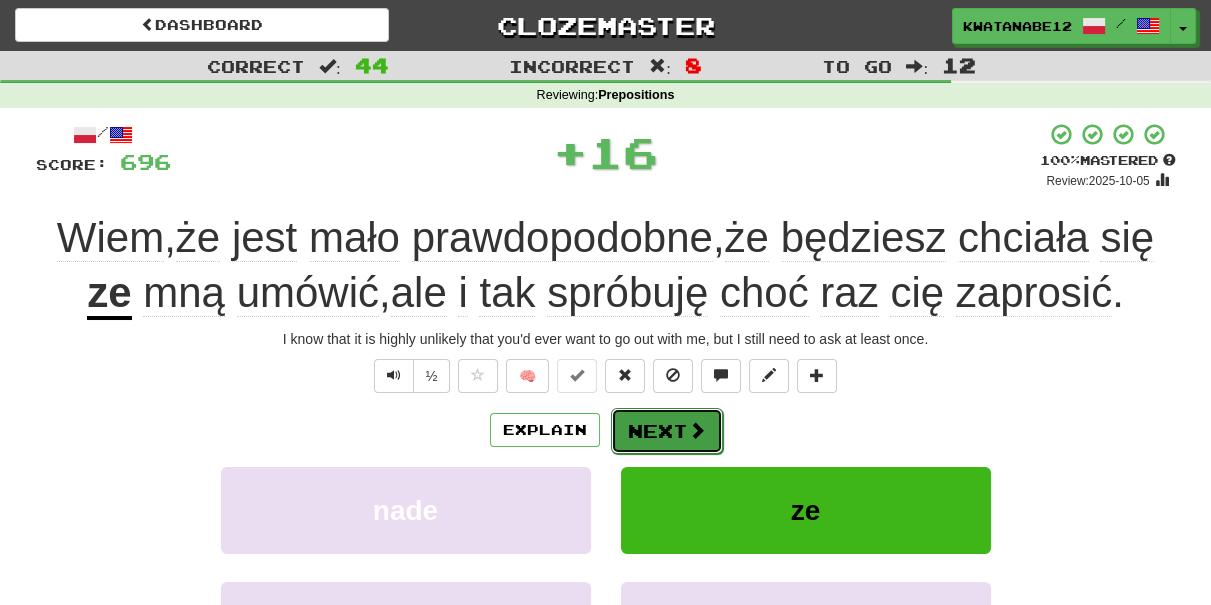 click on "Next" at bounding box center [667, 431] 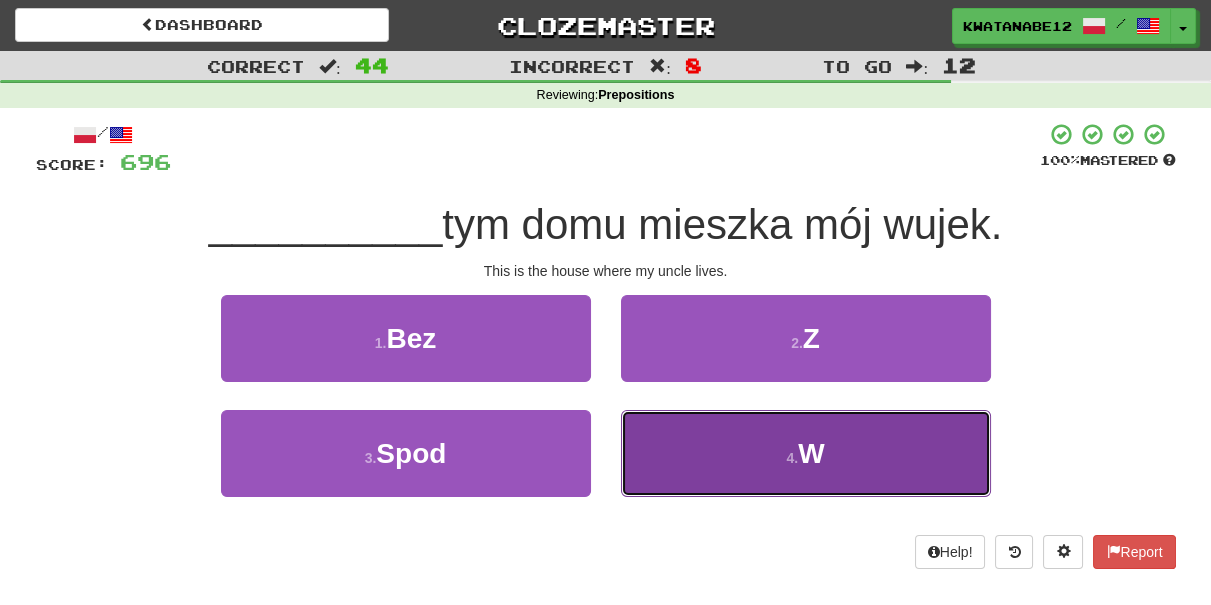 click on "4 .  W" at bounding box center [806, 453] 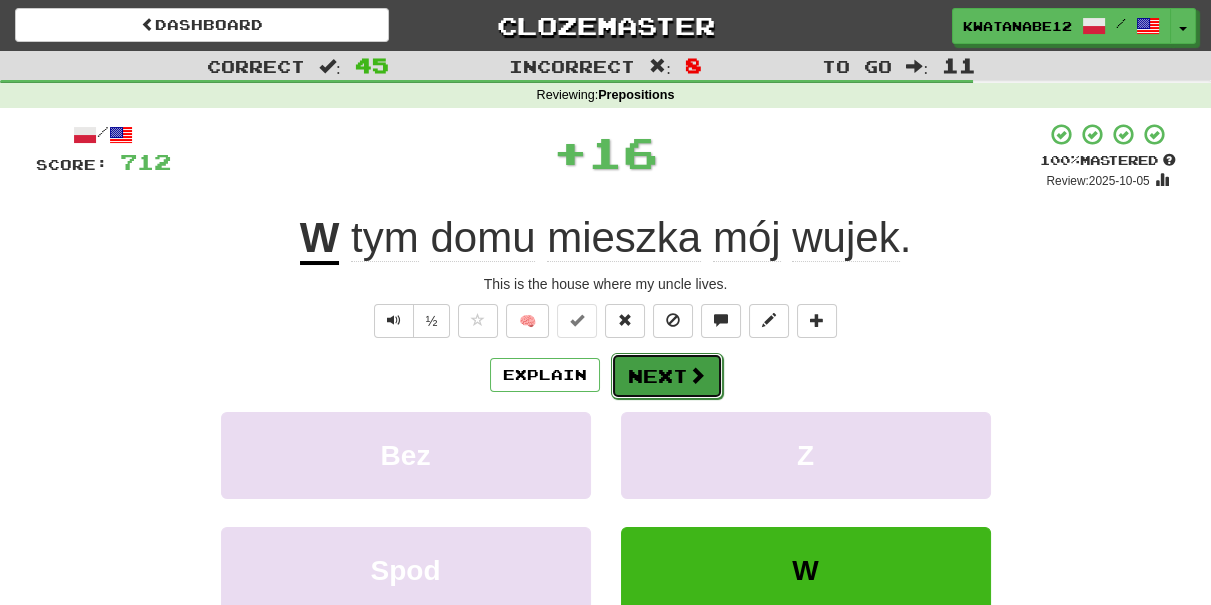 click on "Next" at bounding box center (667, 376) 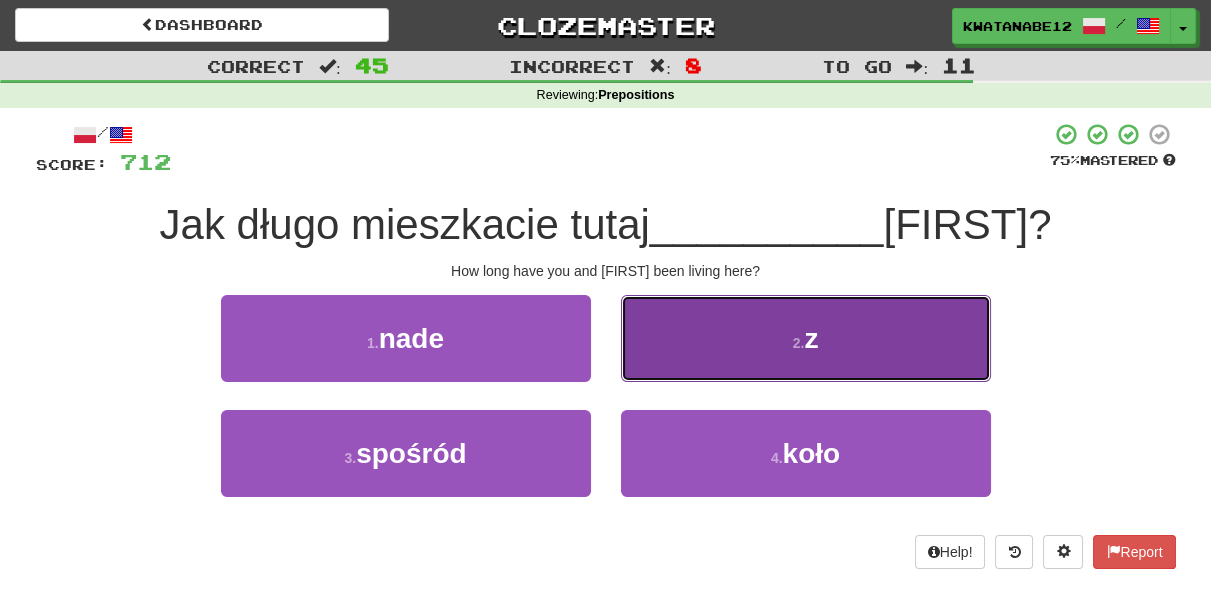 click on "2 .  z" at bounding box center (806, 338) 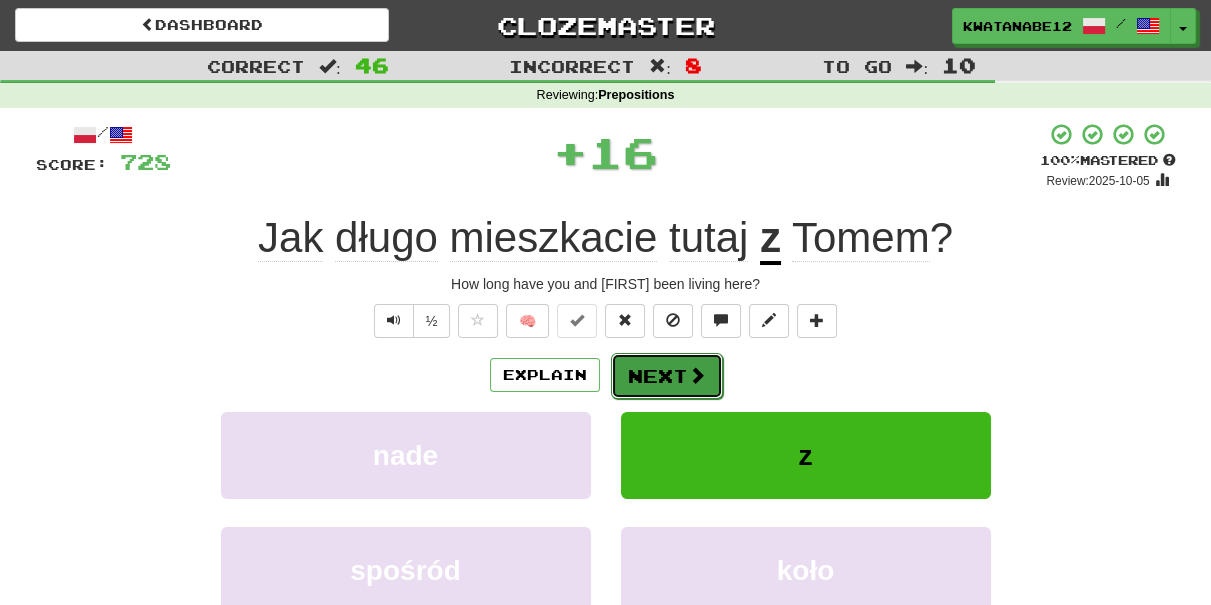 click on "Next" at bounding box center [667, 376] 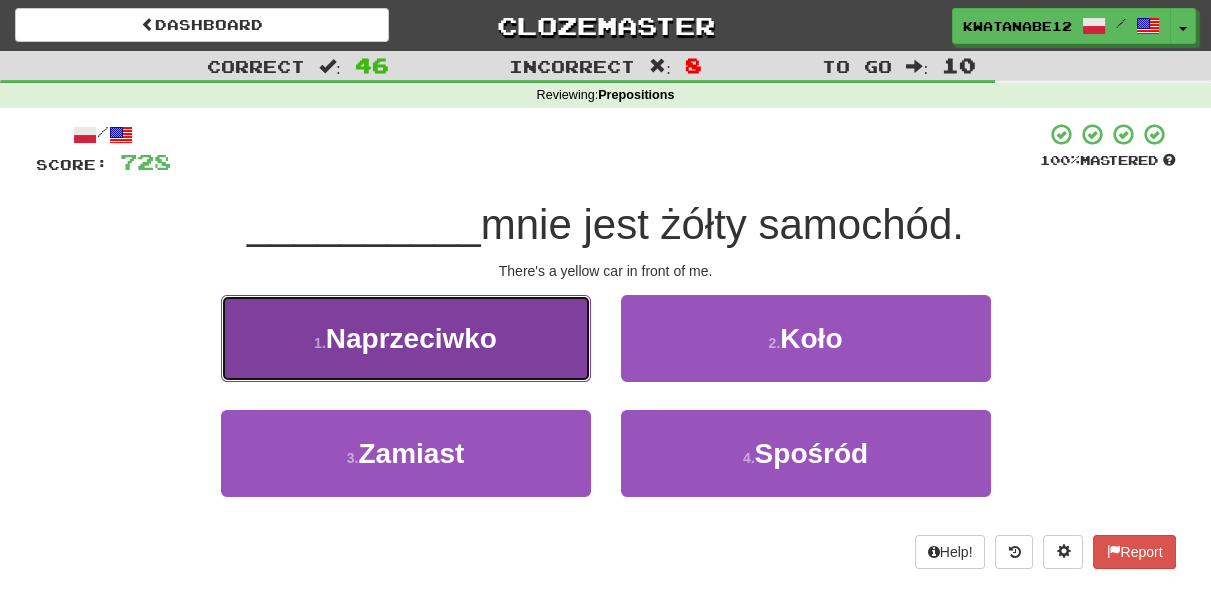 click on "1 .  Naprzeciwko" at bounding box center [406, 338] 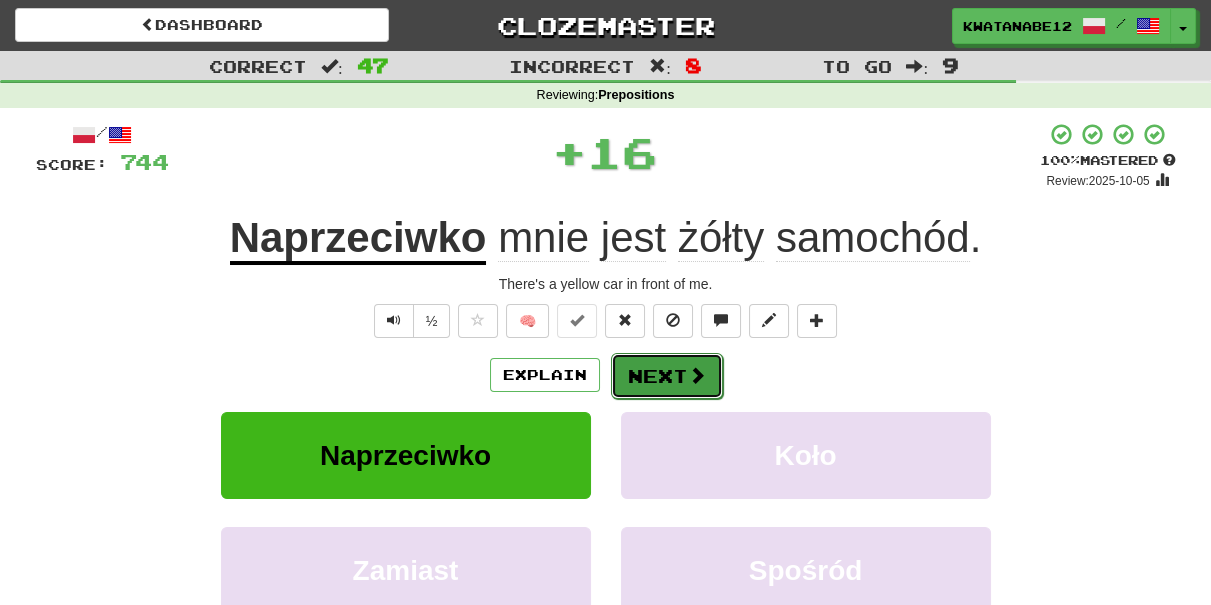 click at bounding box center (697, 375) 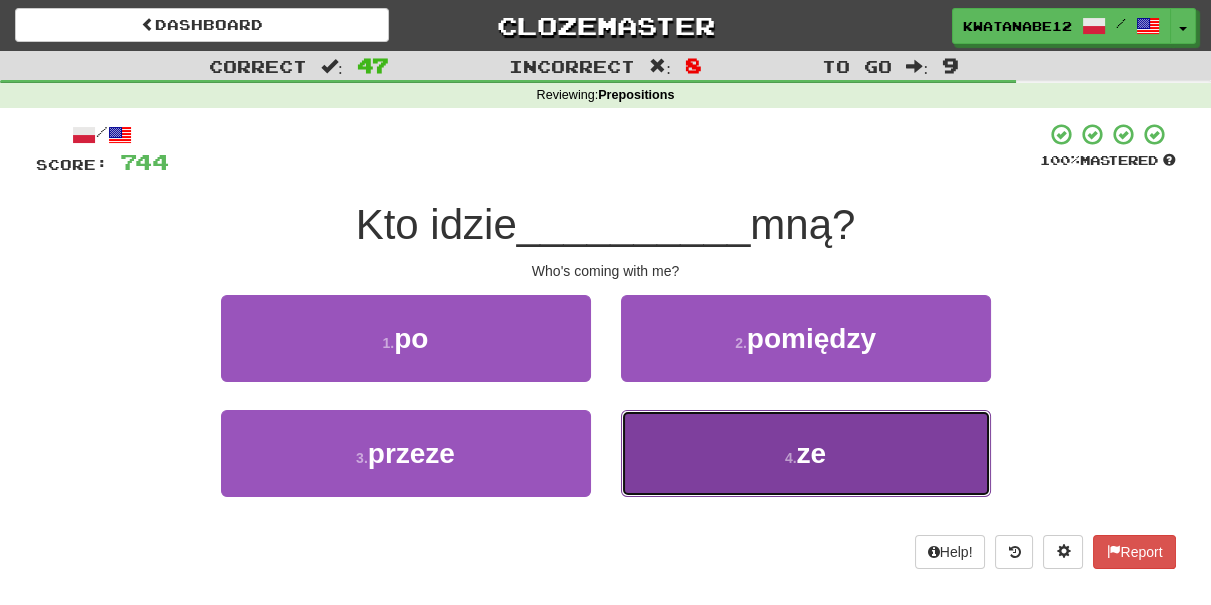 click on "4 .  ze" at bounding box center [806, 453] 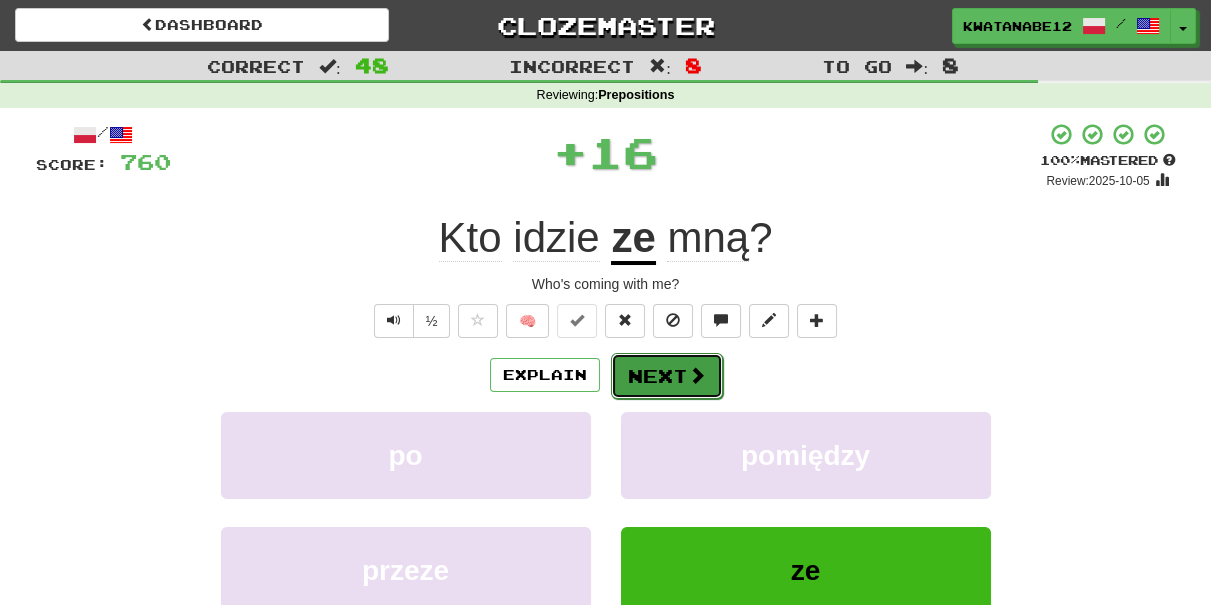 click on "Next" at bounding box center (667, 376) 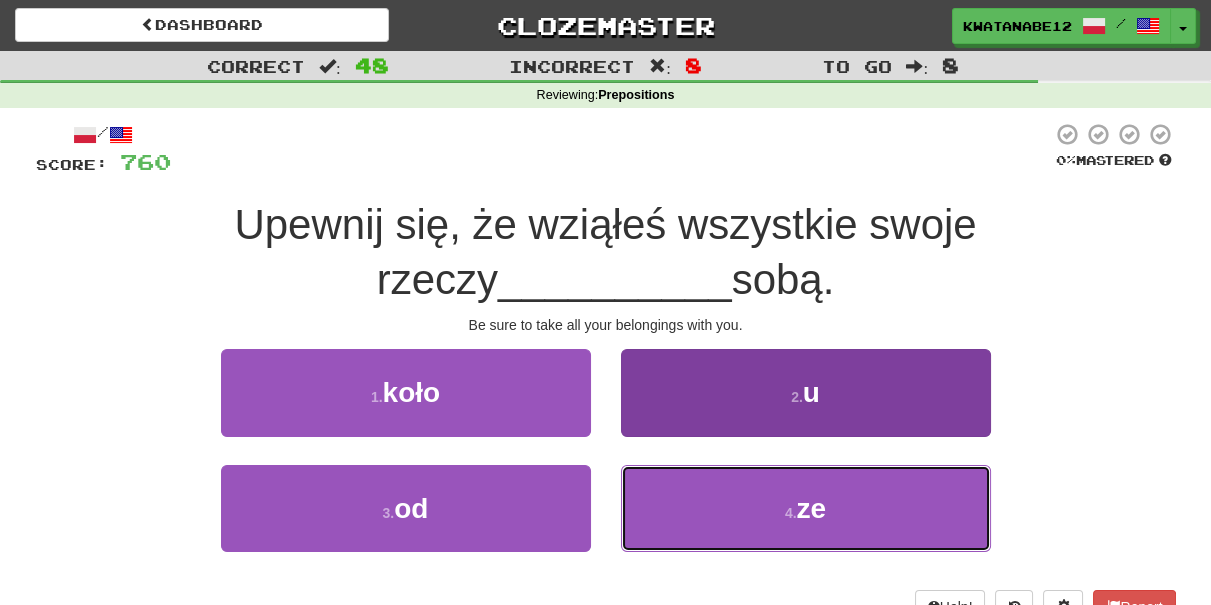 drag, startPoint x: 645, startPoint y: 482, endPoint x: 660, endPoint y: 478, distance: 15.524175 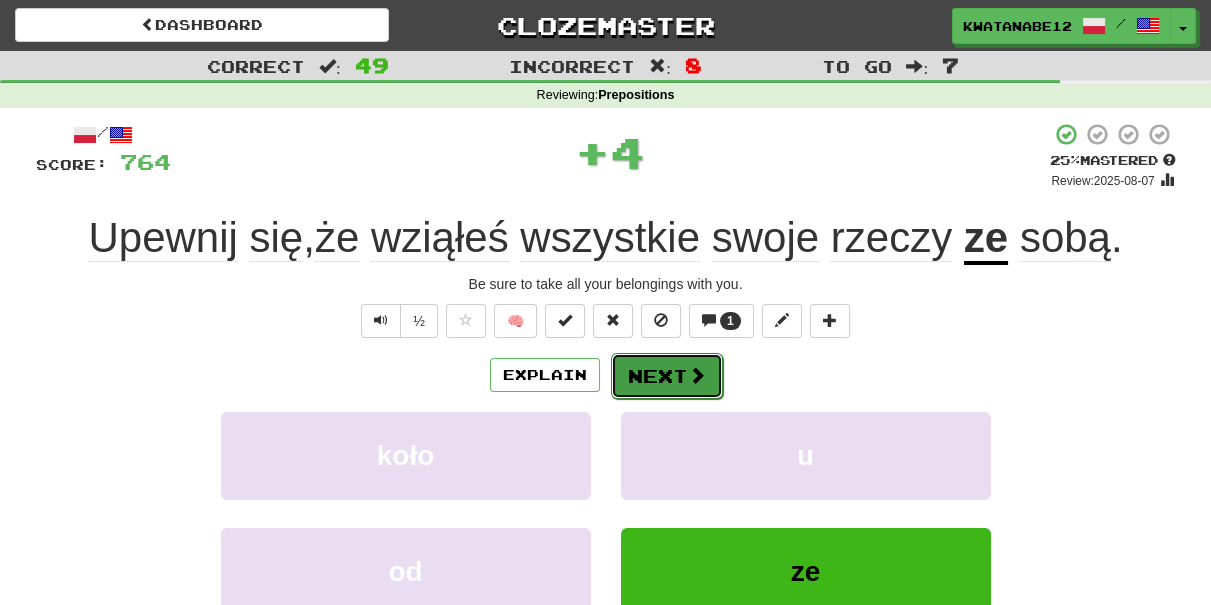 click on "Next" at bounding box center (667, 376) 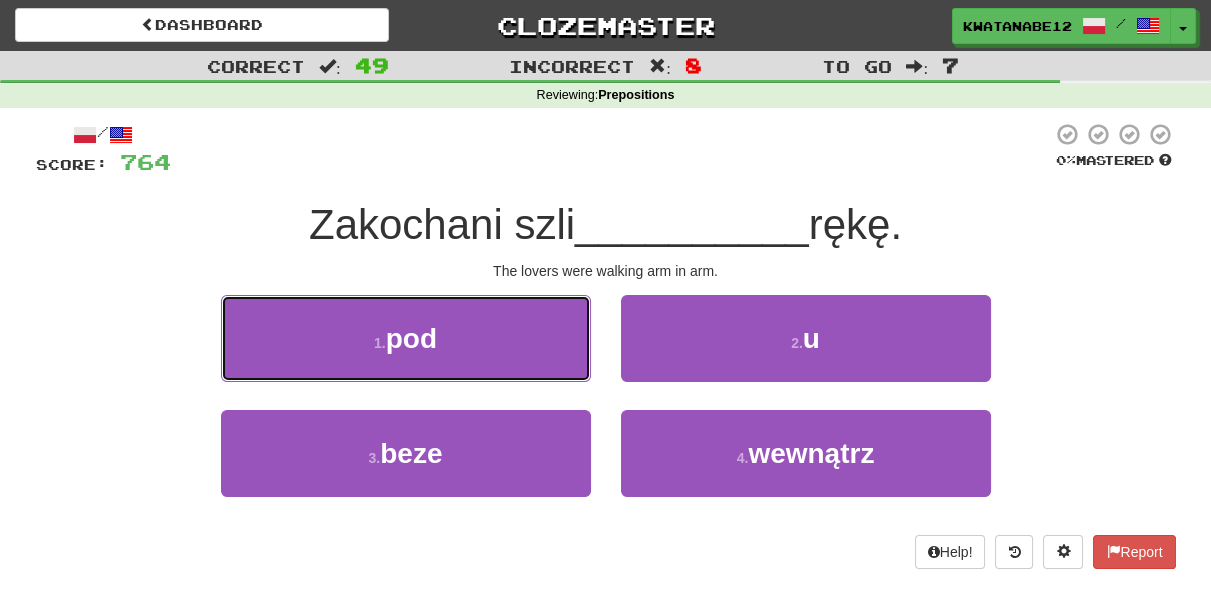 click on "1 .  pod" at bounding box center (406, 338) 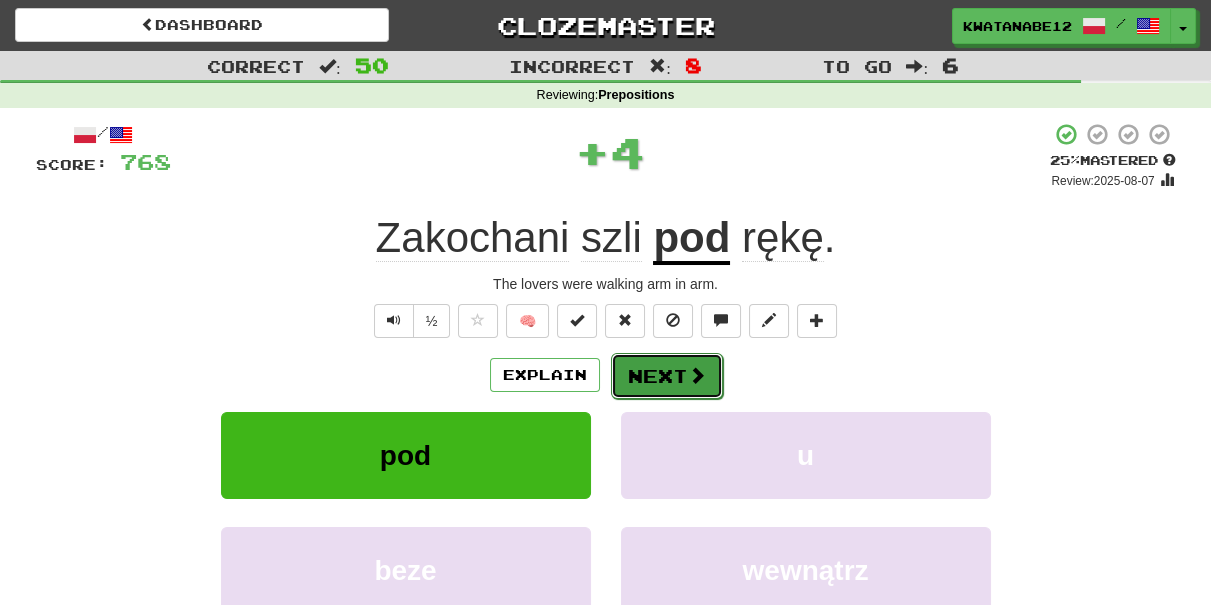 click on "Next" at bounding box center (667, 376) 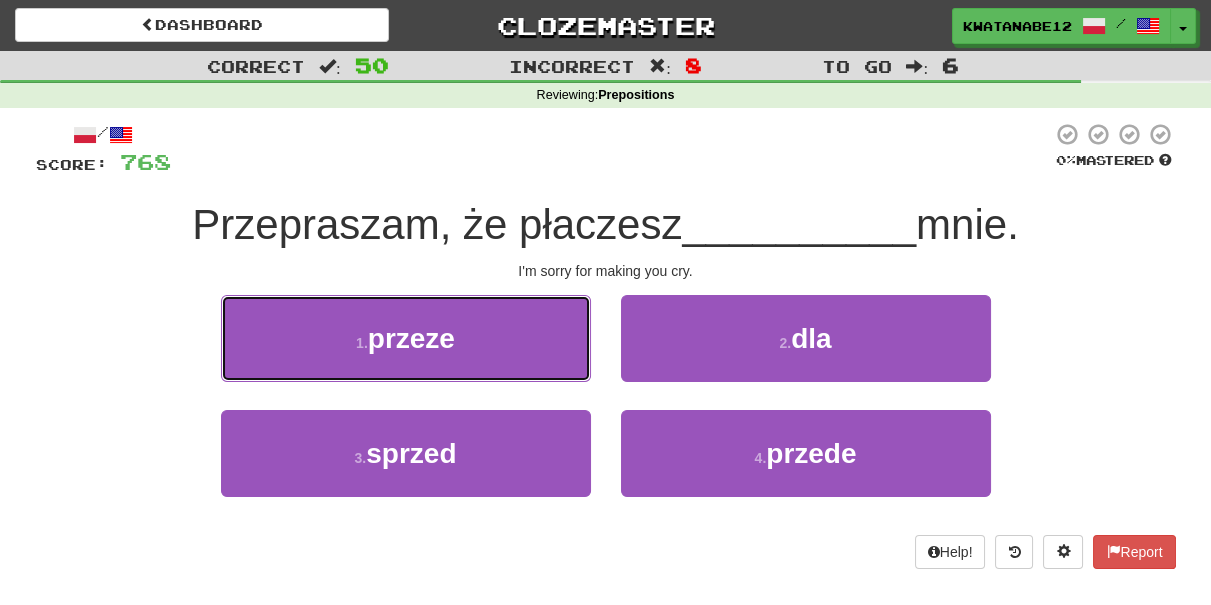 drag, startPoint x: 504, startPoint y: 313, endPoint x: 594, endPoint y: 340, distance: 93.96276 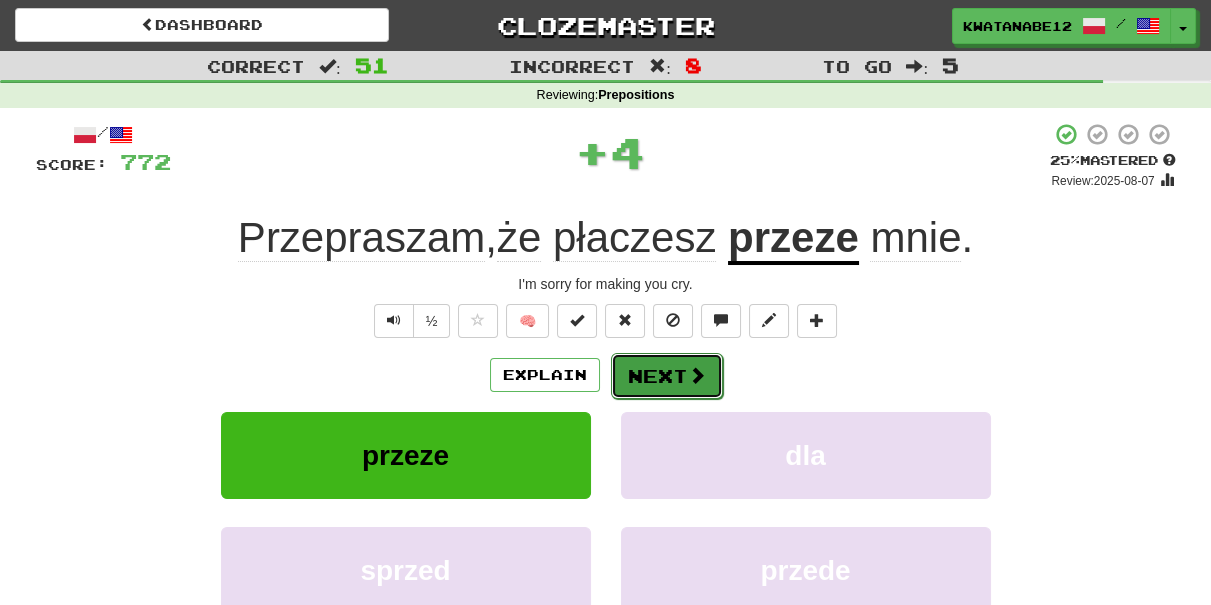 click on "Next" at bounding box center (667, 376) 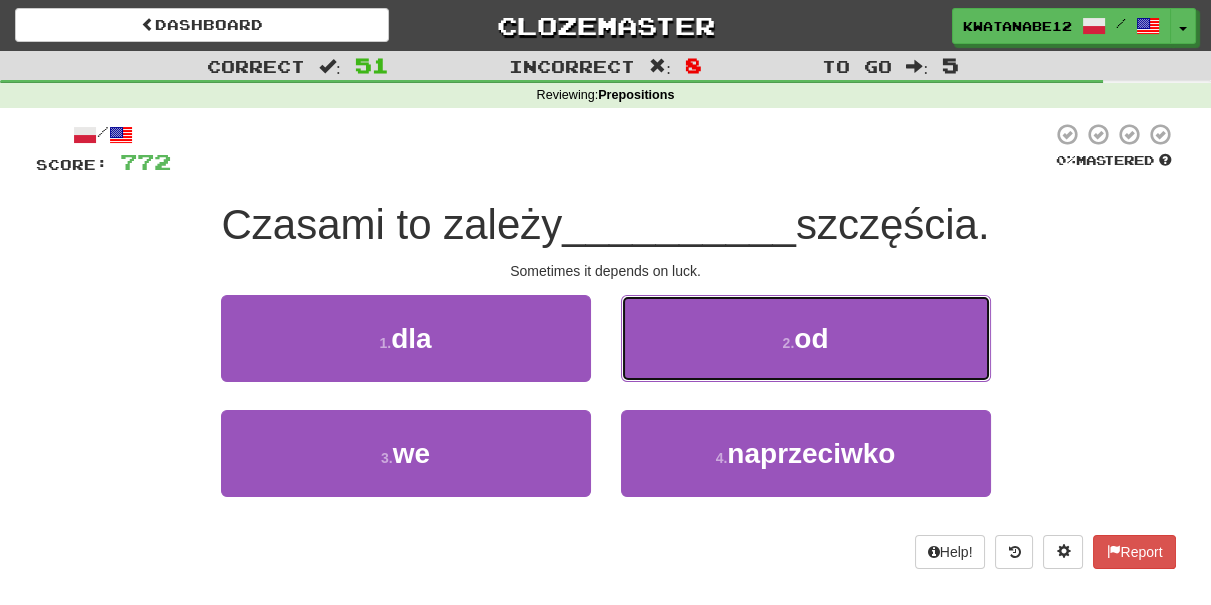 click on "2 .  od" at bounding box center [806, 338] 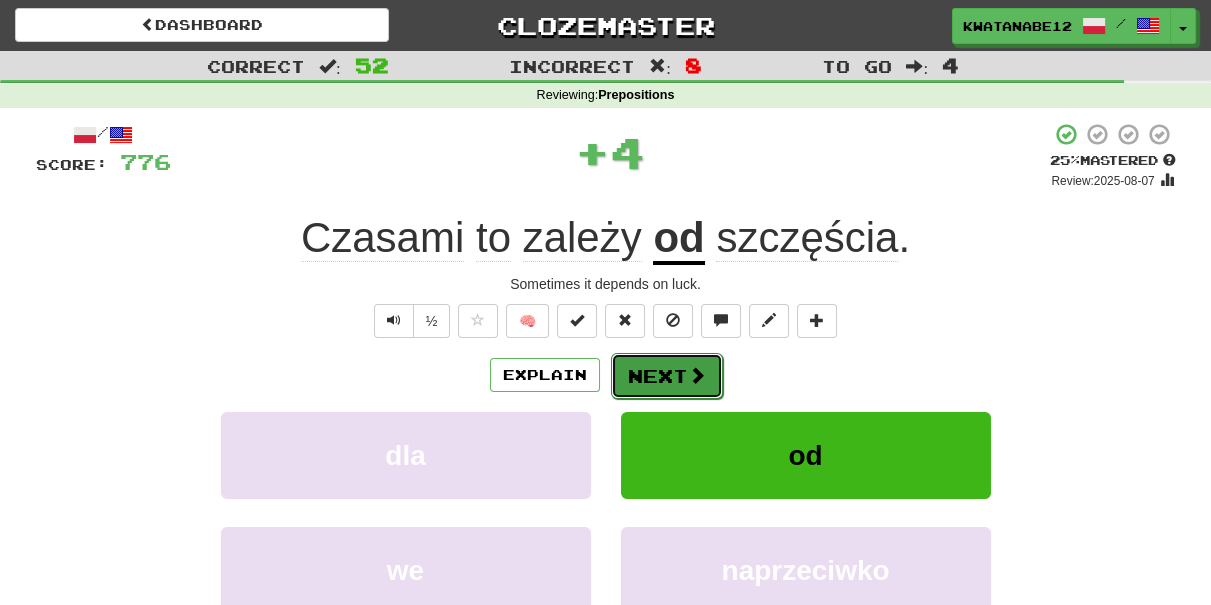 click on "Next" at bounding box center [667, 376] 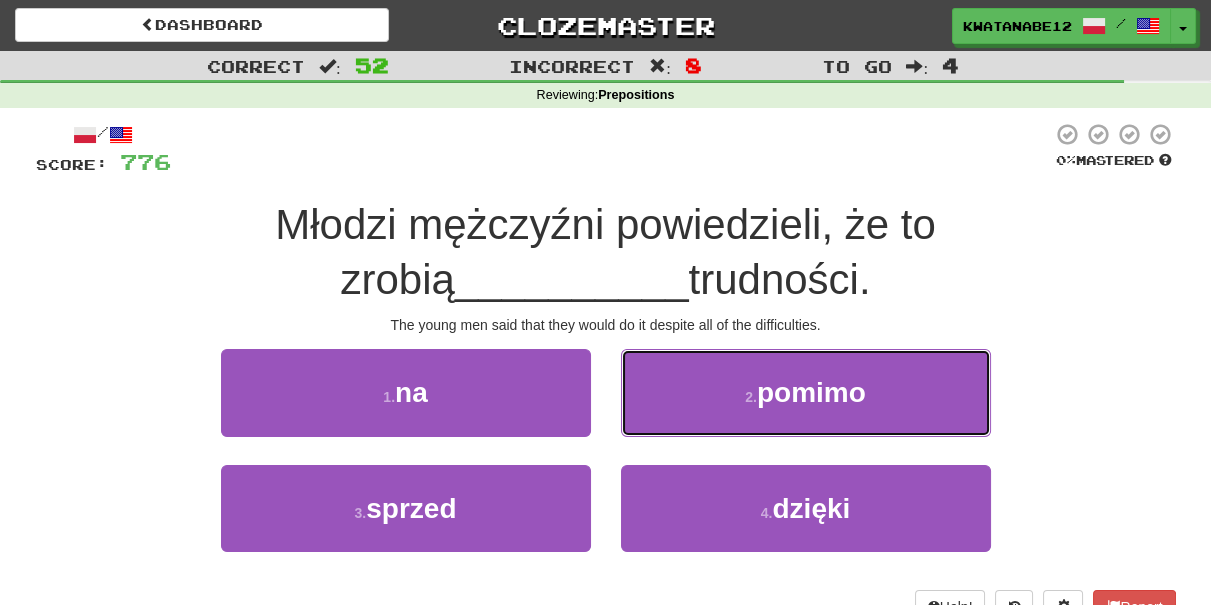 click on "2 .  pomimo" at bounding box center [806, 392] 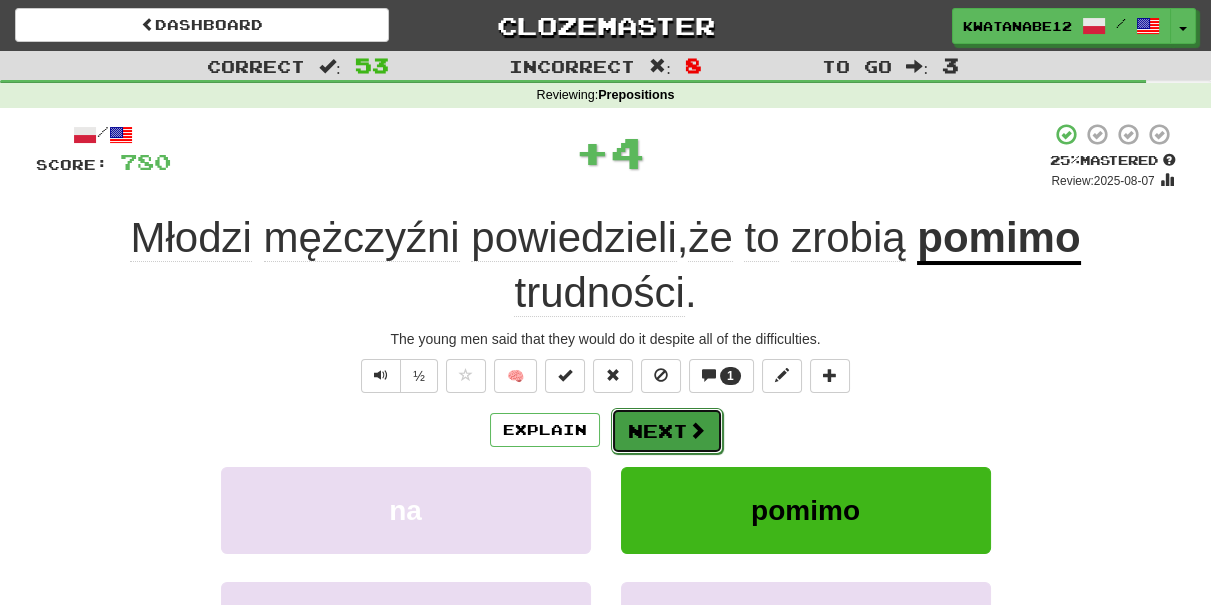 click on "Next" at bounding box center [667, 431] 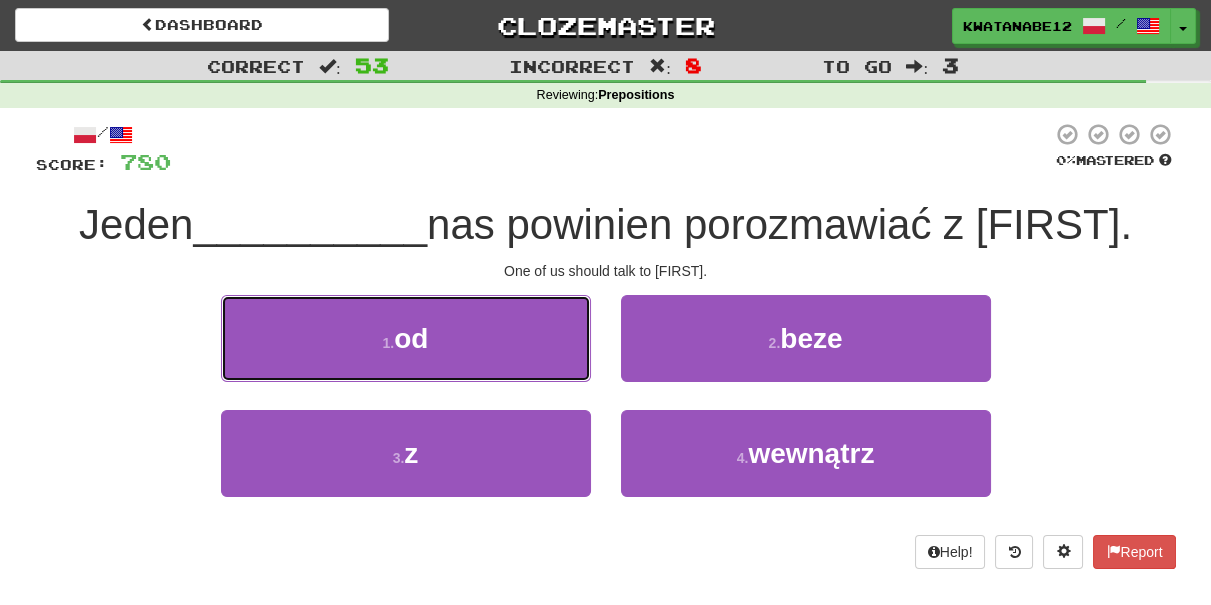 drag, startPoint x: 517, startPoint y: 340, endPoint x: 561, endPoint y: 338, distance: 44.04543 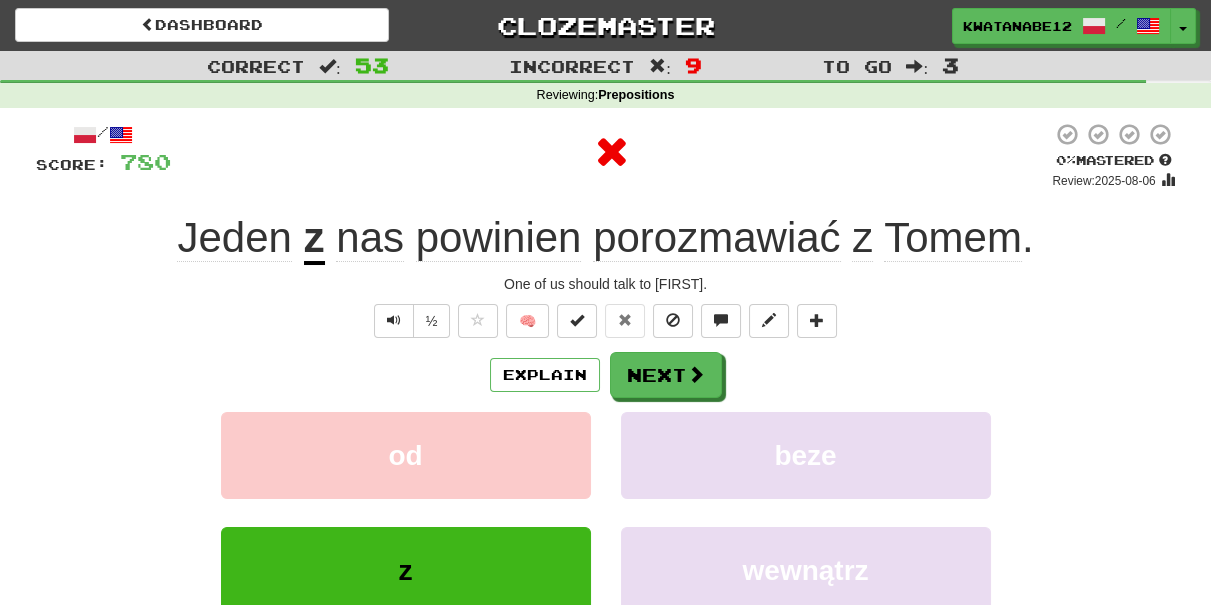 click on "/  Score:   780 0 %  Mastered Review:  2025-08-06 Jeden   z   nas   powinien   porozmawiać   z   Tomem . One of us should talk to Tom. ½ 🧠 Explain Next od beze z wewnątrz Learn more: od beze z wewnątrz  Help!  Report Sentence Source" at bounding box center (606, 435) 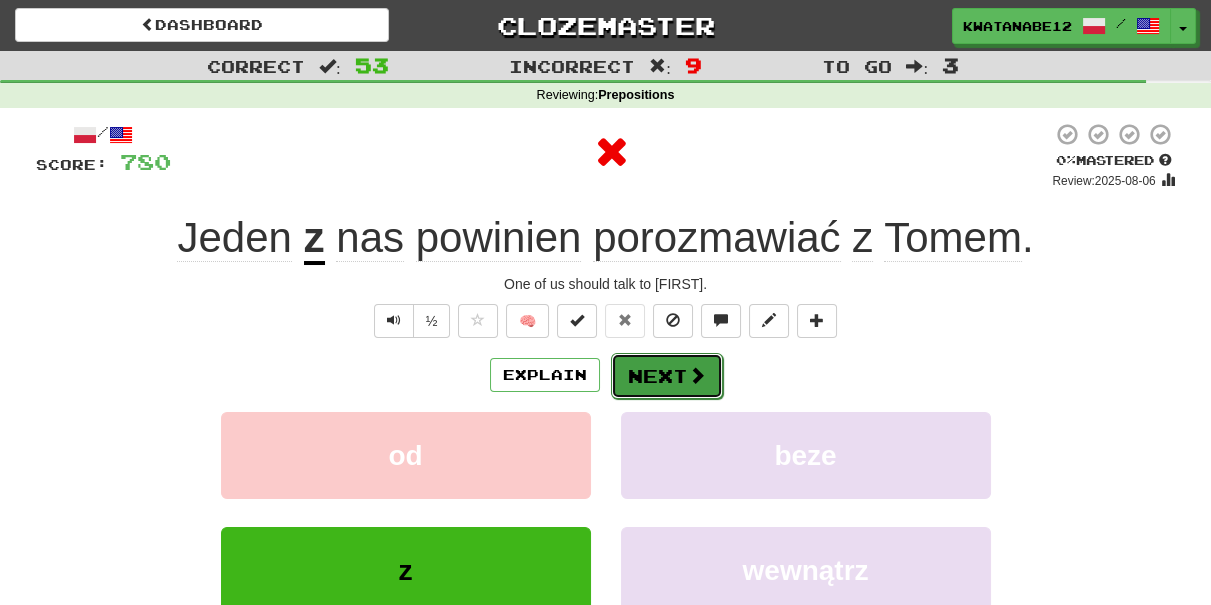 click on "Next" at bounding box center [667, 376] 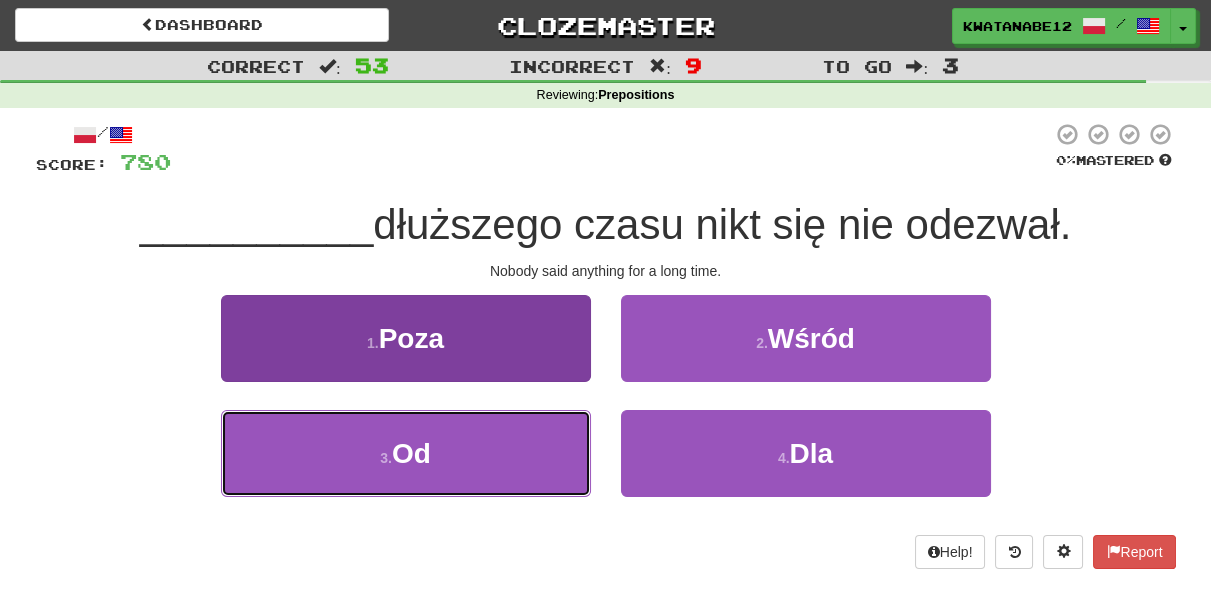 click on "3 .  Od" at bounding box center [406, 453] 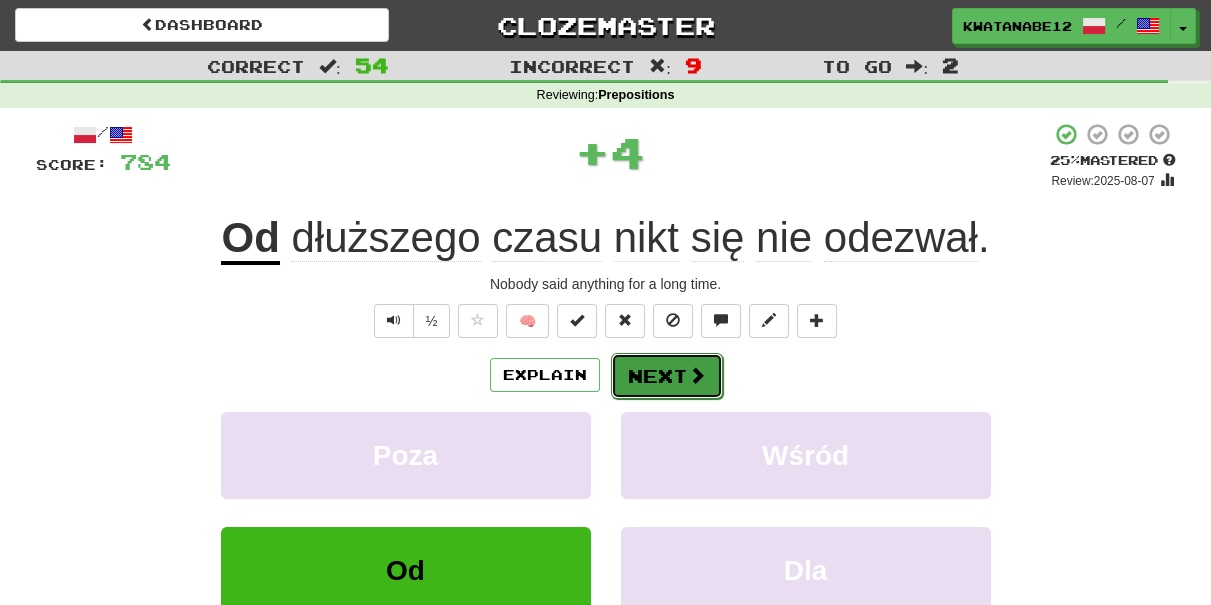 drag, startPoint x: 665, startPoint y: 377, endPoint x: 677, endPoint y: 369, distance: 14.422205 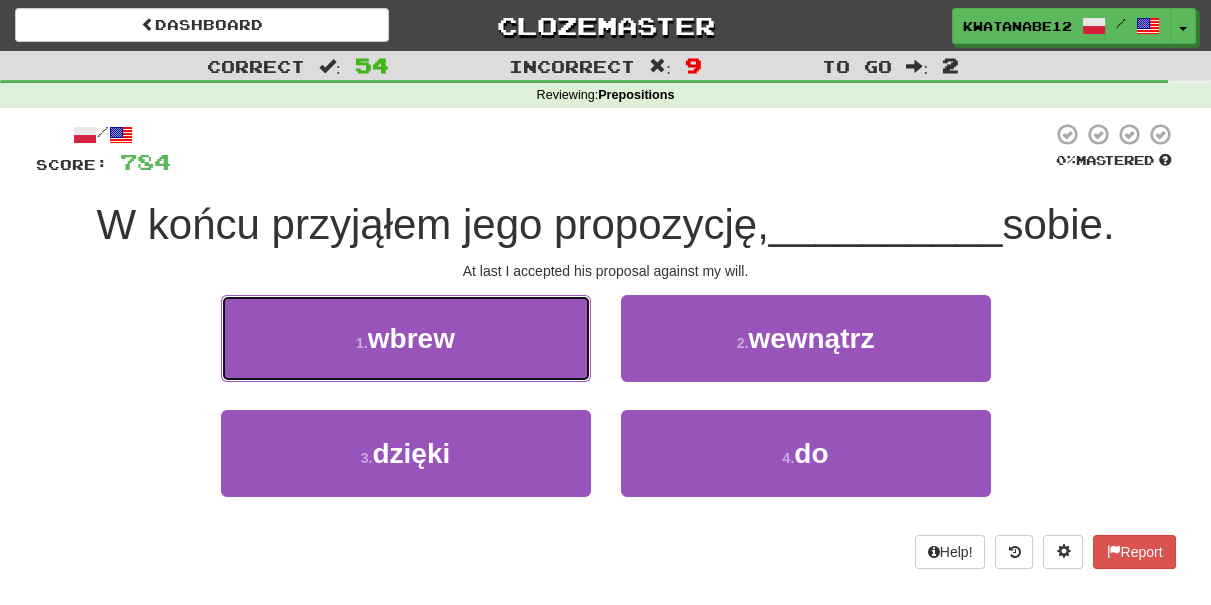 drag, startPoint x: 527, startPoint y: 346, endPoint x: 579, endPoint y: 350, distance: 52.153618 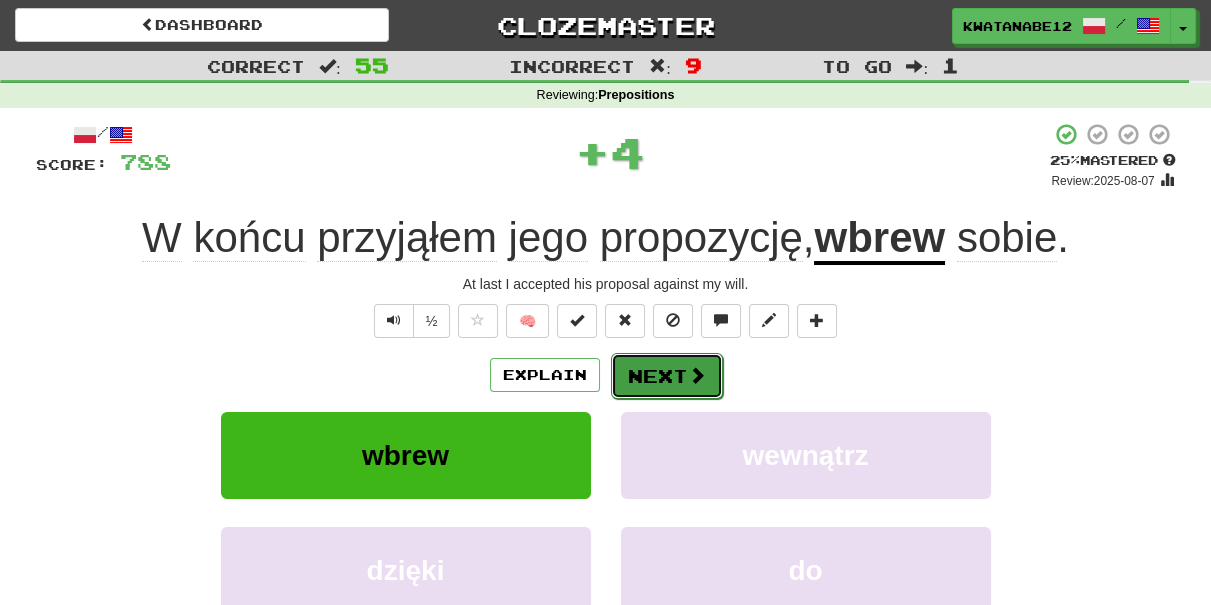 click on "Next" at bounding box center [667, 376] 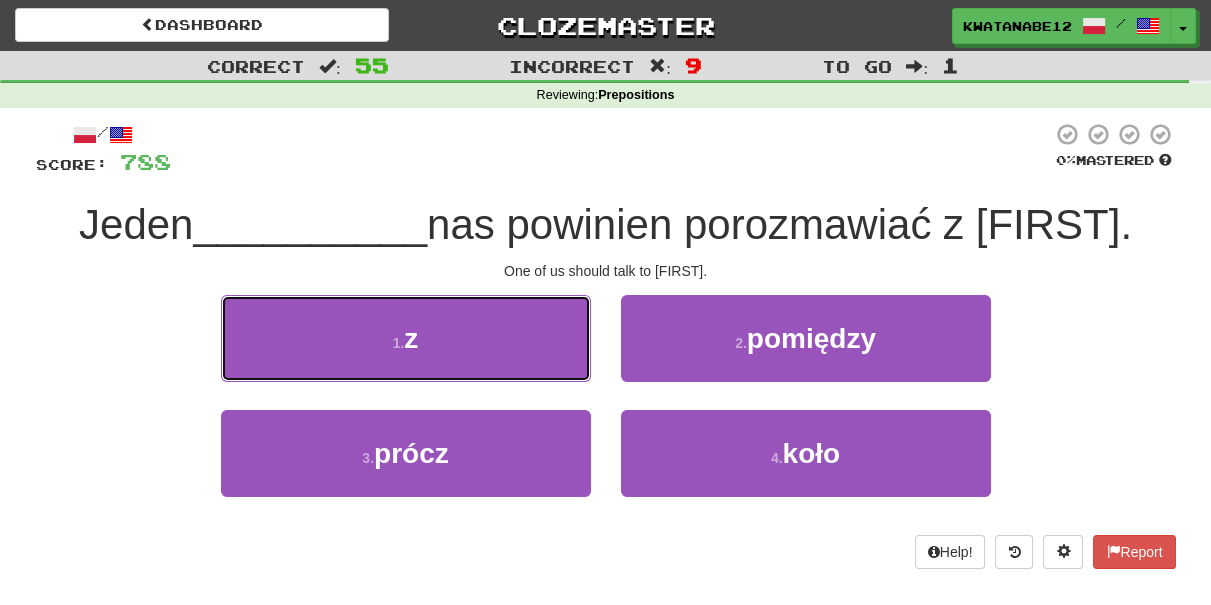 drag, startPoint x: 561, startPoint y: 343, endPoint x: 613, endPoint y: 342, distance: 52.009613 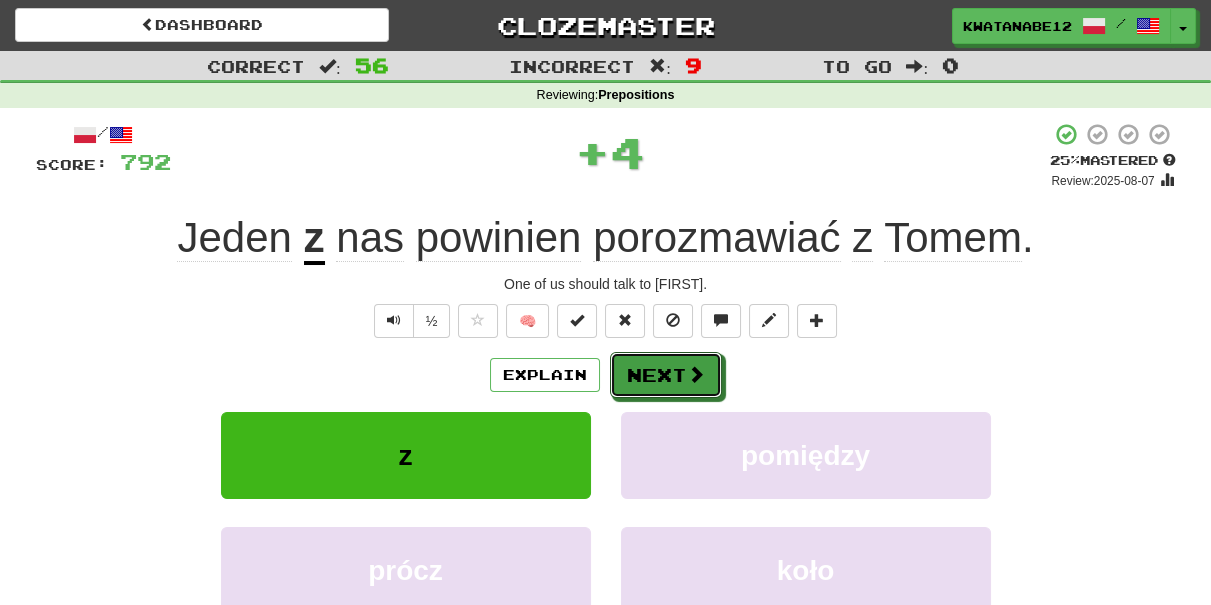 click on "Next" at bounding box center [666, 375] 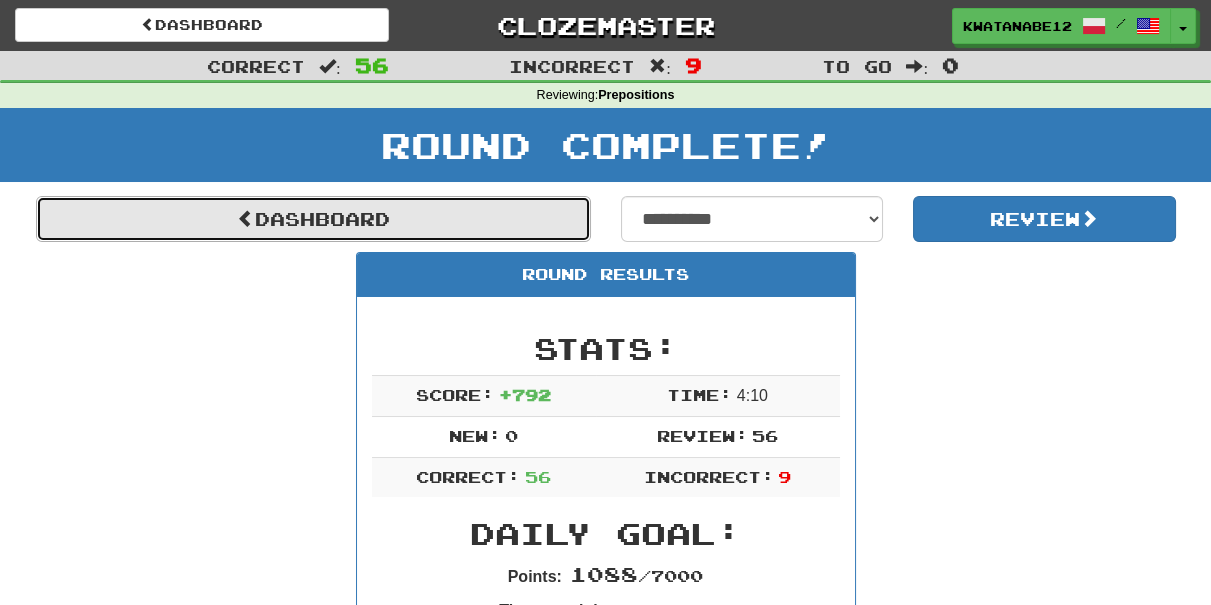 click on "Dashboard" at bounding box center (313, 219) 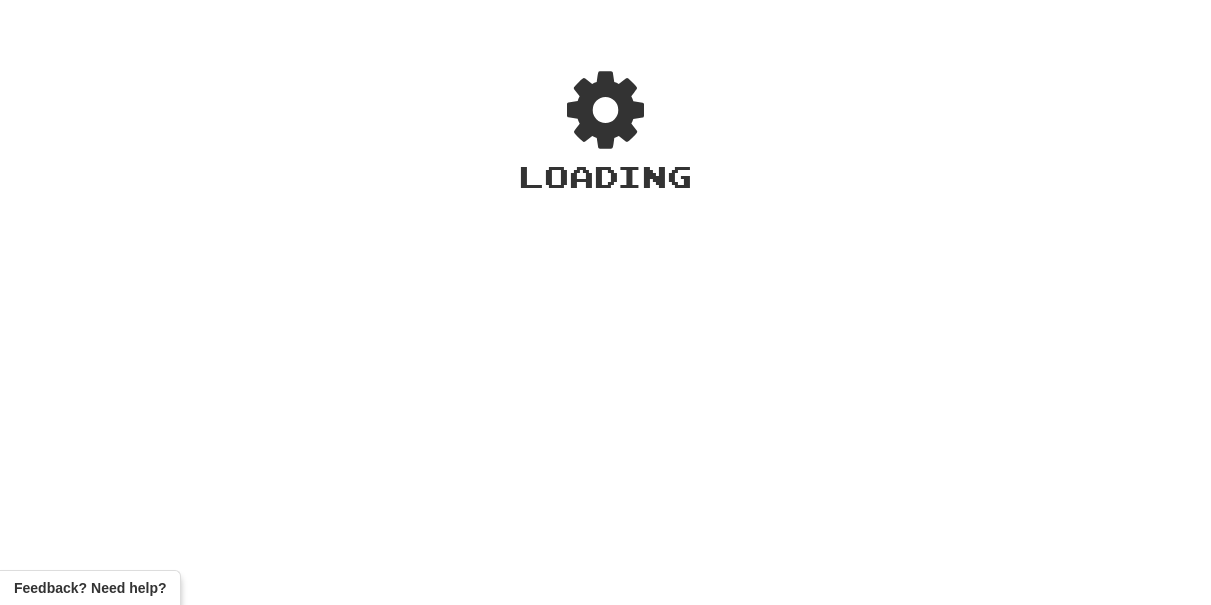 scroll, scrollTop: 0, scrollLeft: 0, axis: both 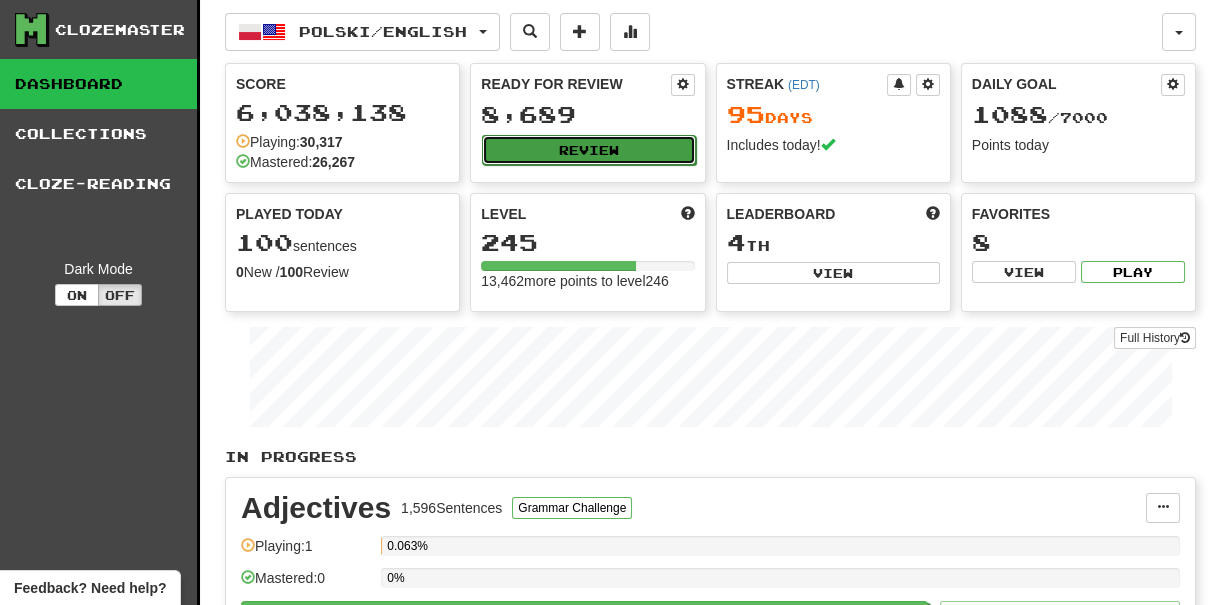 click on "Review" at bounding box center [588, 150] 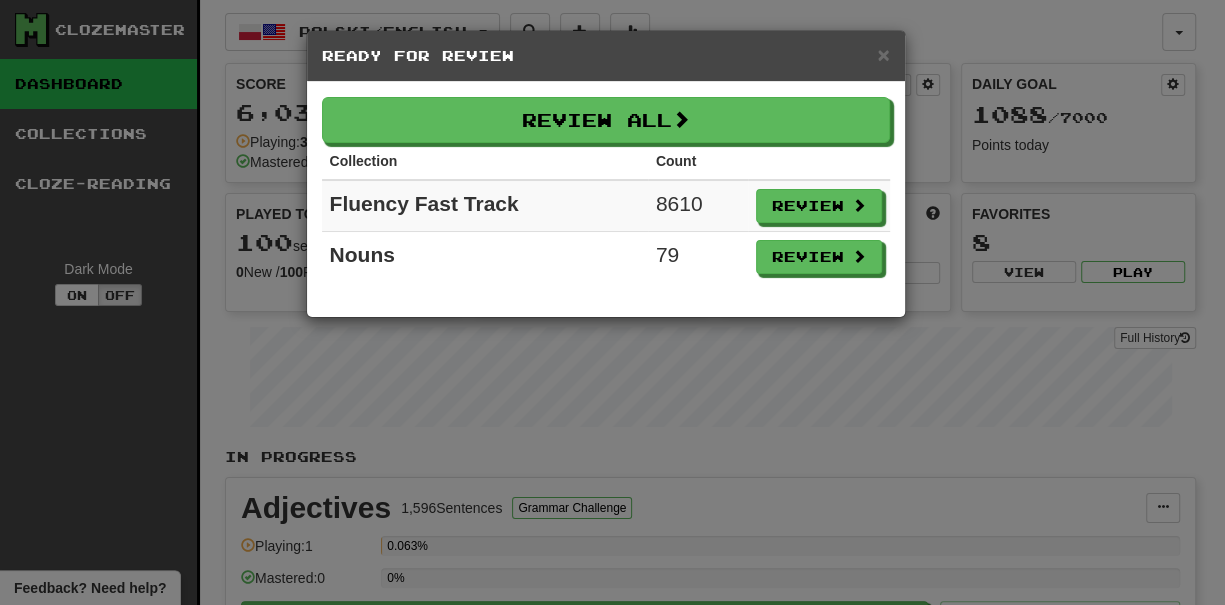click on "× Ready for Review" at bounding box center (606, 56) 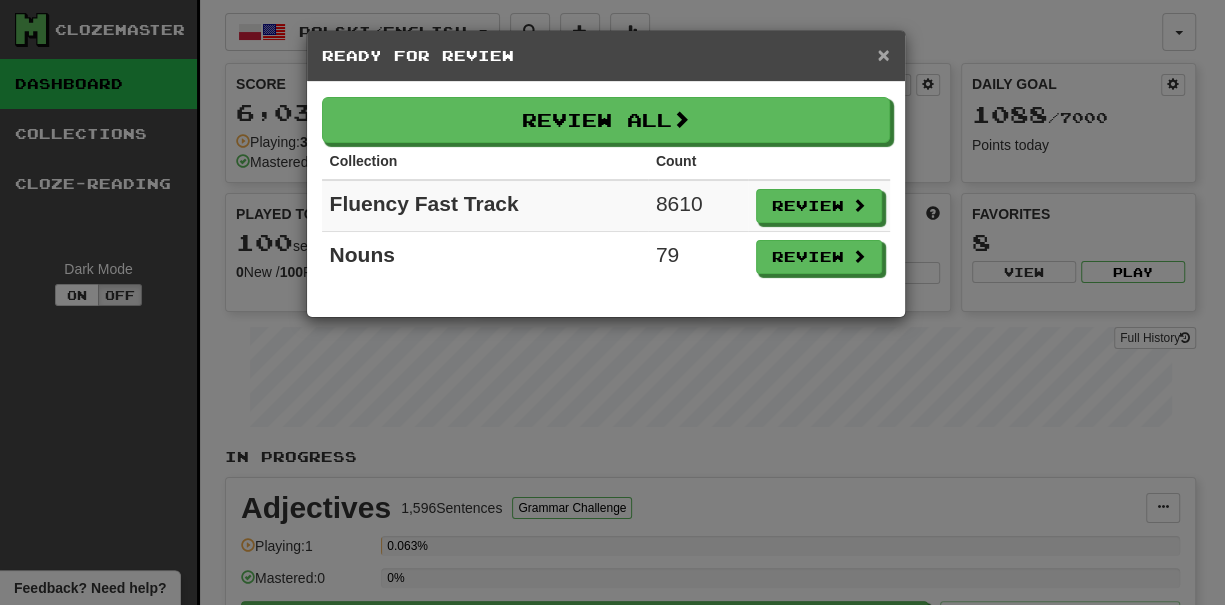 click on "×" at bounding box center (883, 54) 